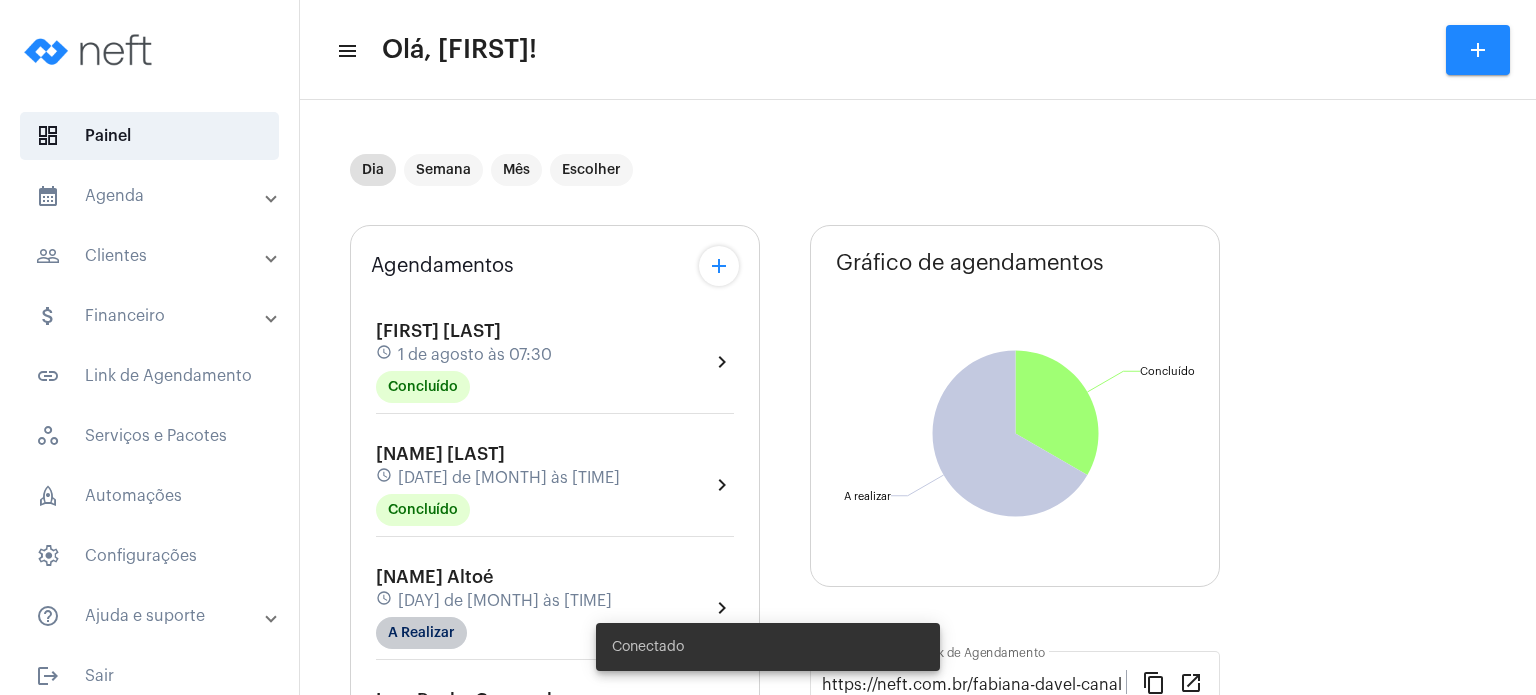 scroll, scrollTop: 0, scrollLeft: 0, axis: both 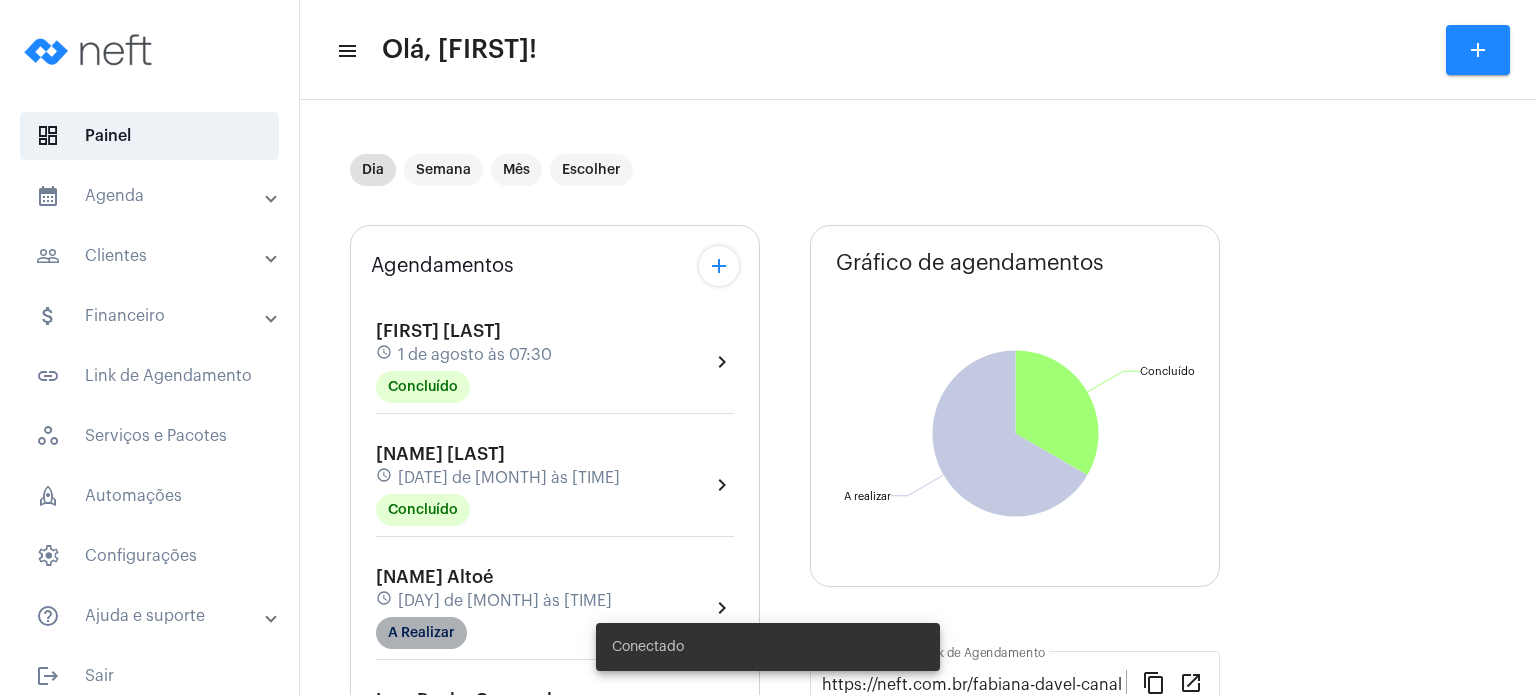 click on "A Realizar" 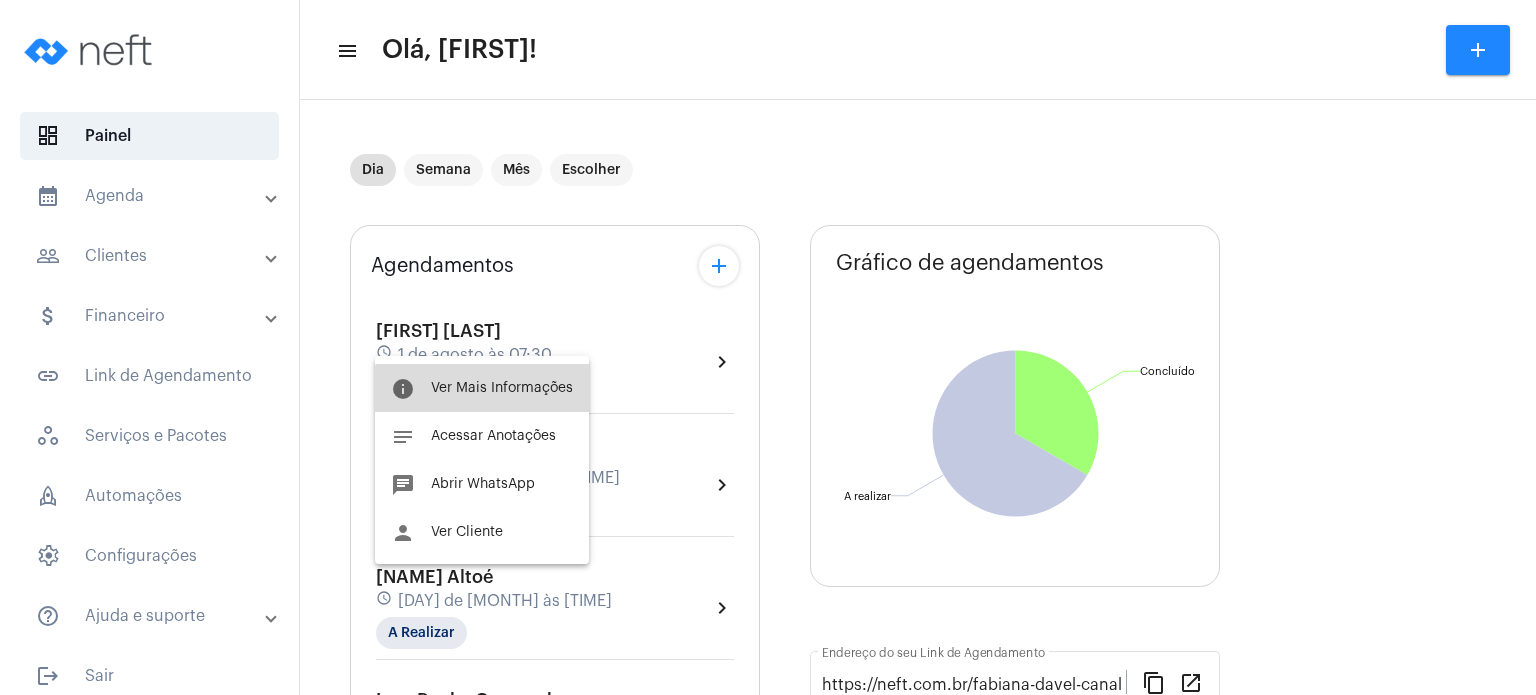 click on "Ver Mais Informações" at bounding box center (502, 388) 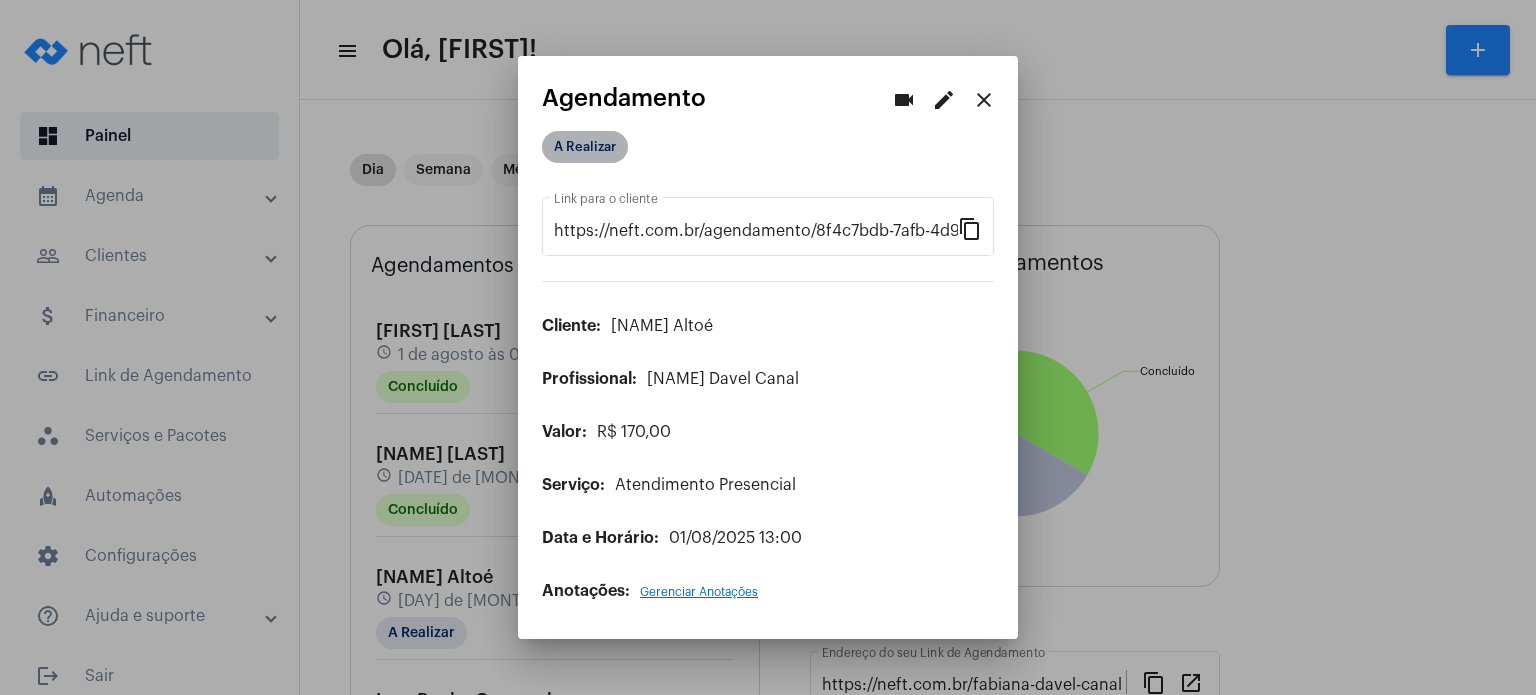 click on "A Realizar" at bounding box center (585, 147) 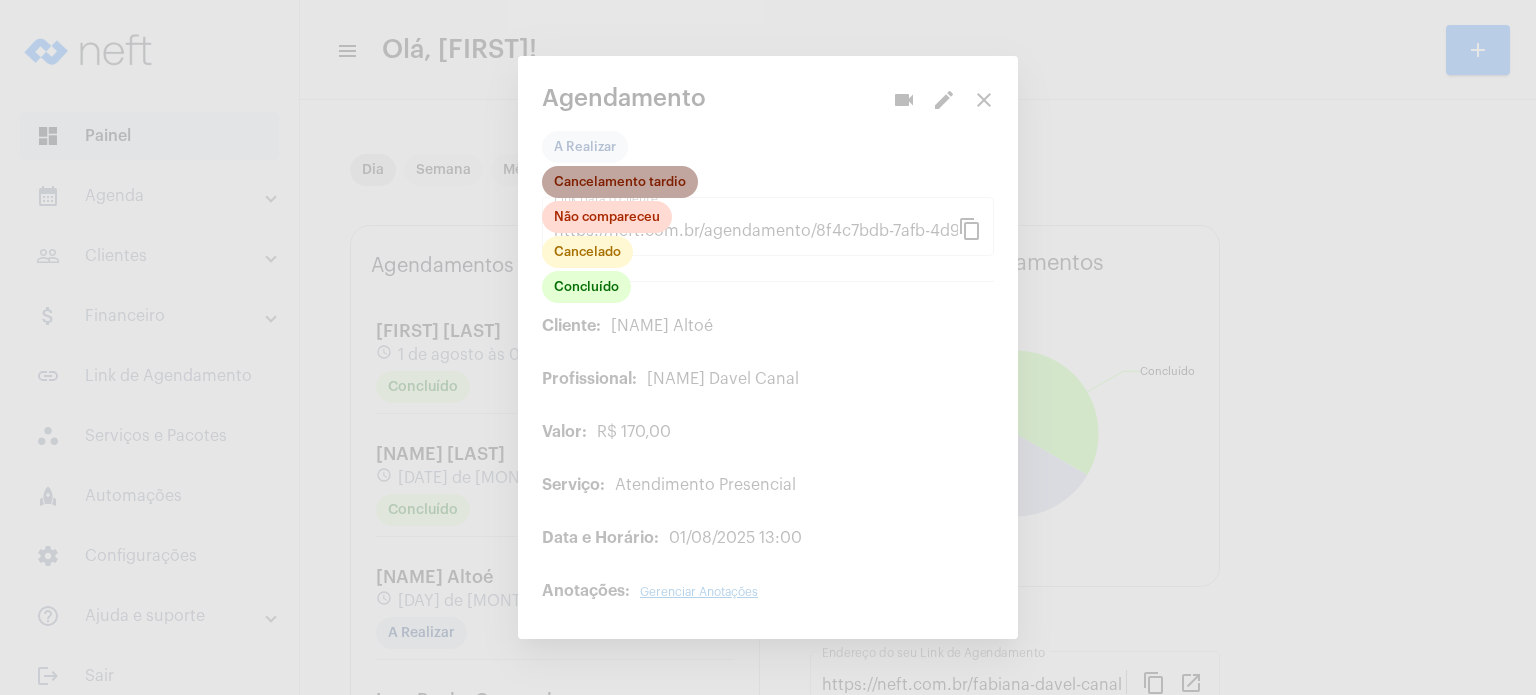 click on "Cancelamento tardio" 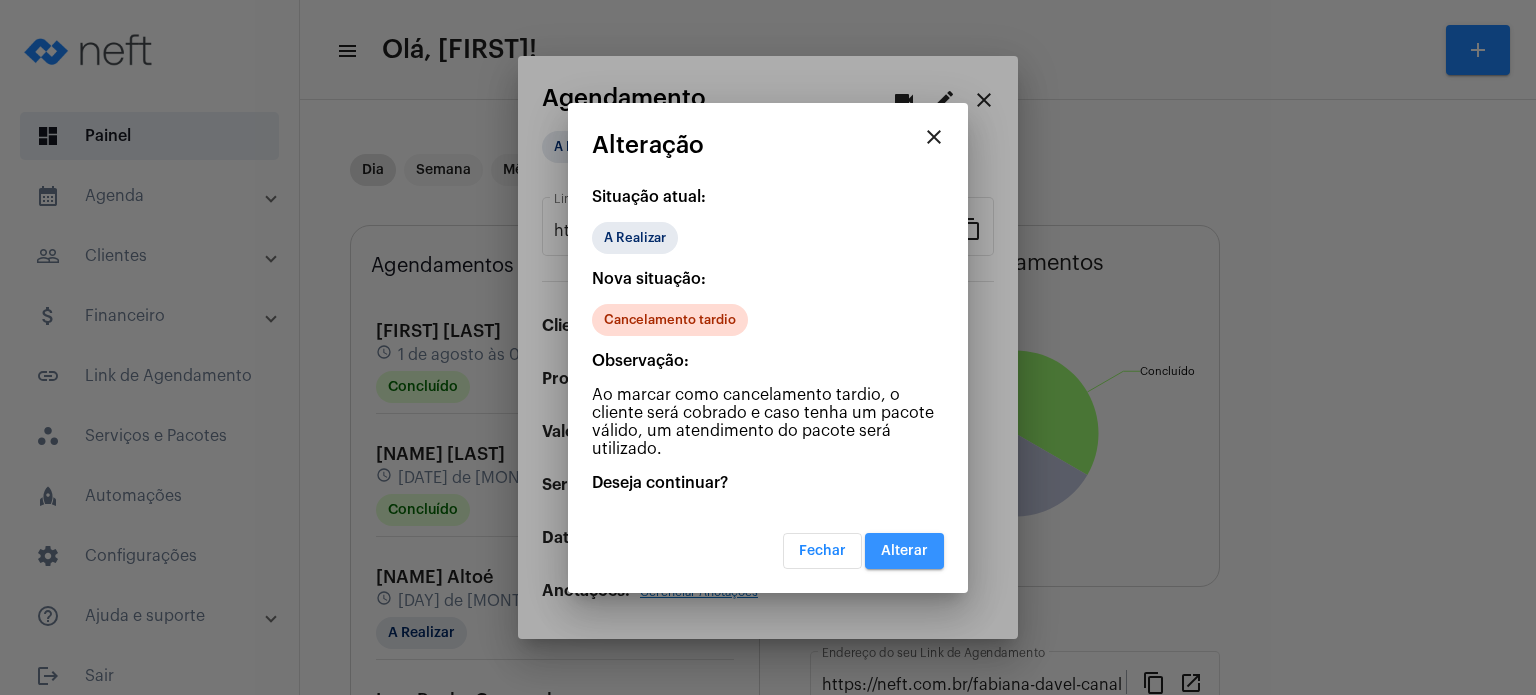 click on "Alterar" at bounding box center [904, 551] 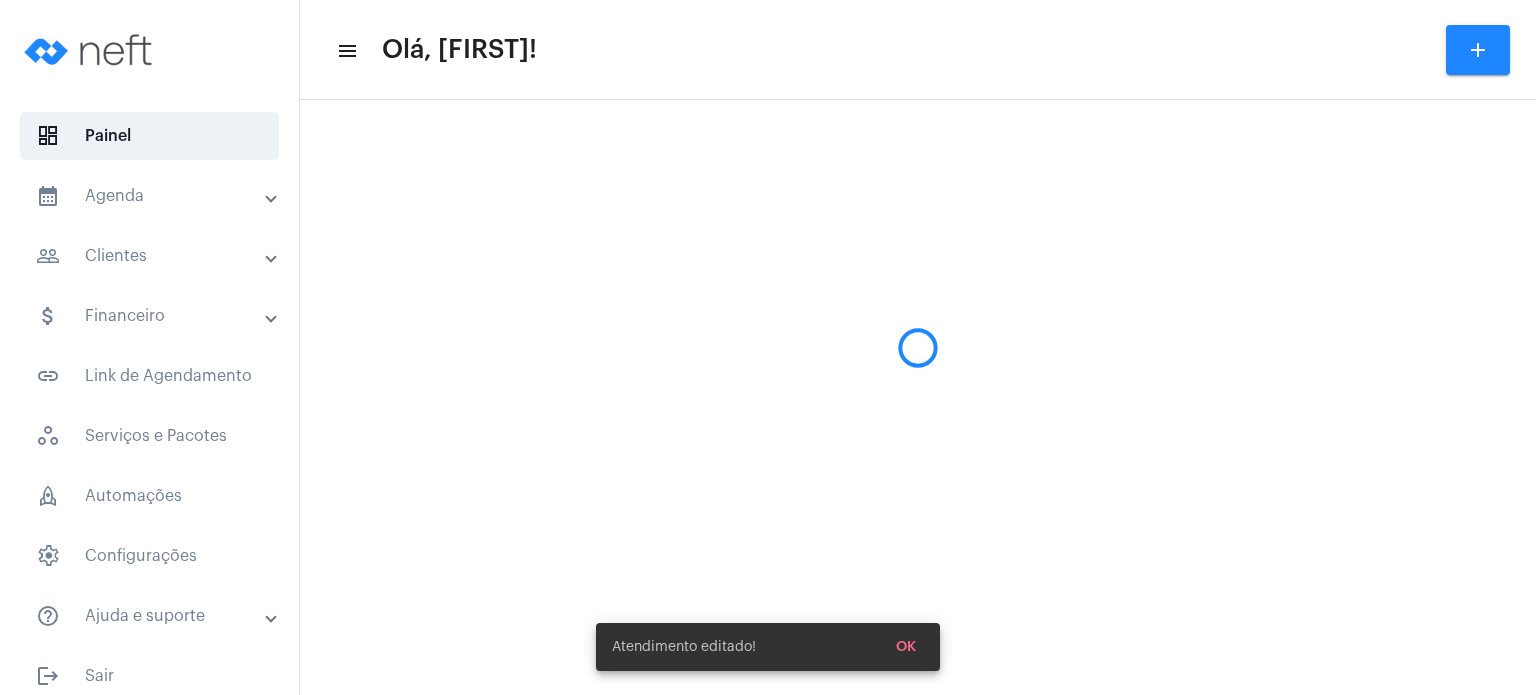 click on "calendar_month_outlined  Agenda" at bounding box center [151, 196] 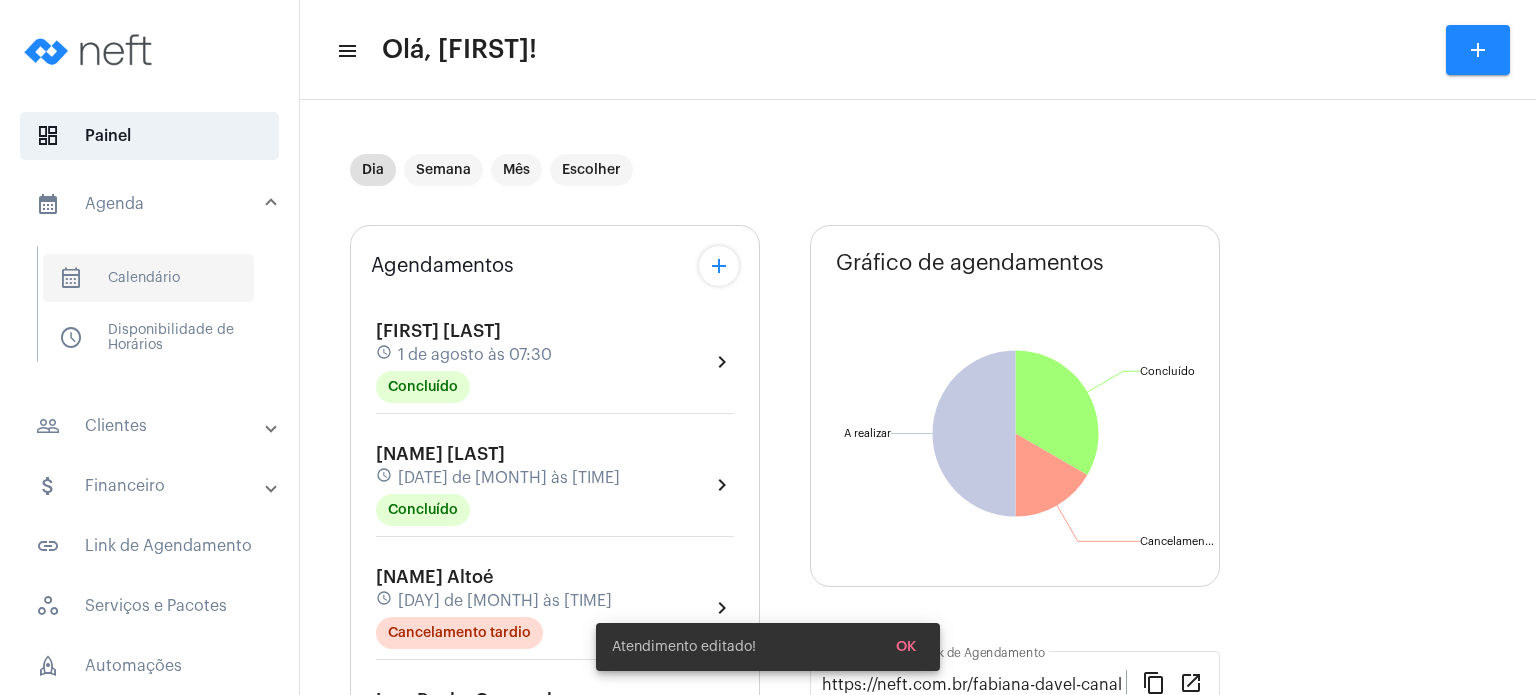 click on "calendar_month_outlined   Calendário" at bounding box center [148, 278] 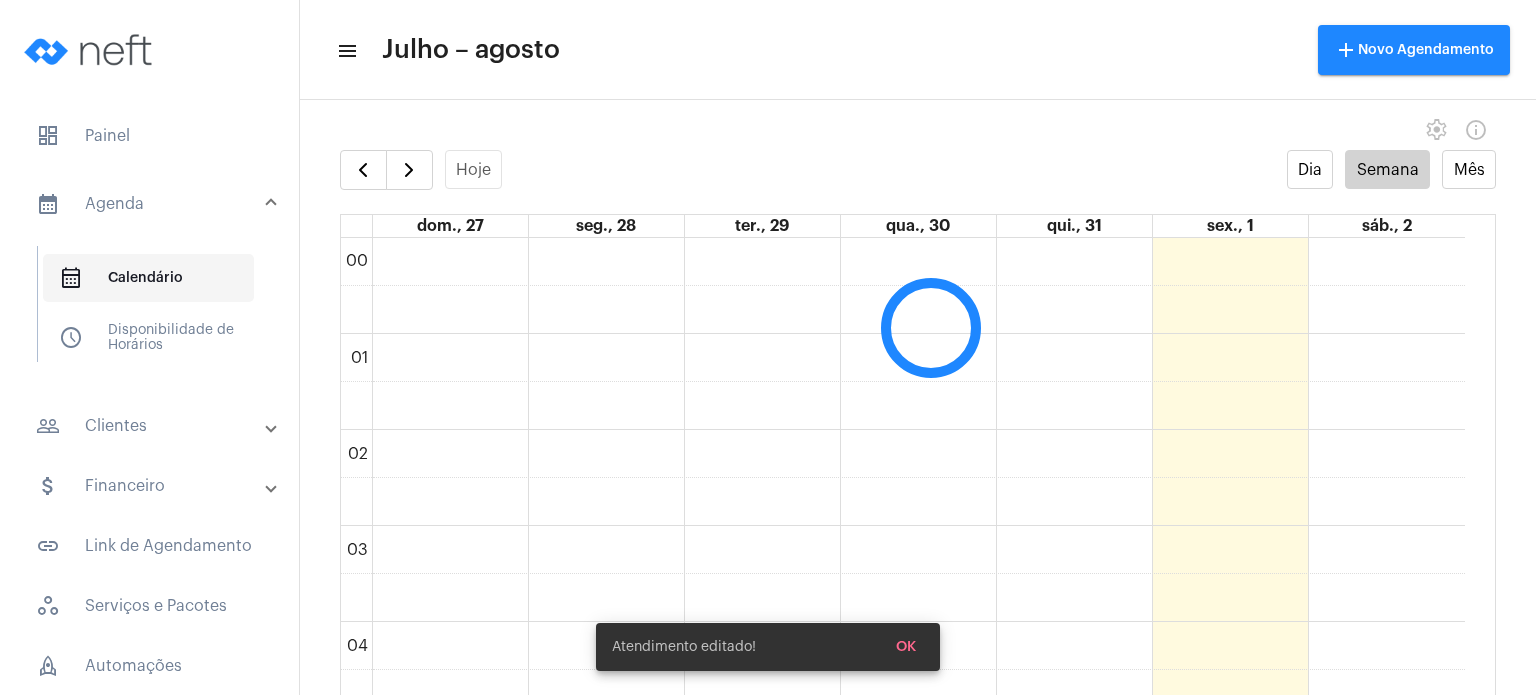 scroll, scrollTop: 576, scrollLeft: 0, axis: vertical 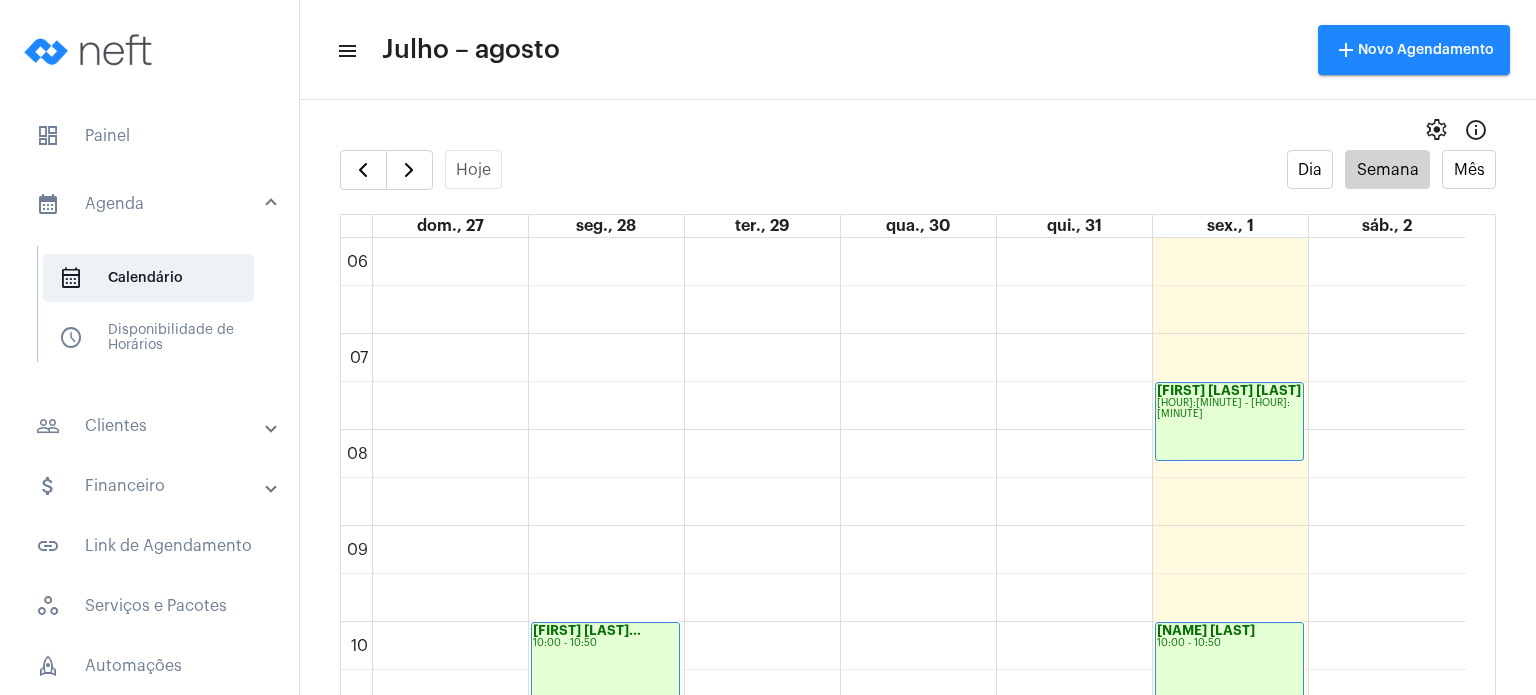 click on "settings  info_outlined" 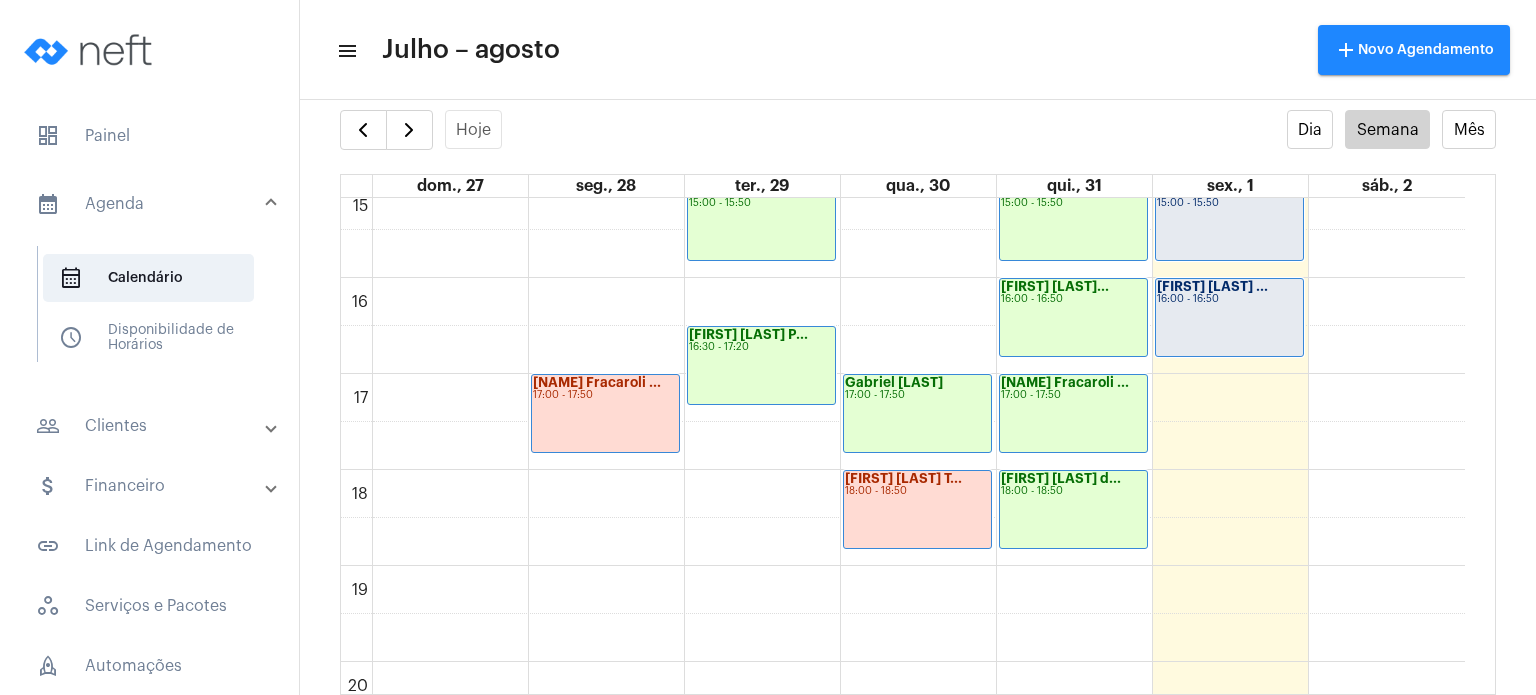 scroll, scrollTop: 1456, scrollLeft: 0, axis: vertical 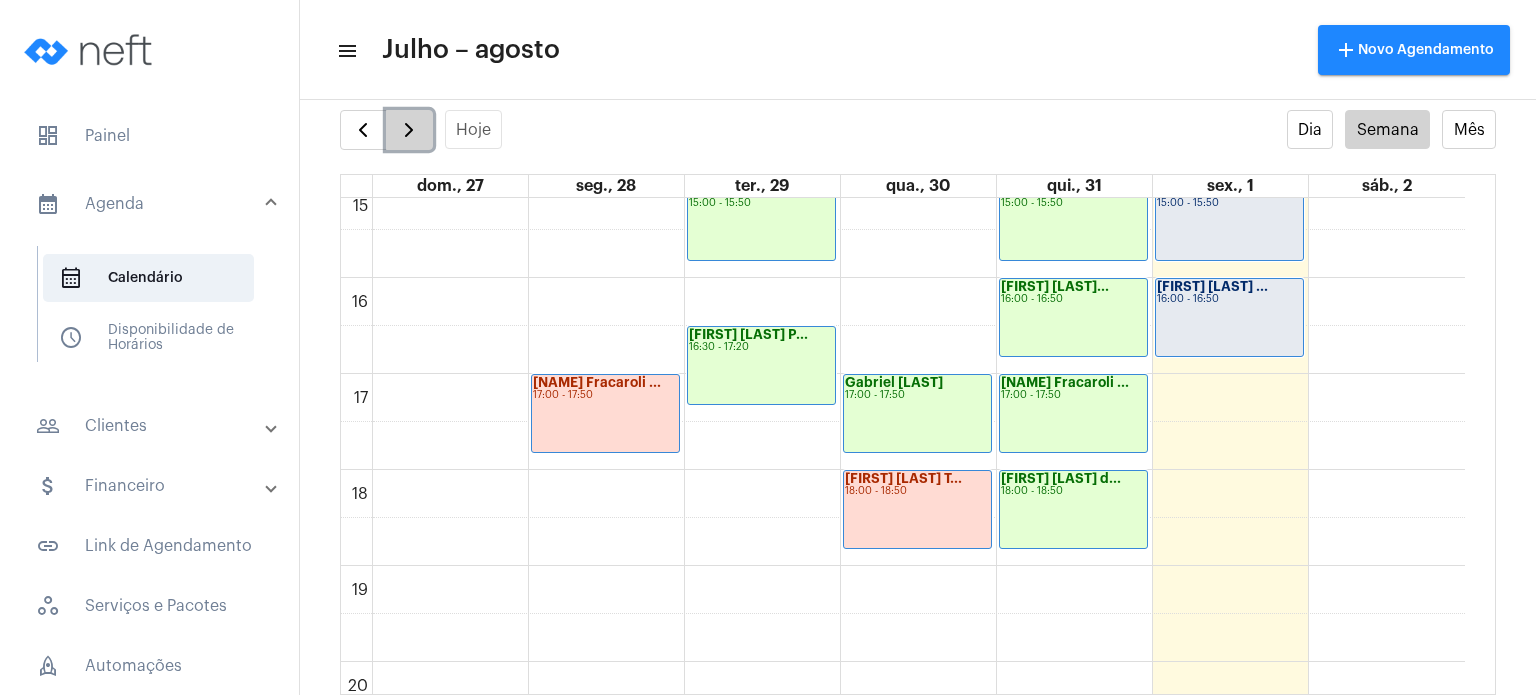 click 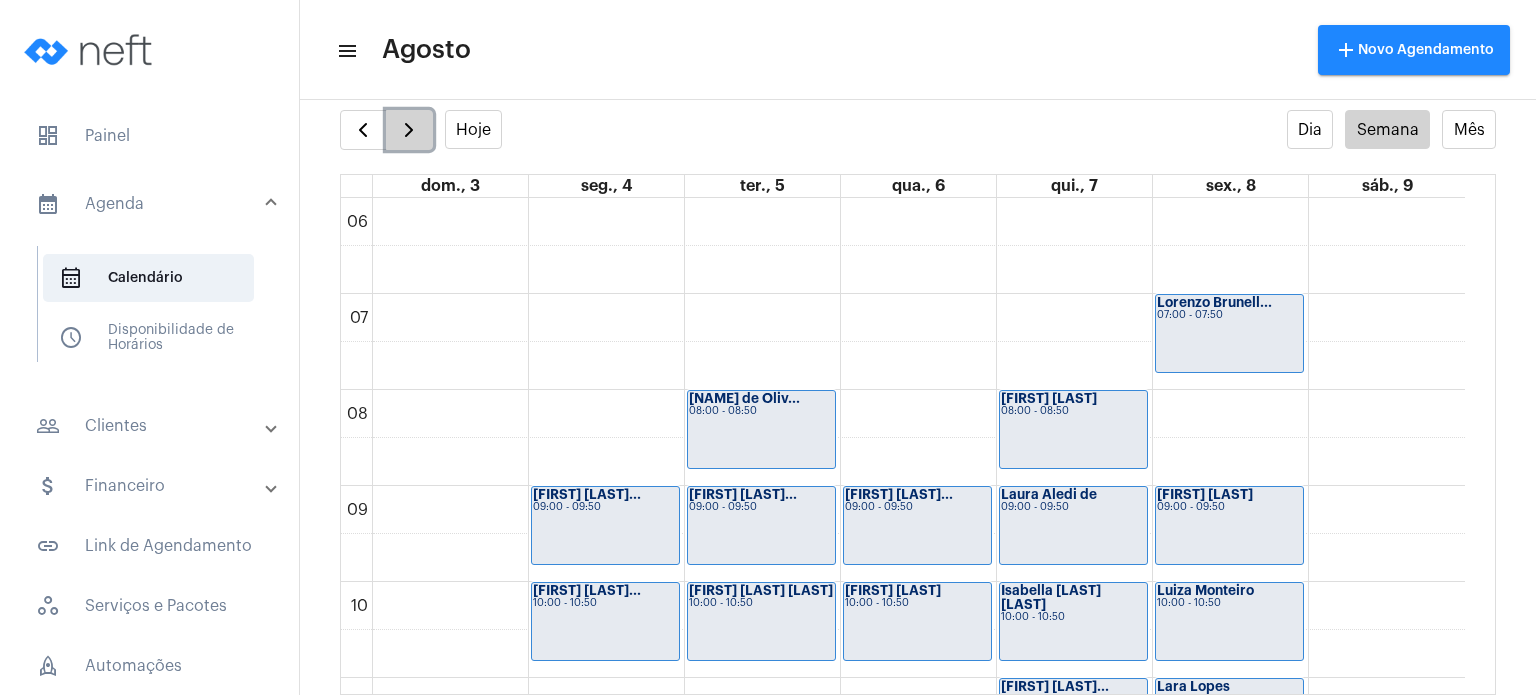 click 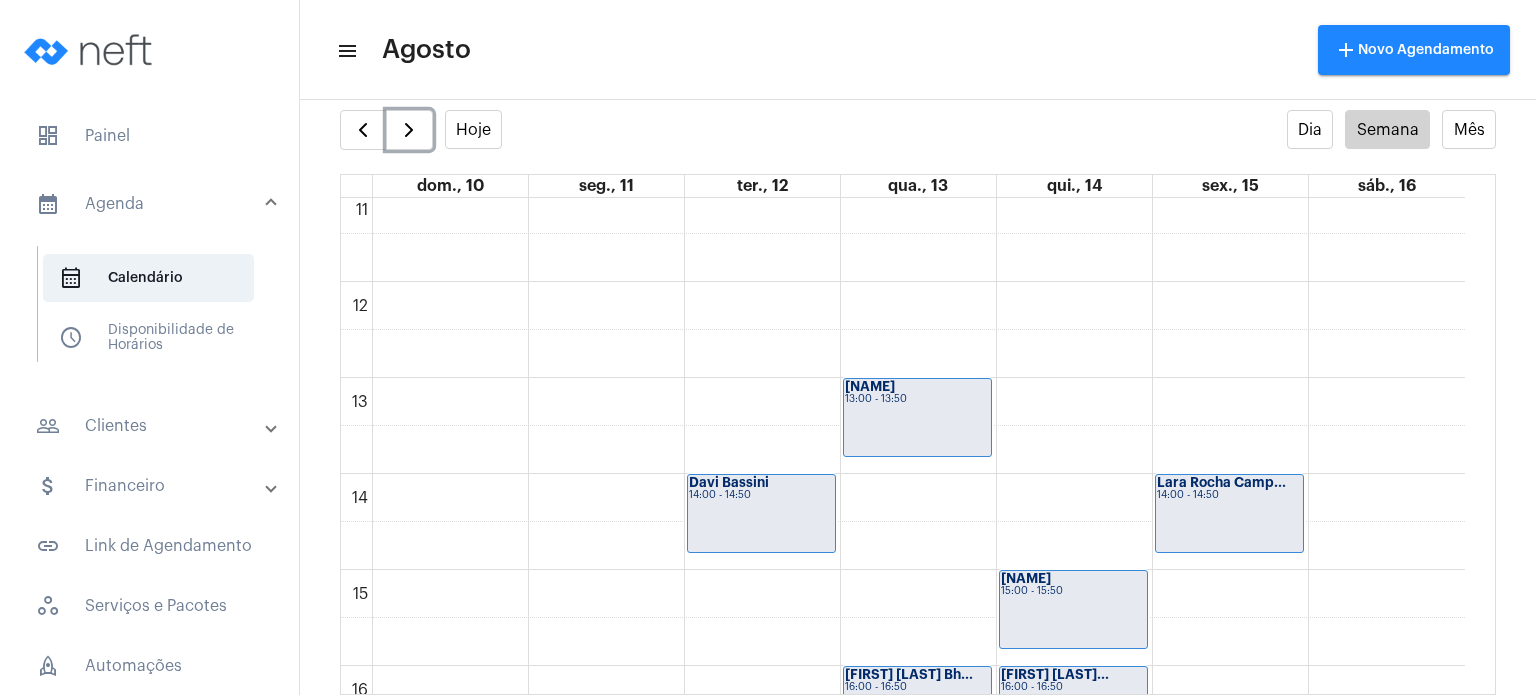 scroll, scrollTop: 1005, scrollLeft: 0, axis: vertical 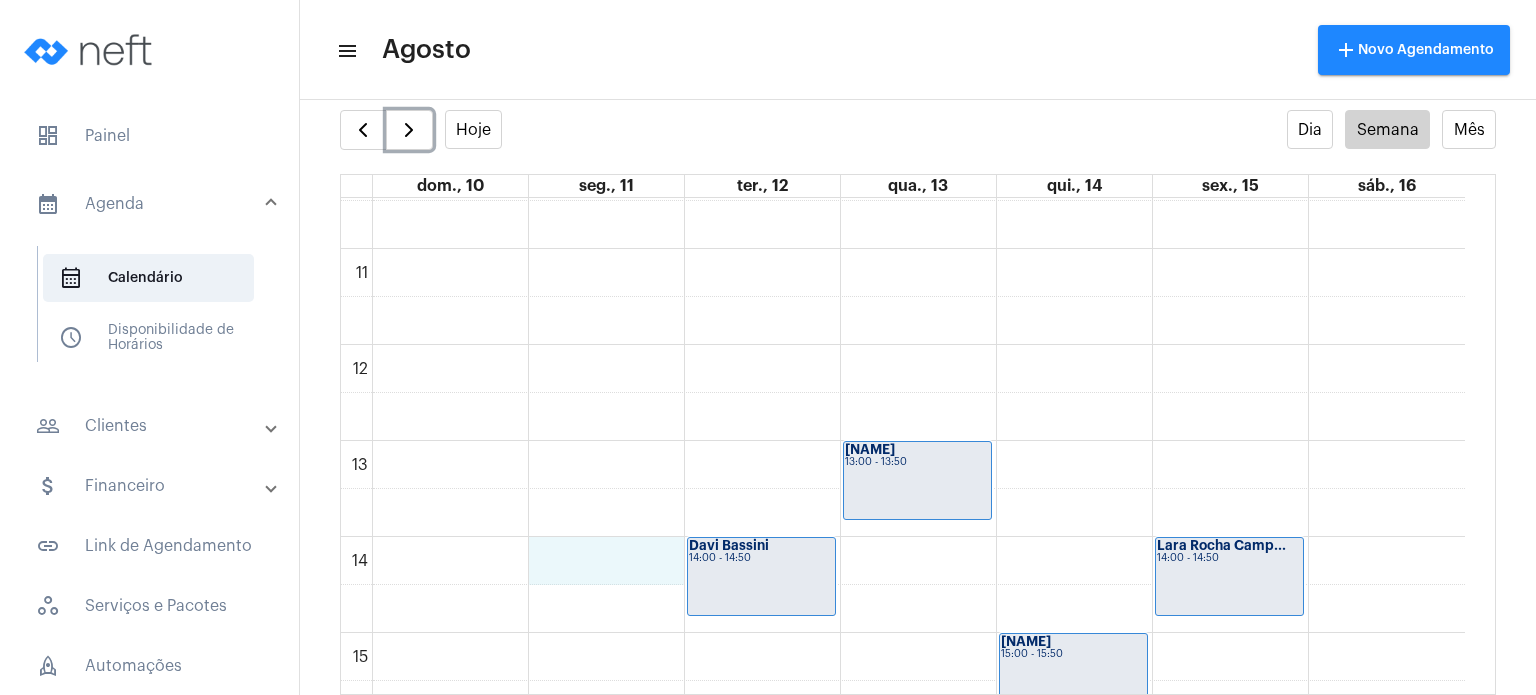 click on "00 01 02 03 04 05 06 07 08 09 10 11 12 13 14 15 16 17 18 19 20 21 22 23
[NAME]
14:00 - 14:50
[NAME]
17:00 - 17:50
[NAME]
13:00 - 13:50
[NAME]
16:00 - 16:50
[NAME]
18:00 - 18:50
[NAME]
15:00 - 15:50
[NAME]
16:00 - 16:50
[NAME]
18:00 - 18:50
[NAME]
08:00 - 08:50
[NAME]
14:00 - 14:50" 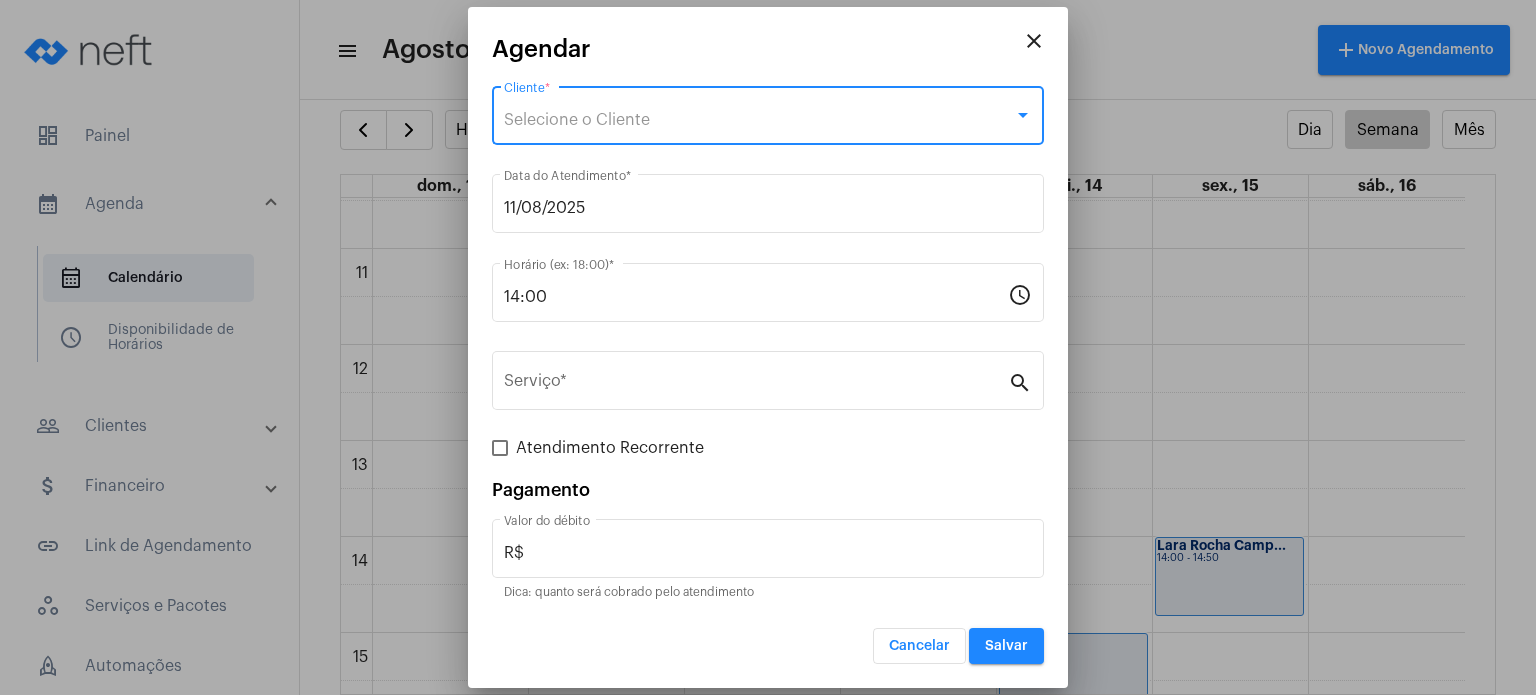 click on "Selecione o Cliente" at bounding box center [577, 120] 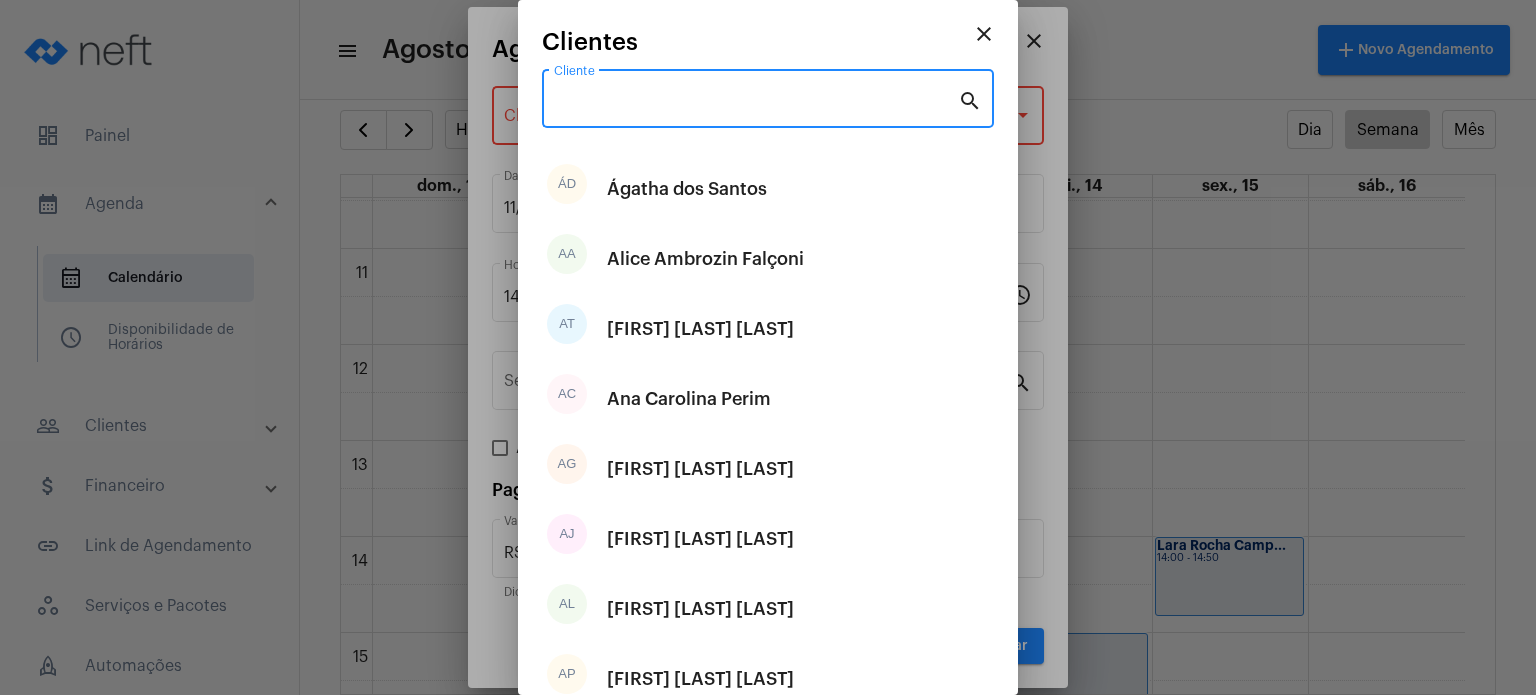 click on "Cliente" at bounding box center (756, 103) 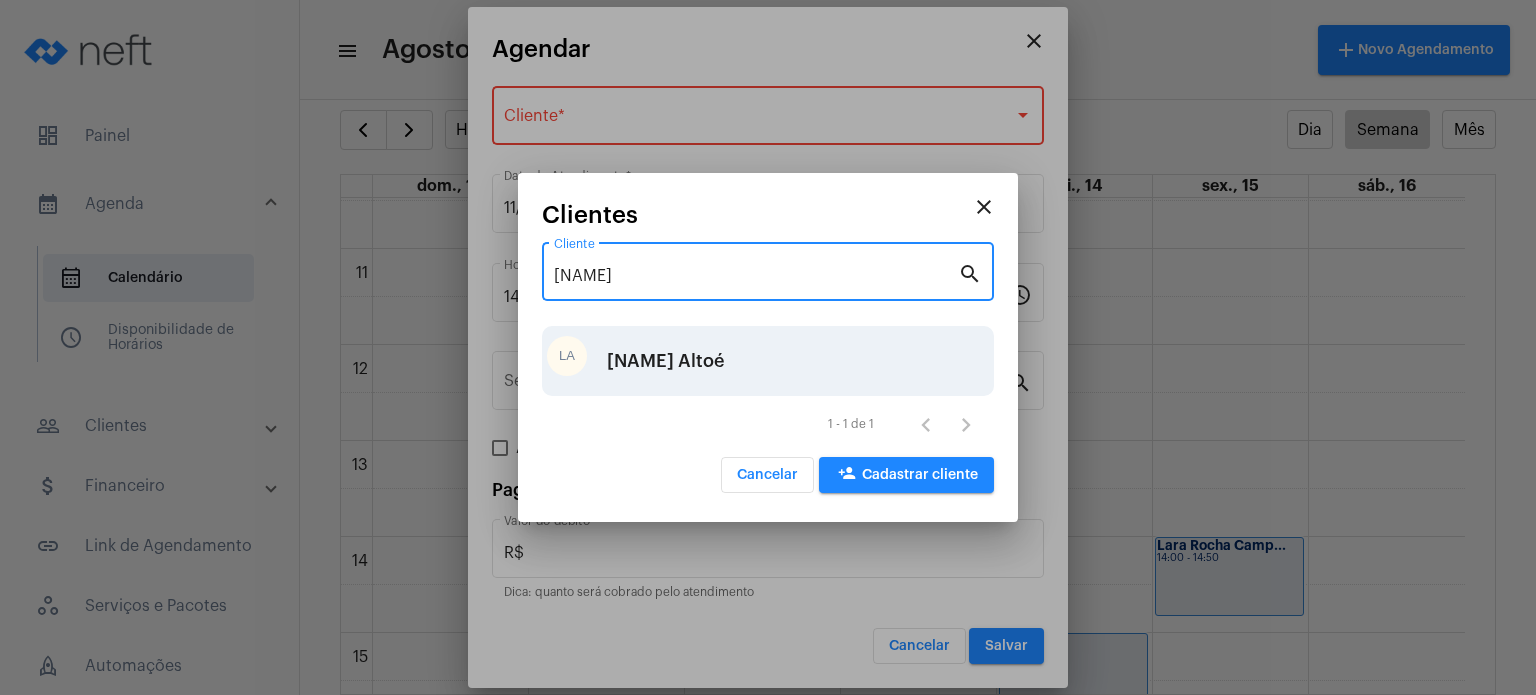 type on "[NAME]" 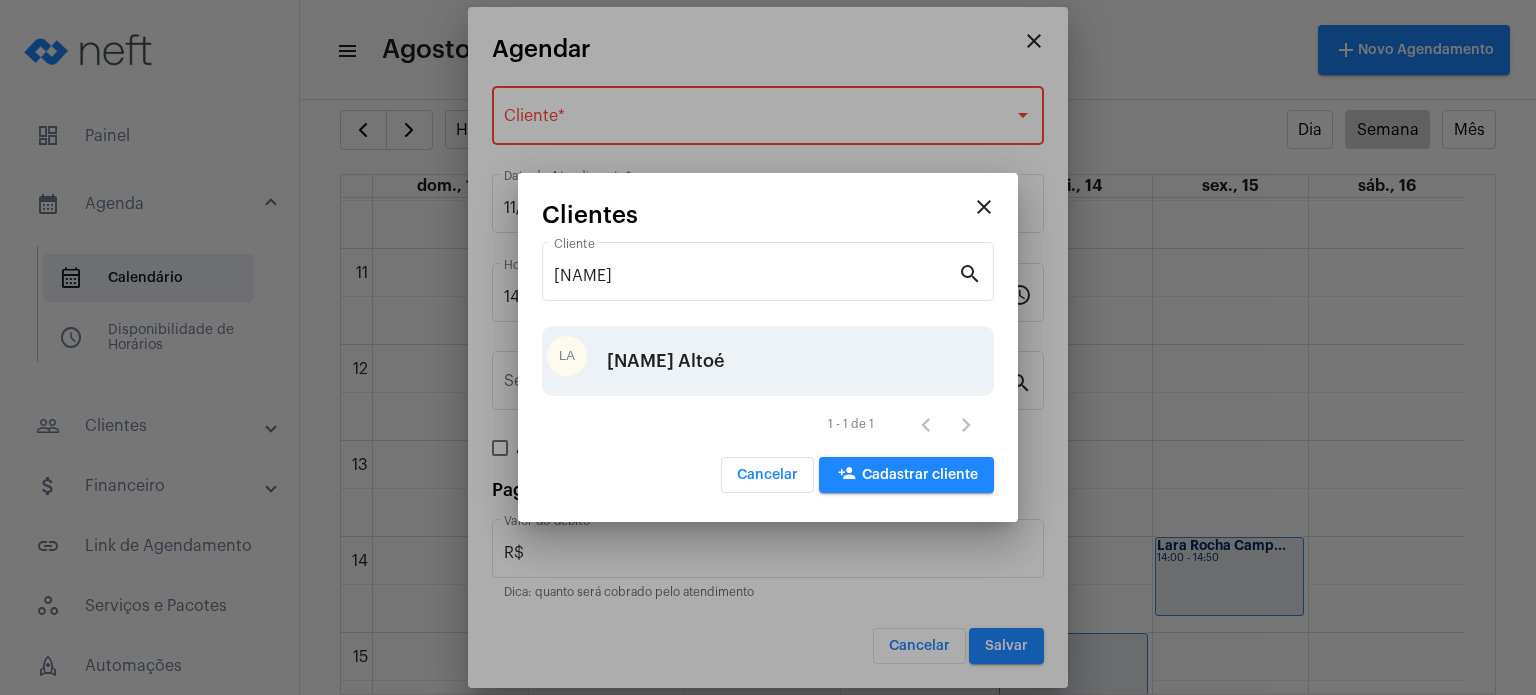 click on "[NAME] Altoé" at bounding box center [665, 361] 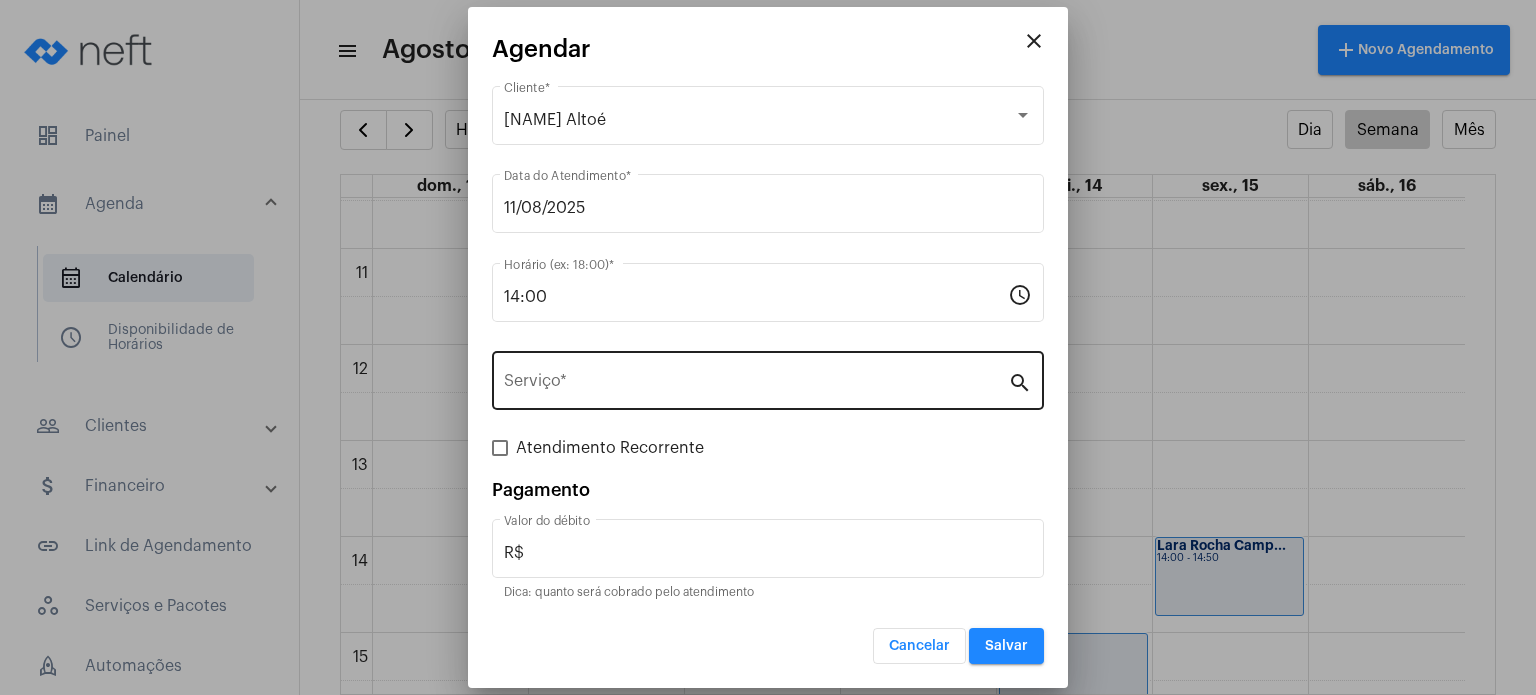 click on "Serviço  *" at bounding box center (756, 378) 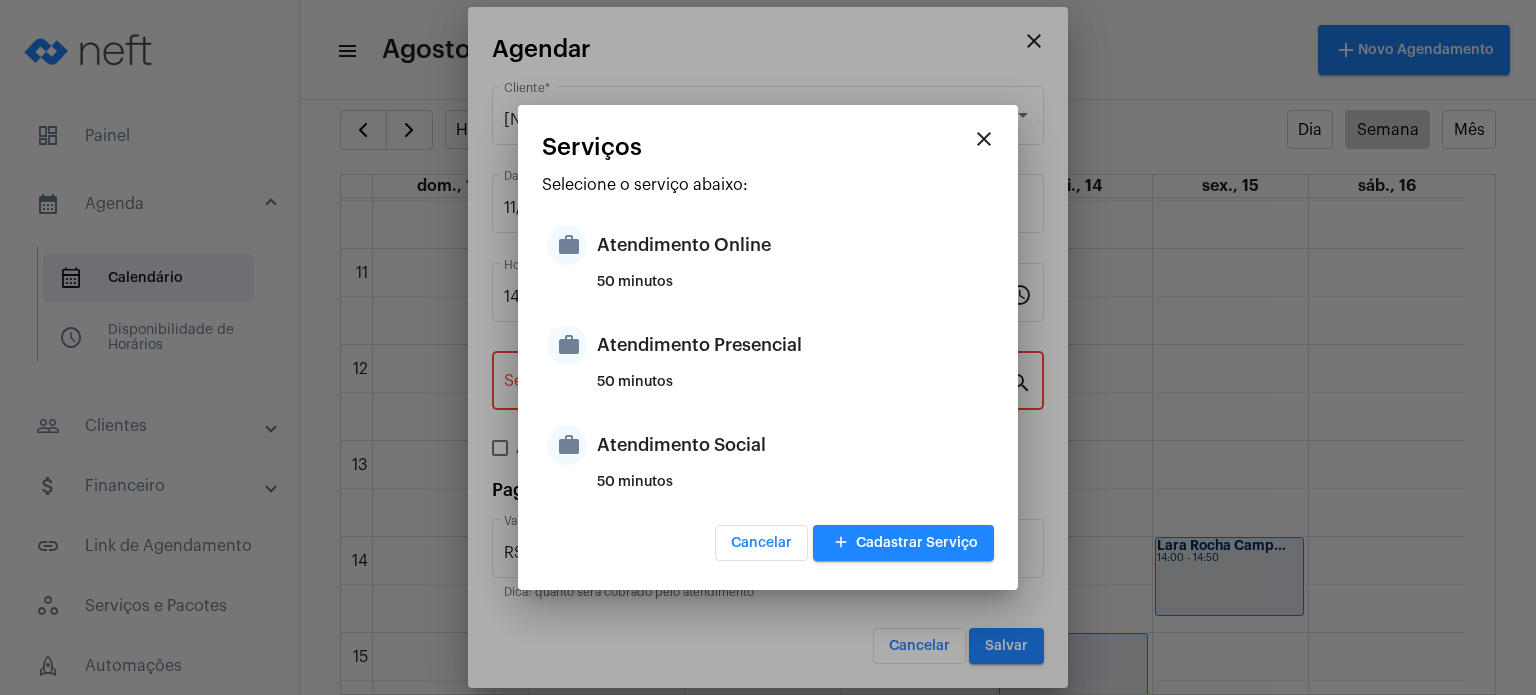 click on "Atendimento Presencial" at bounding box center [793, 345] 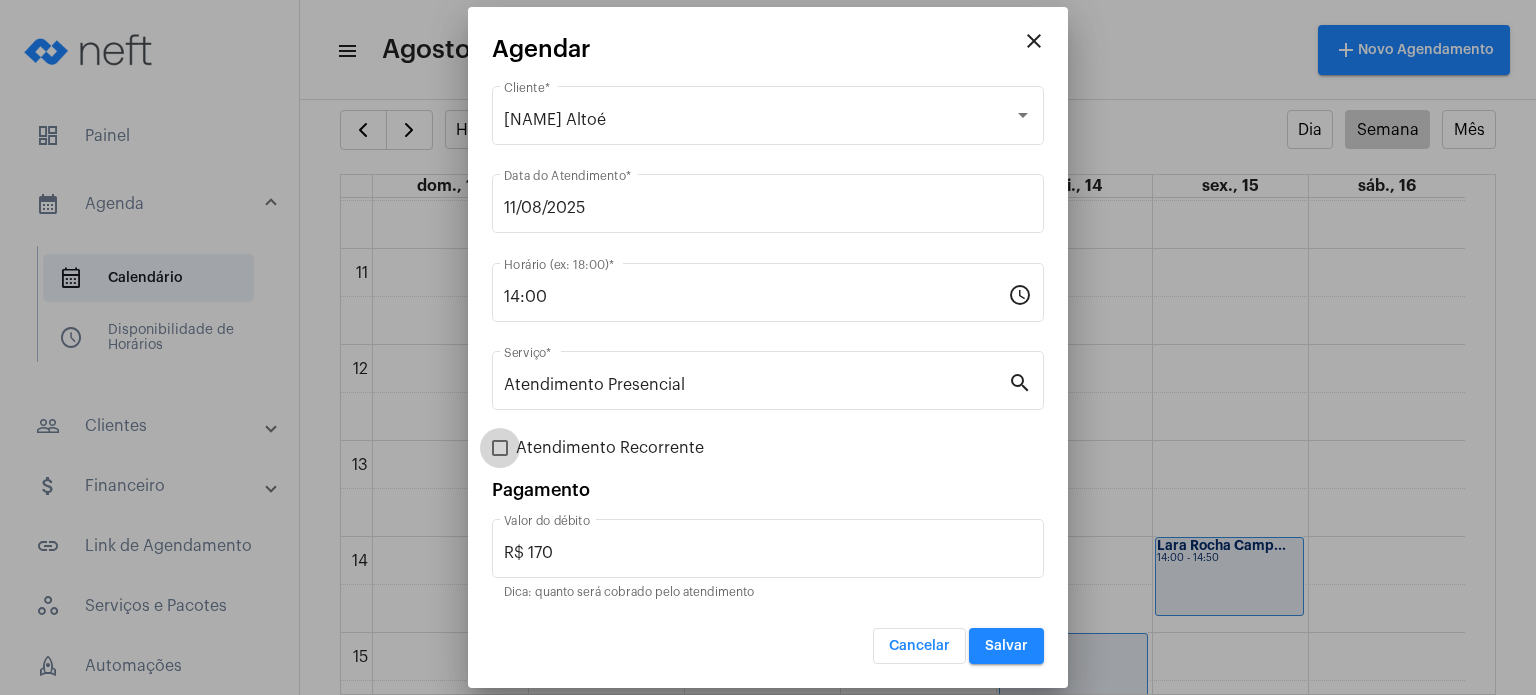 click on "Atendimento Recorrente" at bounding box center [610, 448] 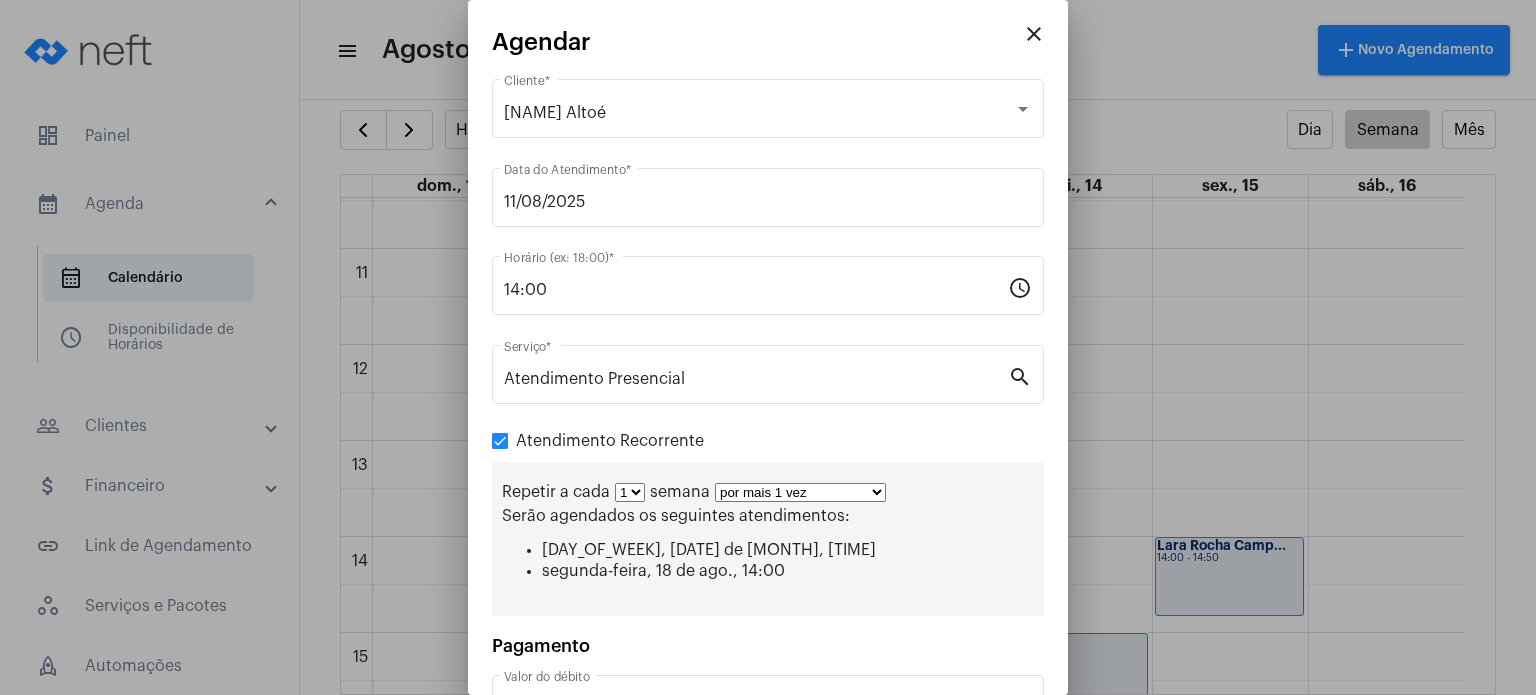 click on "1 2 3 4 5 6 7 8" at bounding box center [630, 492] 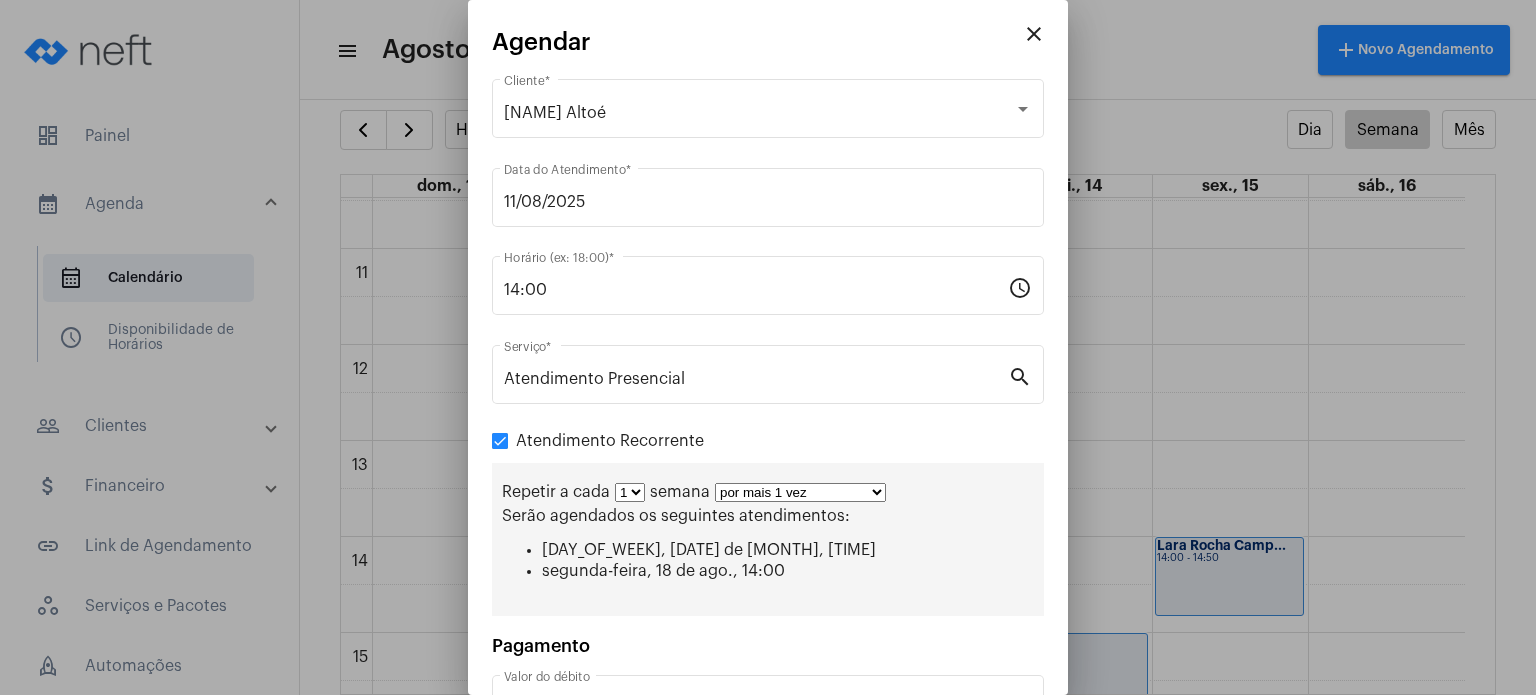 select on "1: 2" 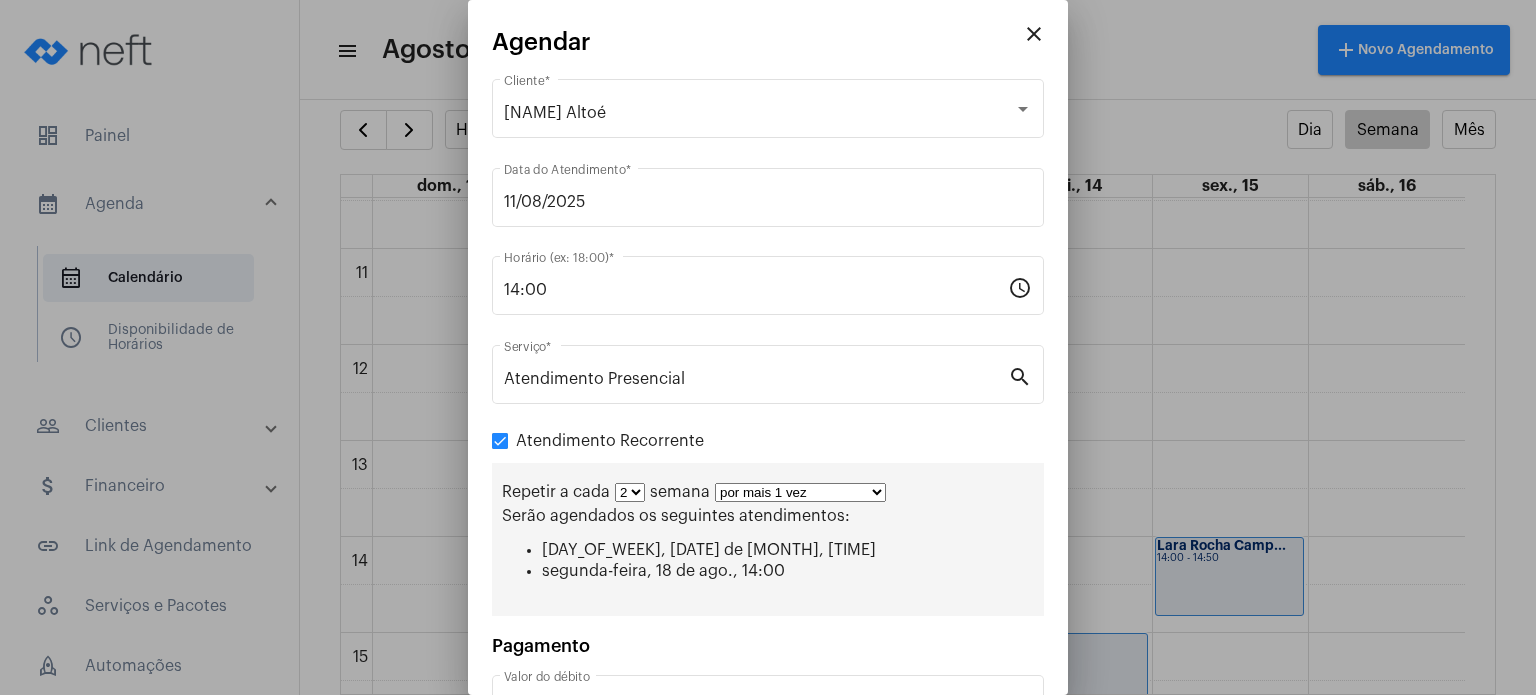 click on "1 2 3 4 5 6 7 8" at bounding box center [630, 492] 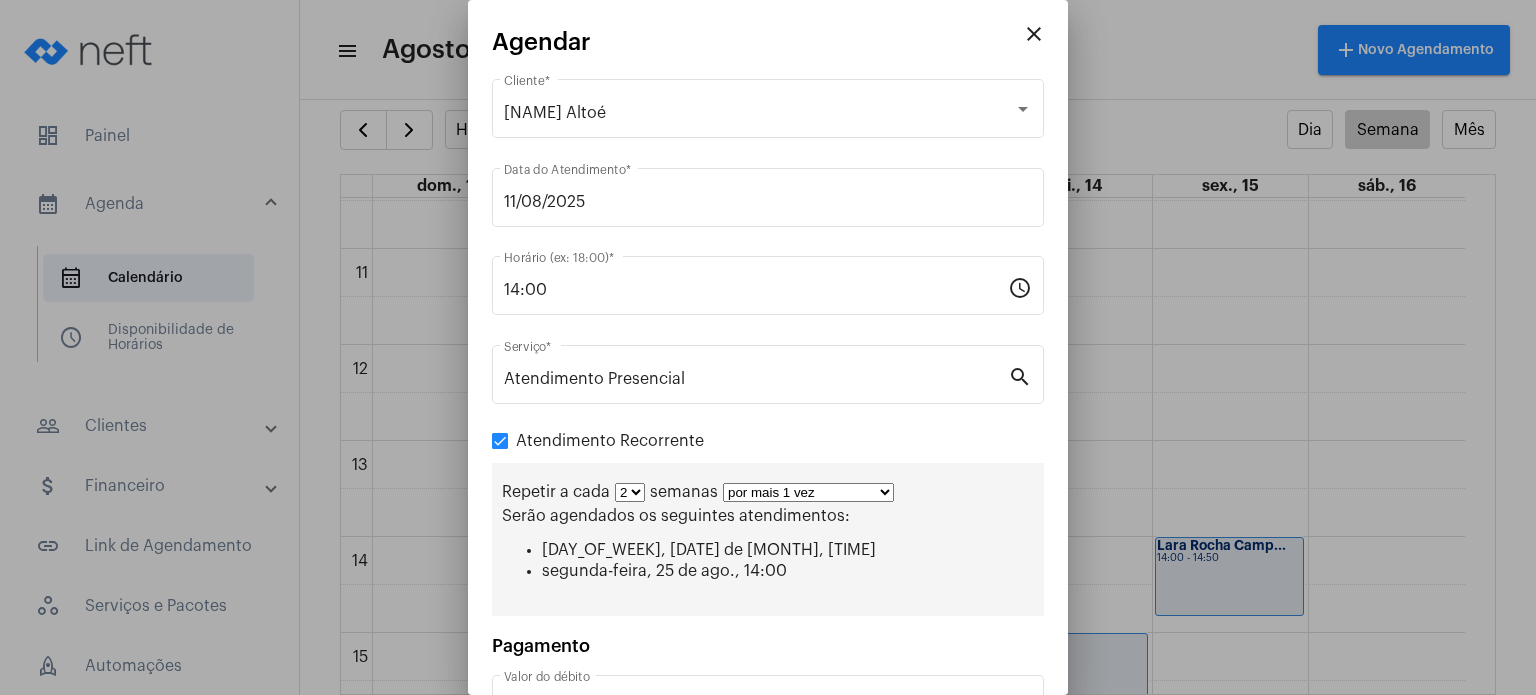 click on "por mais 1 vez por mais 2 vezes por mais 3 vezes por mais 4 vezes por mais 5 vezes por mais 6 vezes por mais 7 vezes por mais 8 vezes por mais 9 vezes por mais 10 vezes por tempo indeterminado" at bounding box center [808, 492] 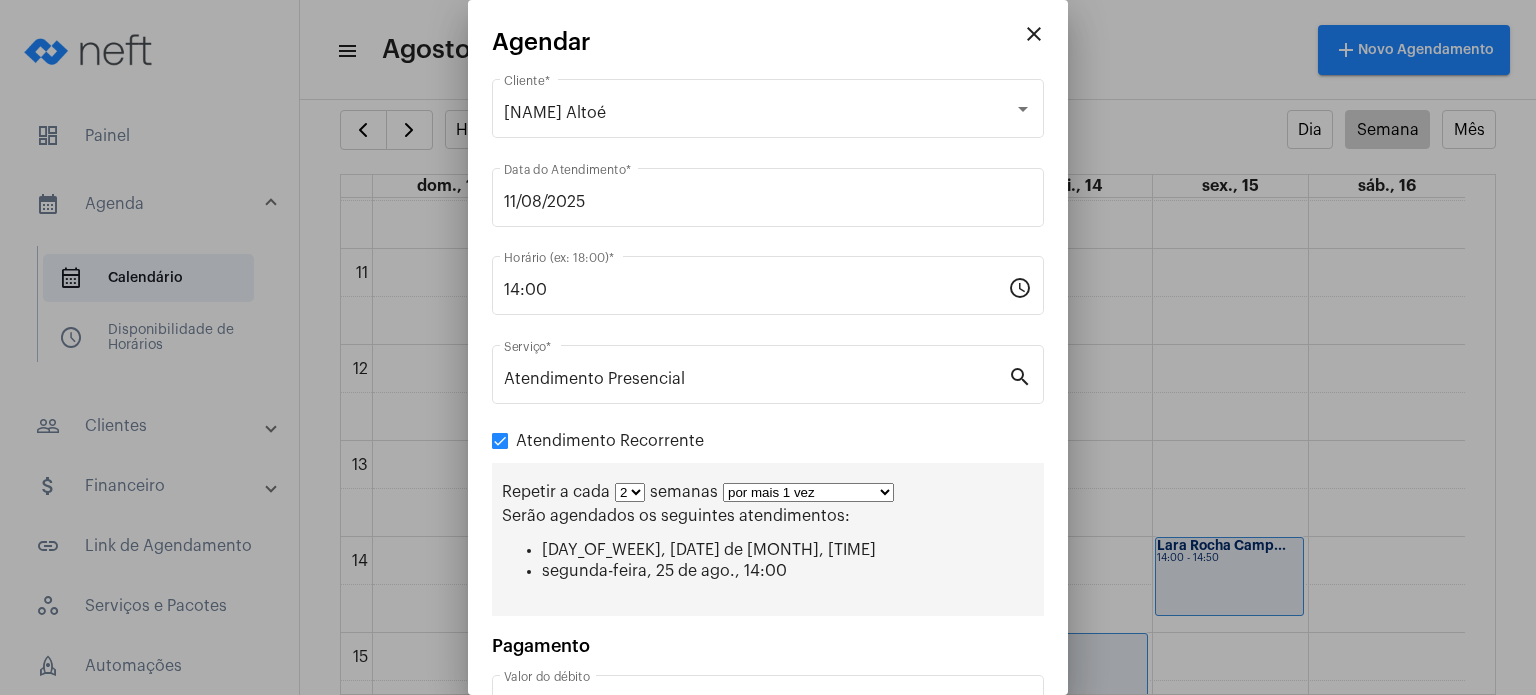 select on "3: 4" 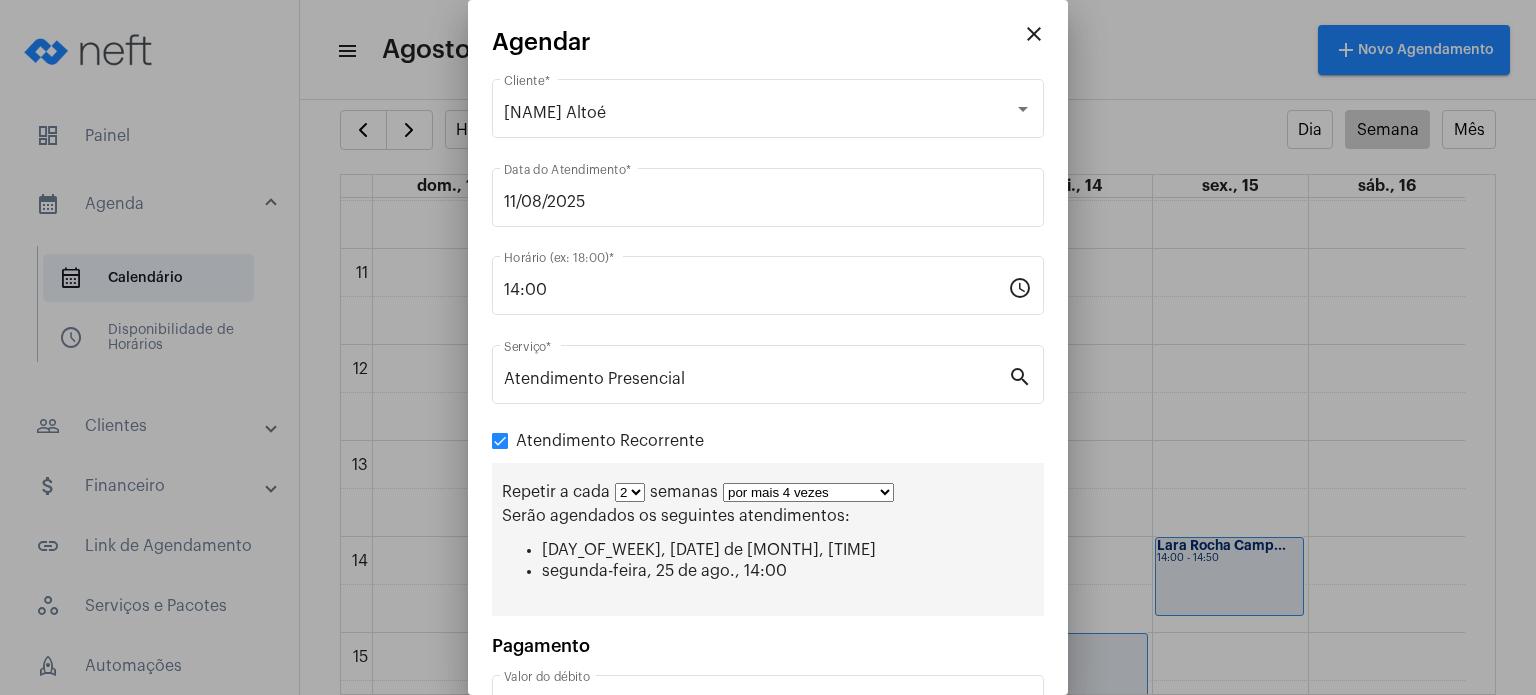 click on "por mais 1 vez por mais 2 vezes por mais 3 vezes por mais 4 vezes por mais 5 vezes por mais 6 vezes por mais 7 vezes por mais 8 vezes por mais 9 vezes por mais 10 vezes por tempo indeterminado" at bounding box center [808, 492] 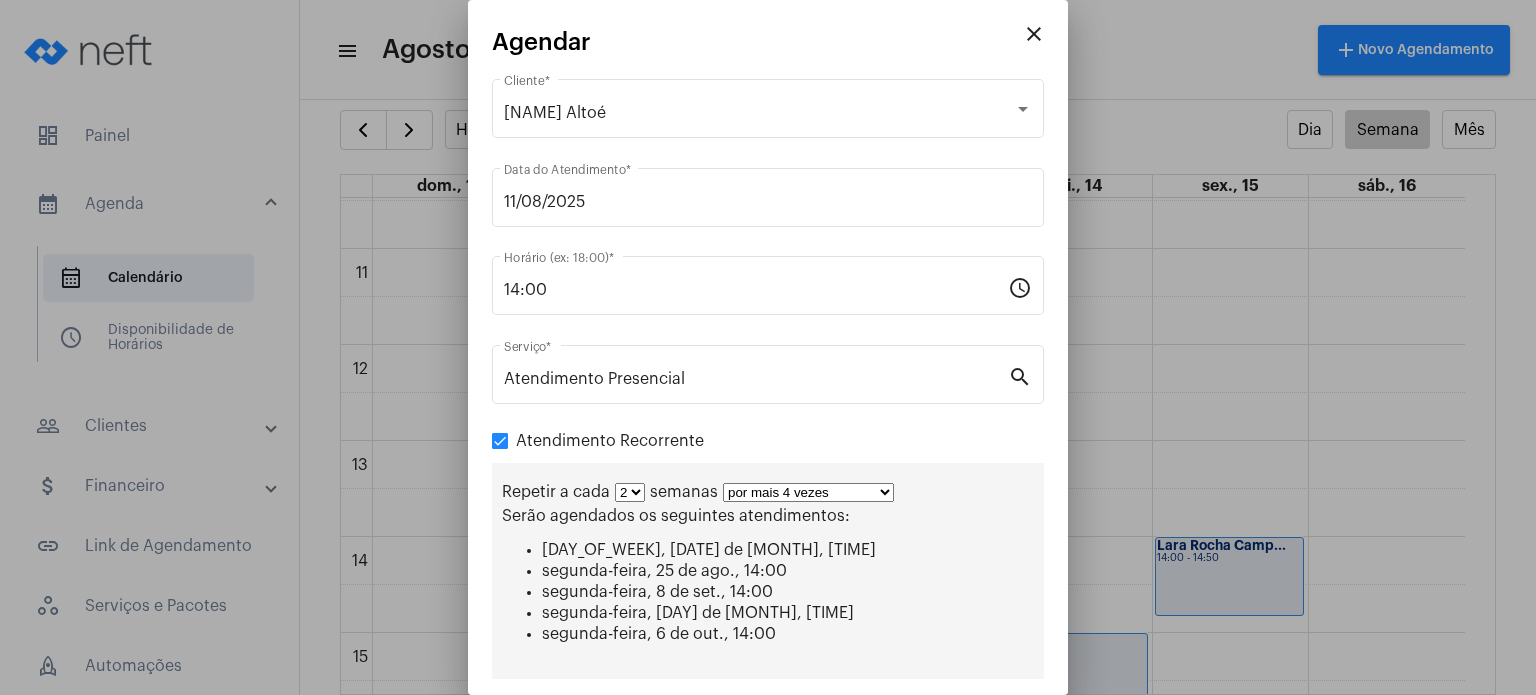 scroll, scrollTop: 208, scrollLeft: 0, axis: vertical 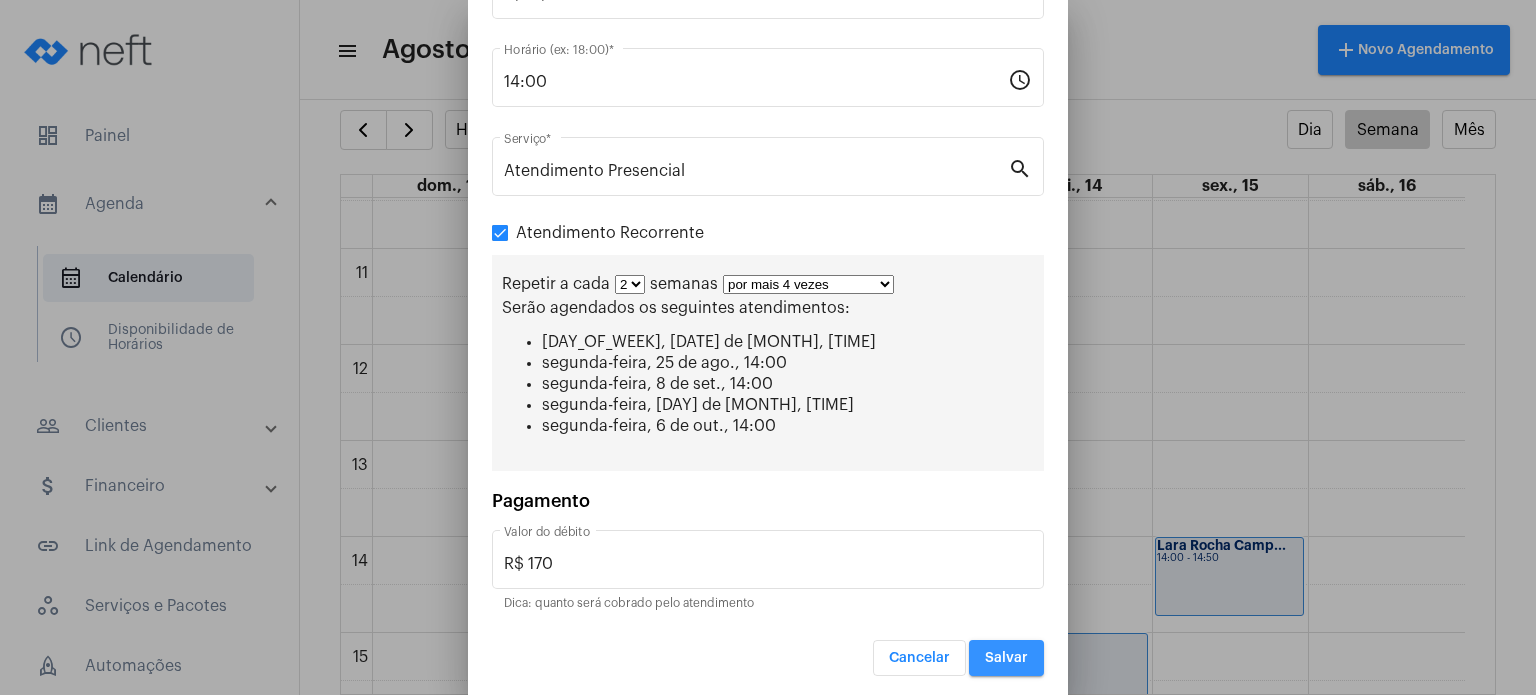 click on "Salvar" at bounding box center (1006, 658) 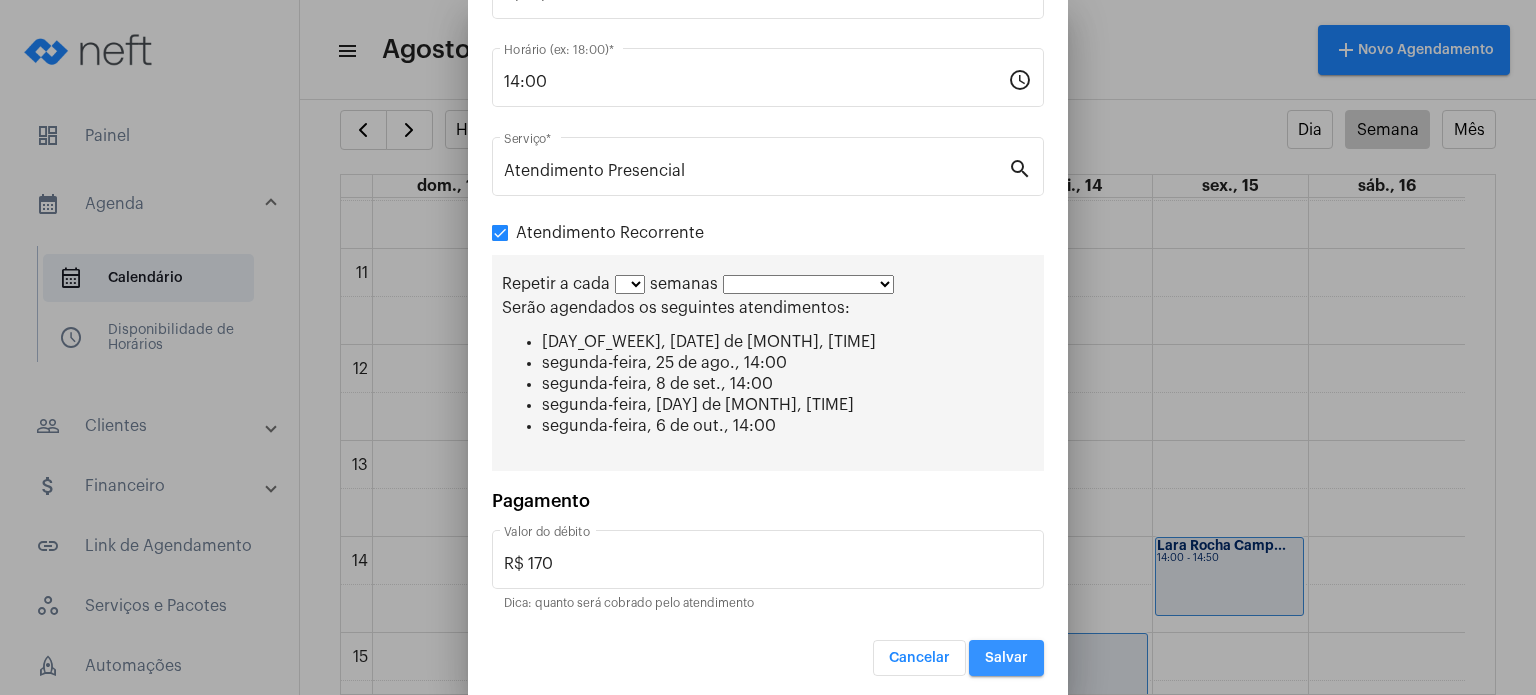 scroll, scrollTop: 0, scrollLeft: 0, axis: both 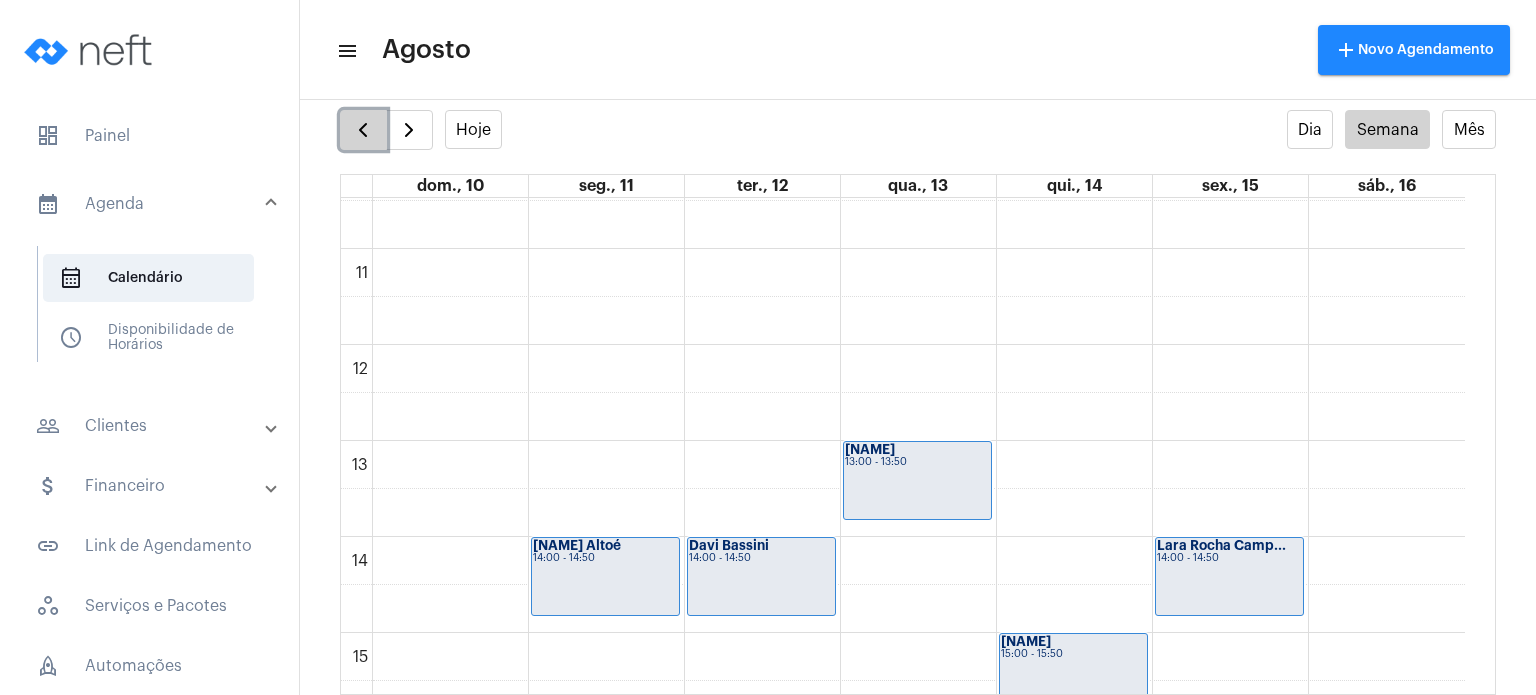 click 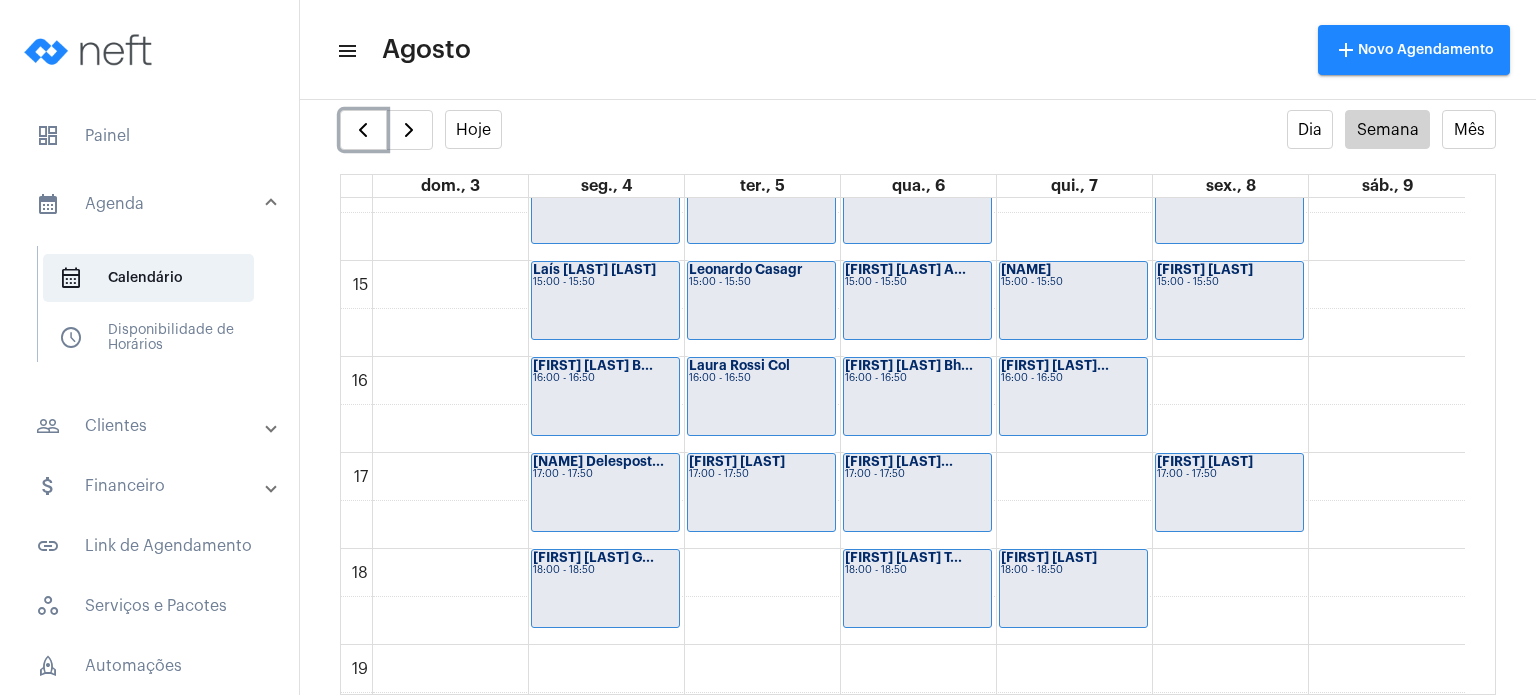 scroll, scrollTop: 1505, scrollLeft: 0, axis: vertical 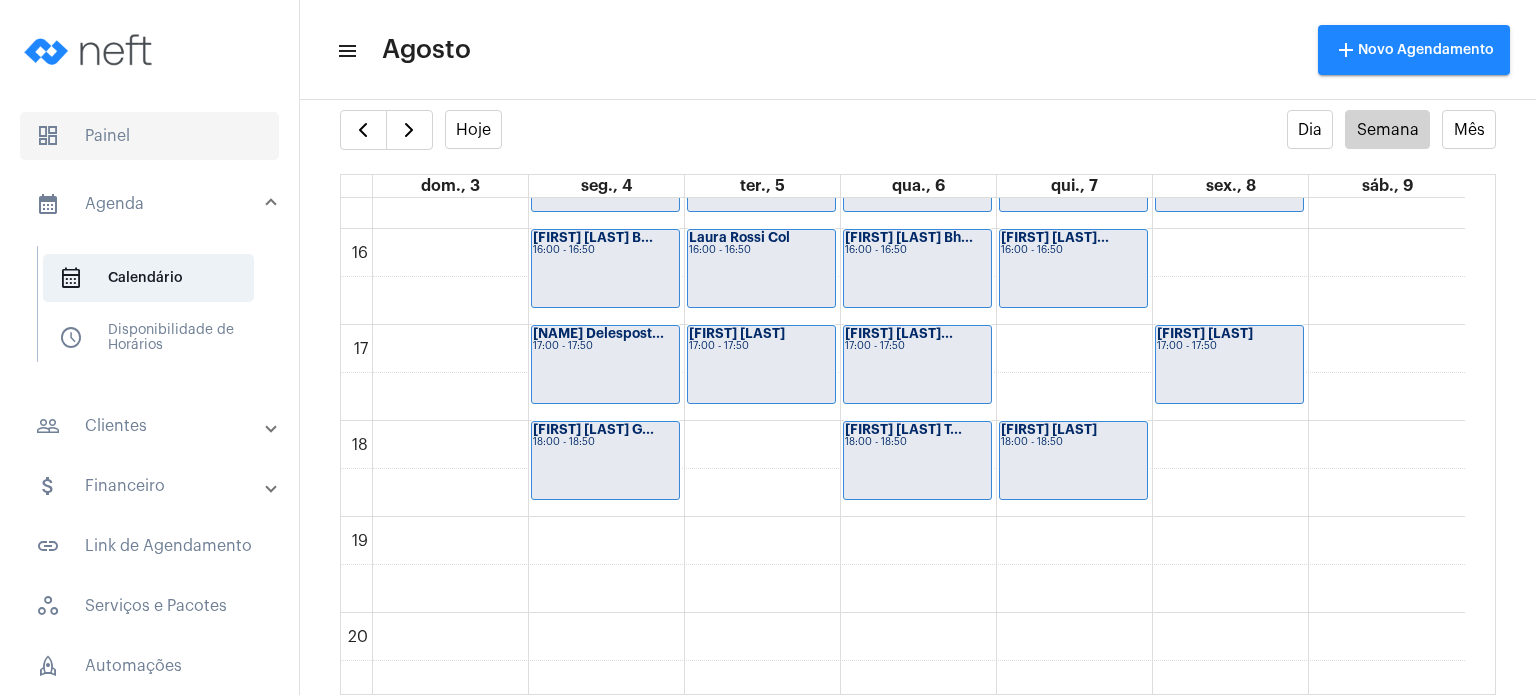click on "dashboard   Painel" 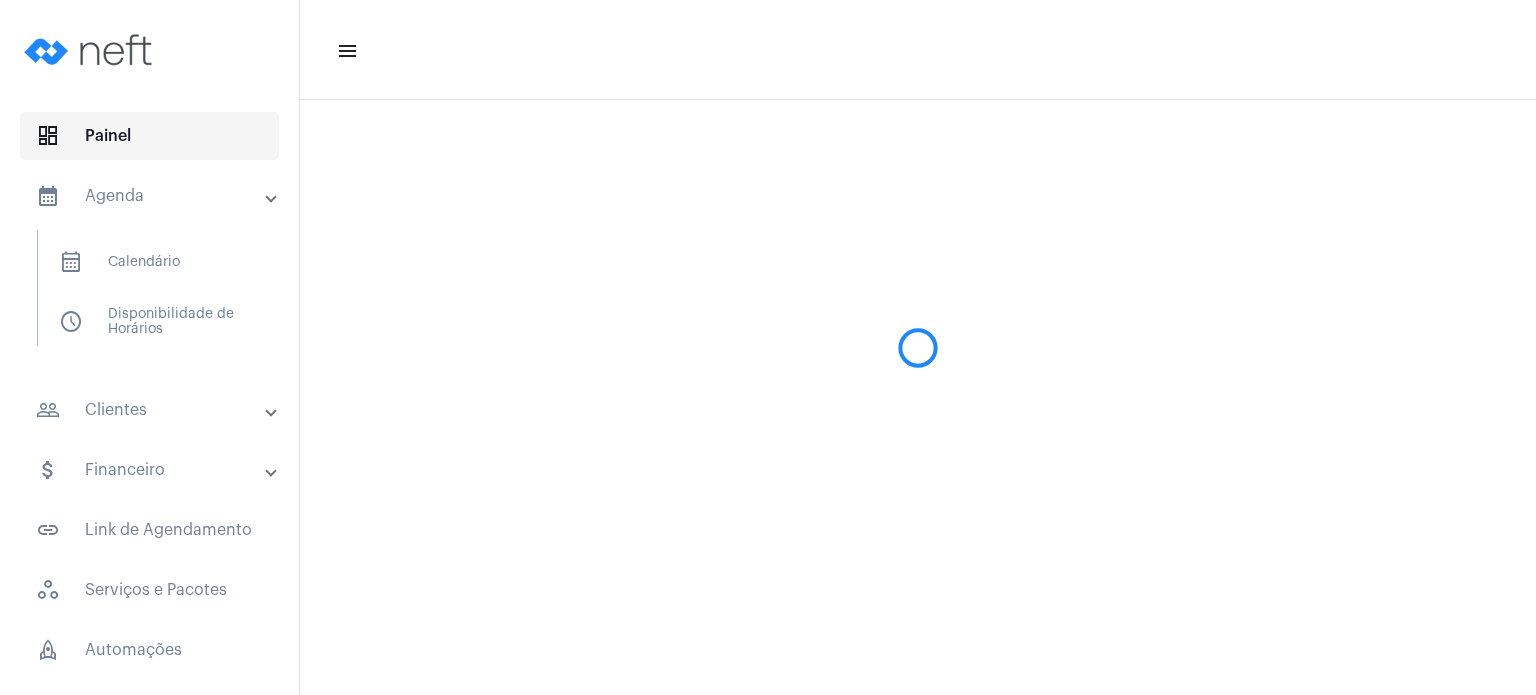 scroll, scrollTop: 0, scrollLeft: 0, axis: both 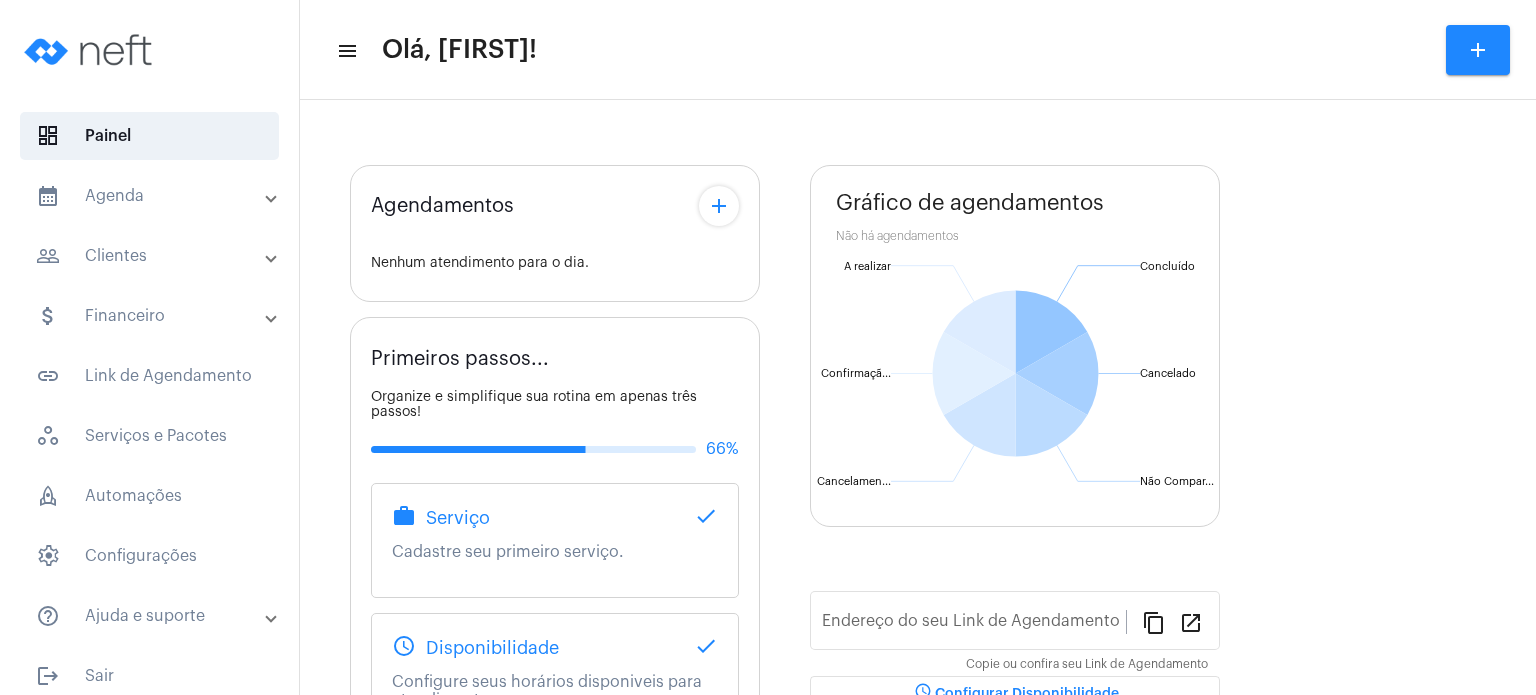 type on "https://neft.com.br/fabiana-davel-canal" 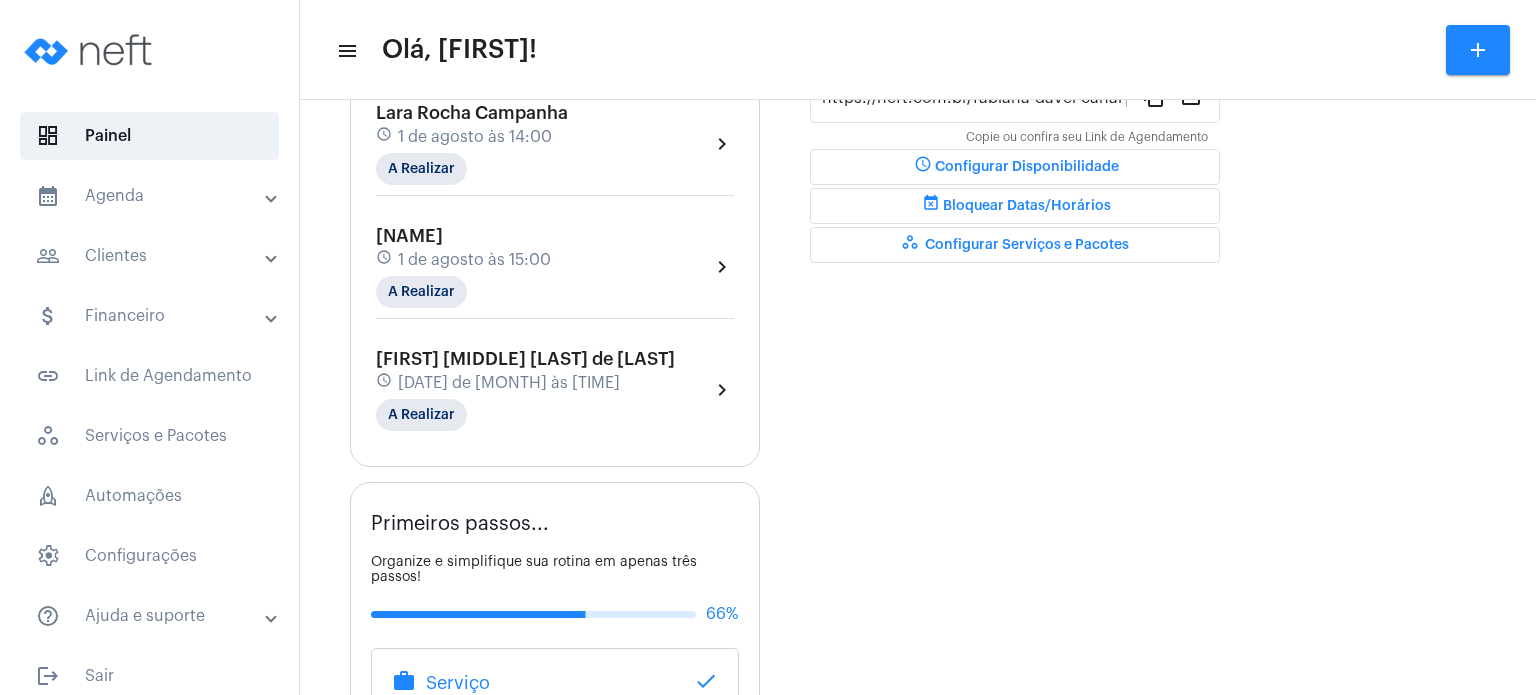 scroll, scrollTop: 608, scrollLeft: 0, axis: vertical 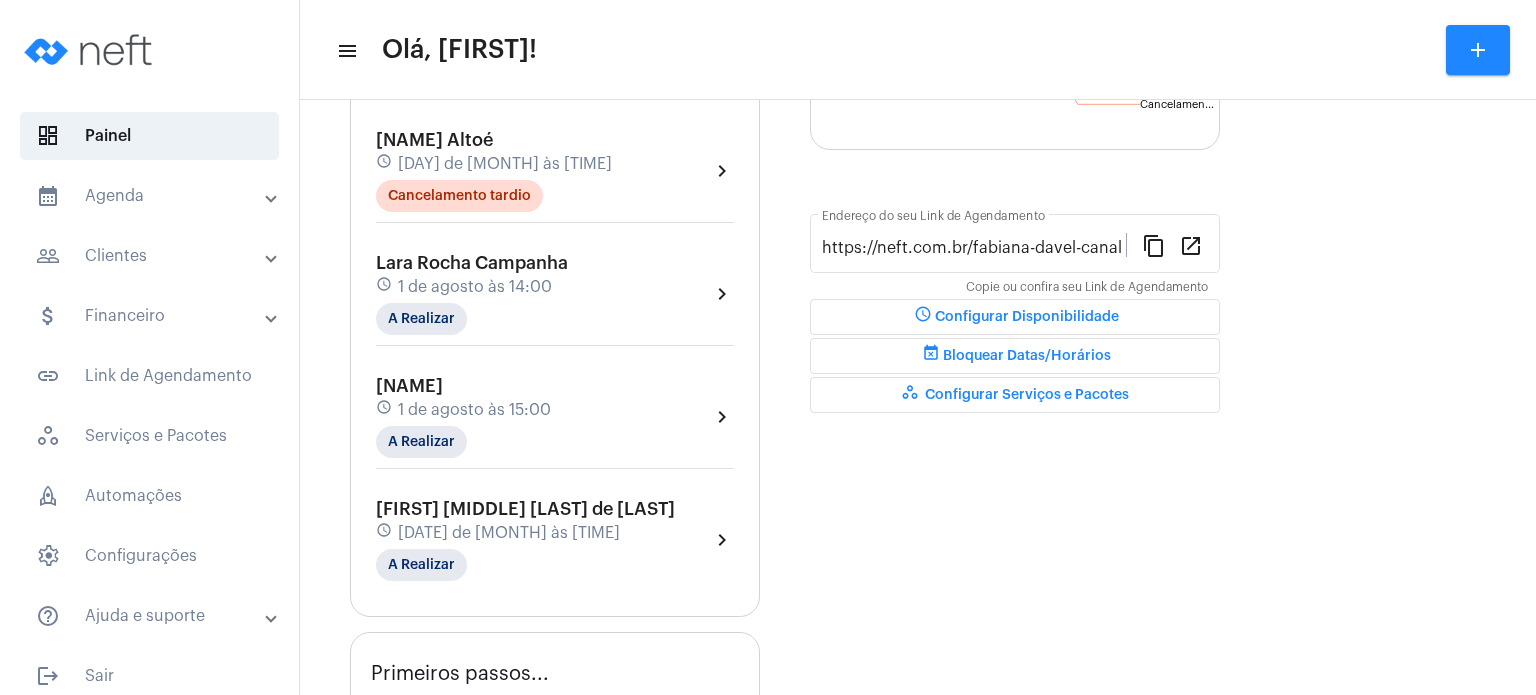 click on "1 de agosto às 14:00" 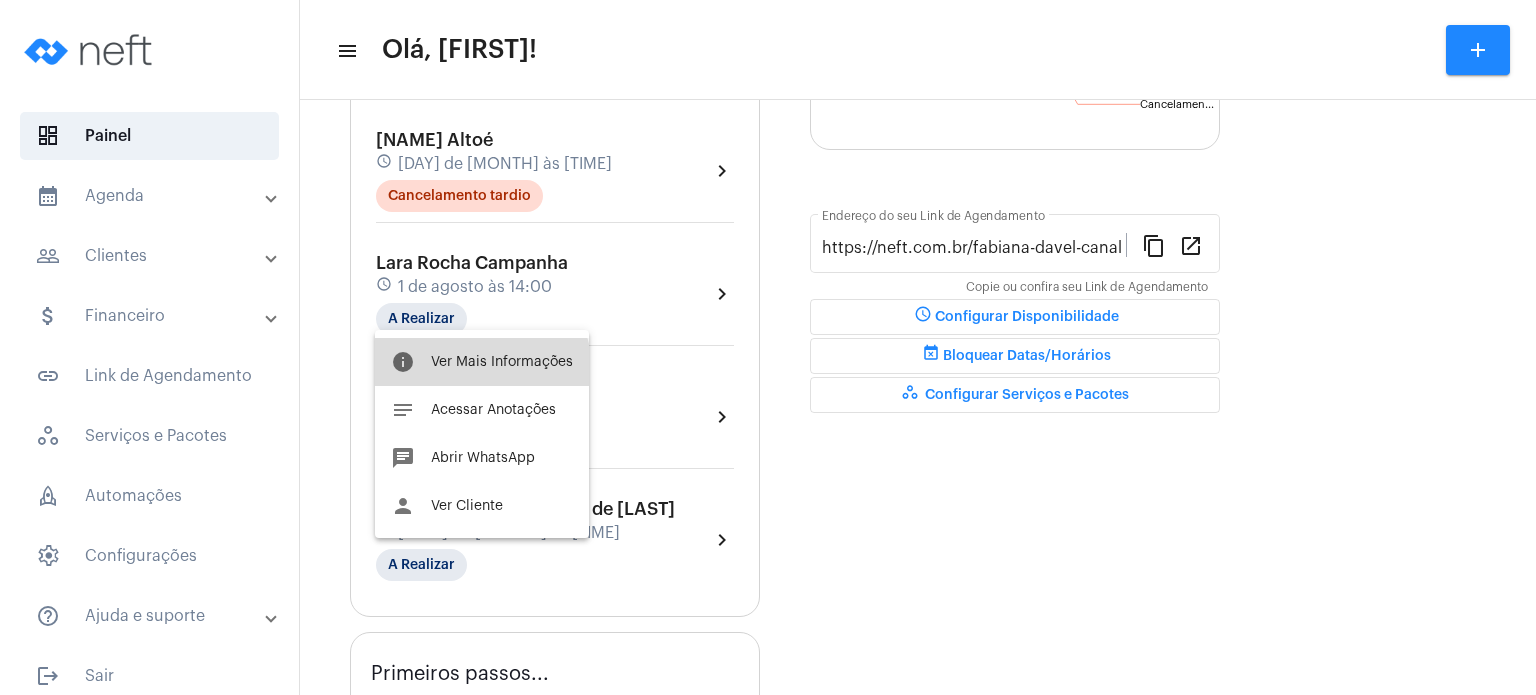 click on "info Ver Mais Informações" at bounding box center (482, 362) 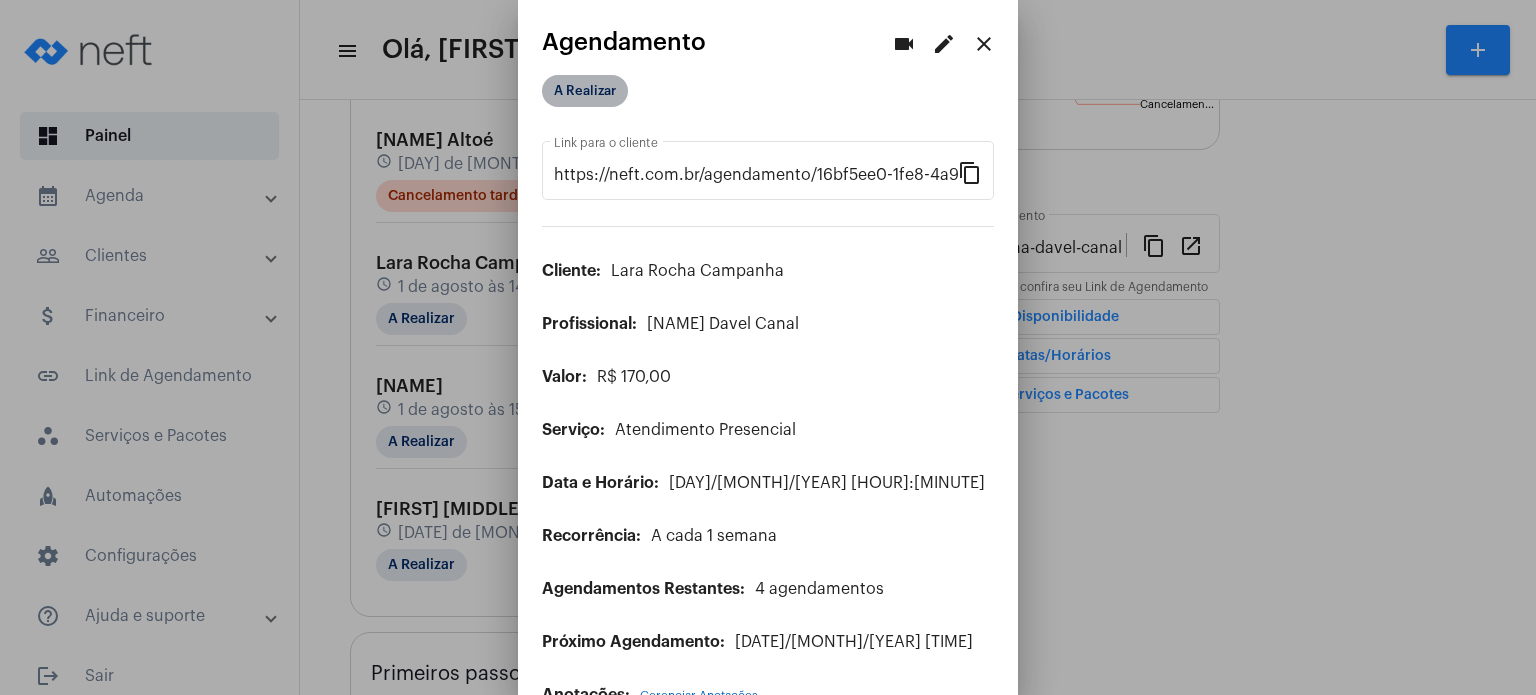 click on "A Realizar" at bounding box center (585, 91) 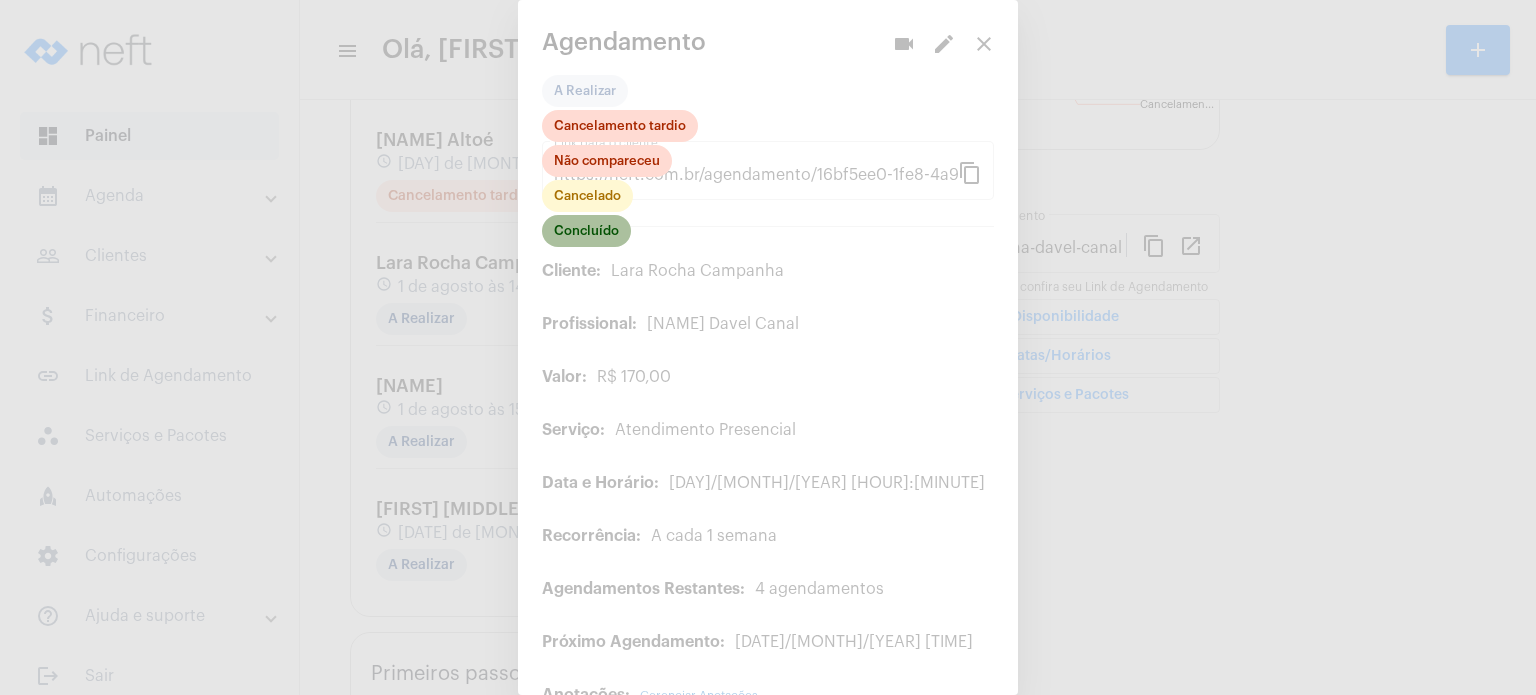 click on "Concluído" 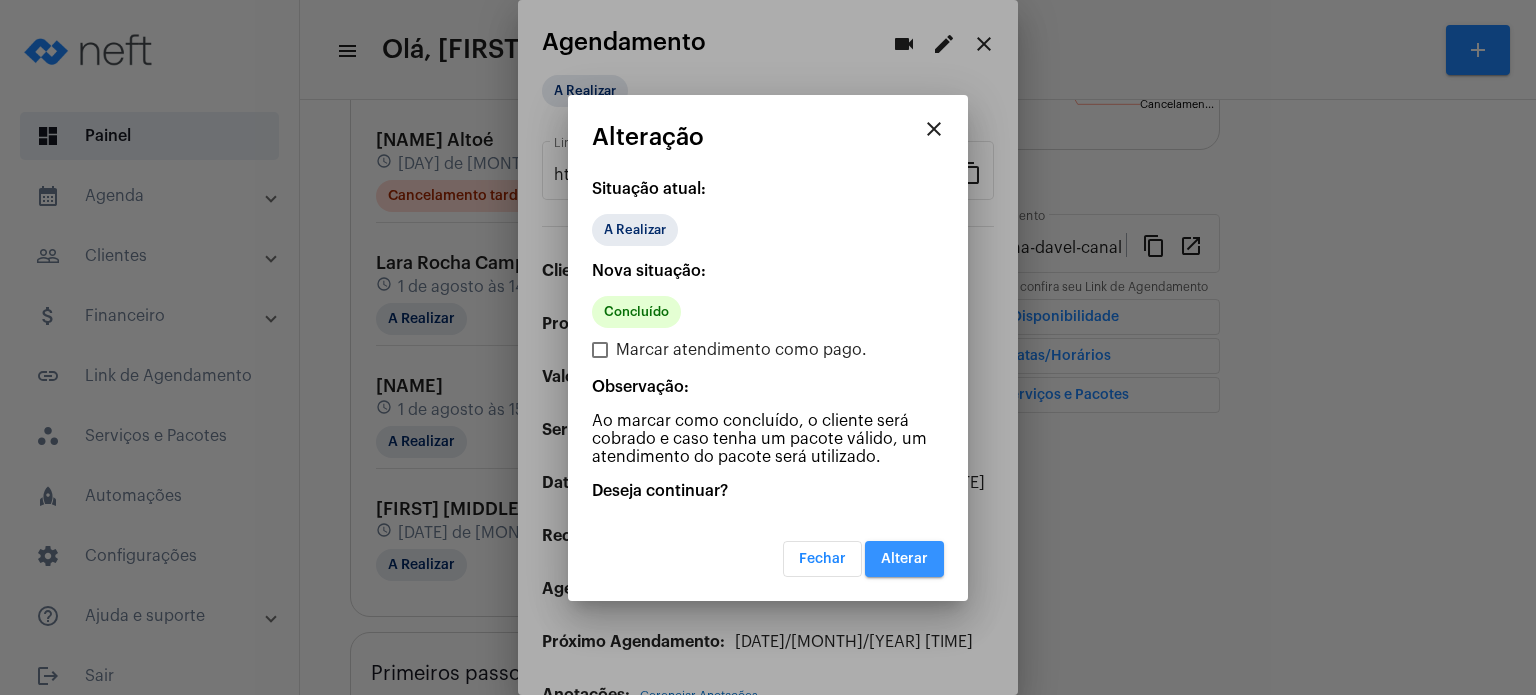 click on "Alterar" at bounding box center (904, 559) 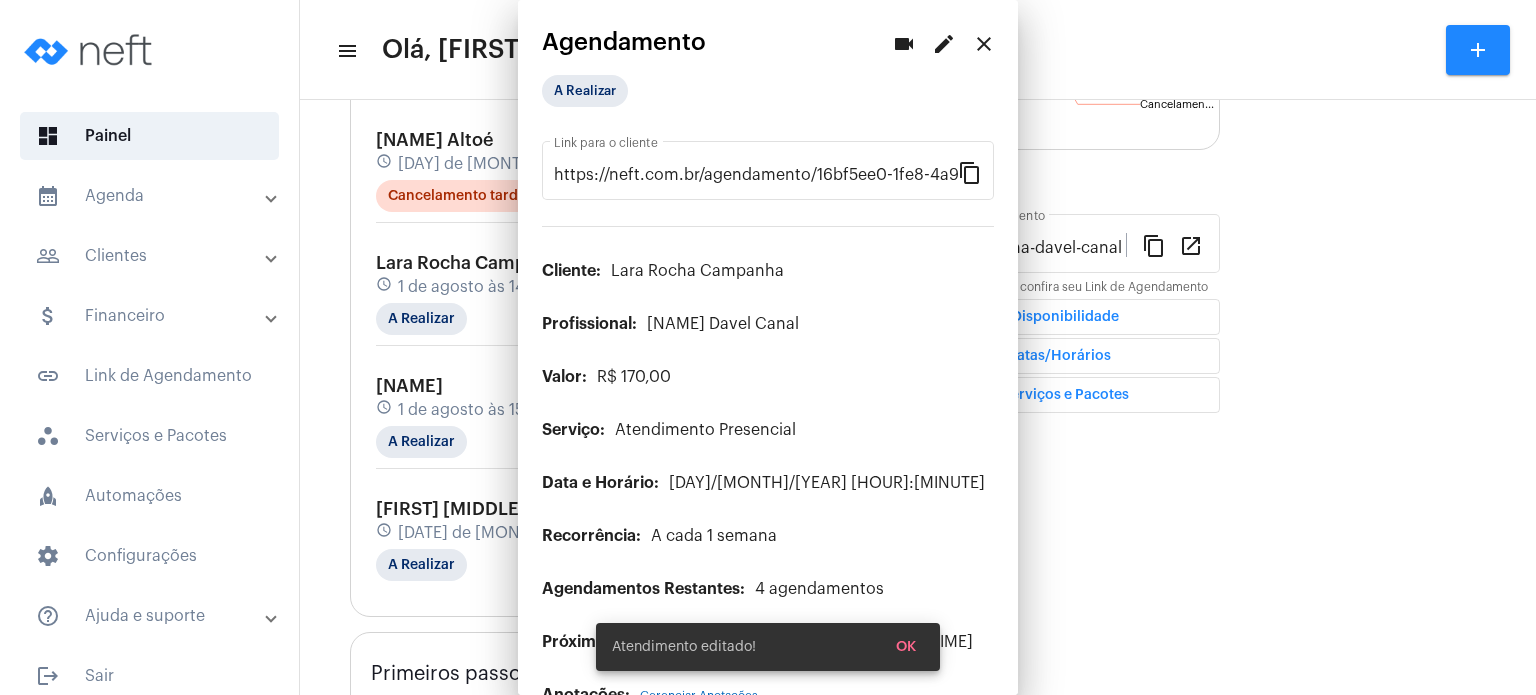 scroll, scrollTop: 0, scrollLeft: 0, axis: both 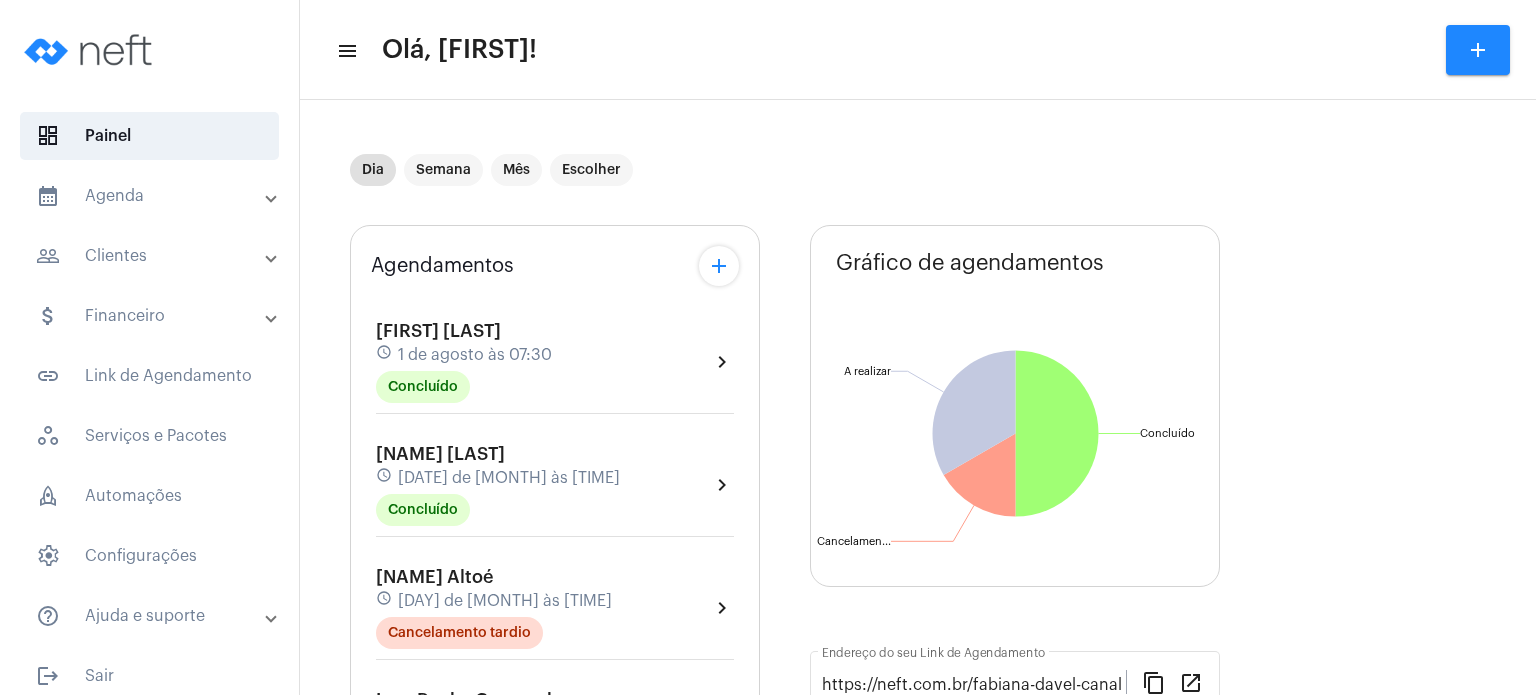 click on "Dia Semana Mês Escolher" 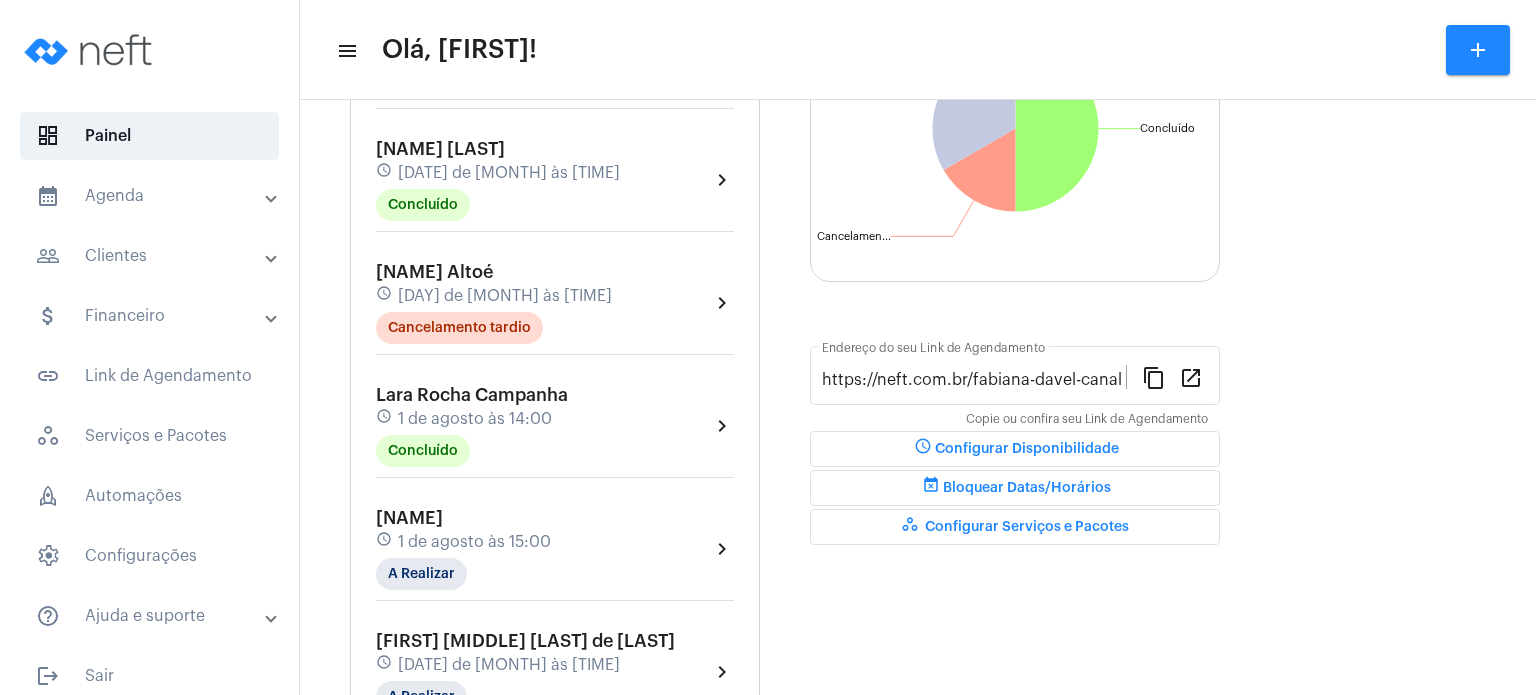scroll, scrollTop: 320, scrollLeft: 0, axis: vertical 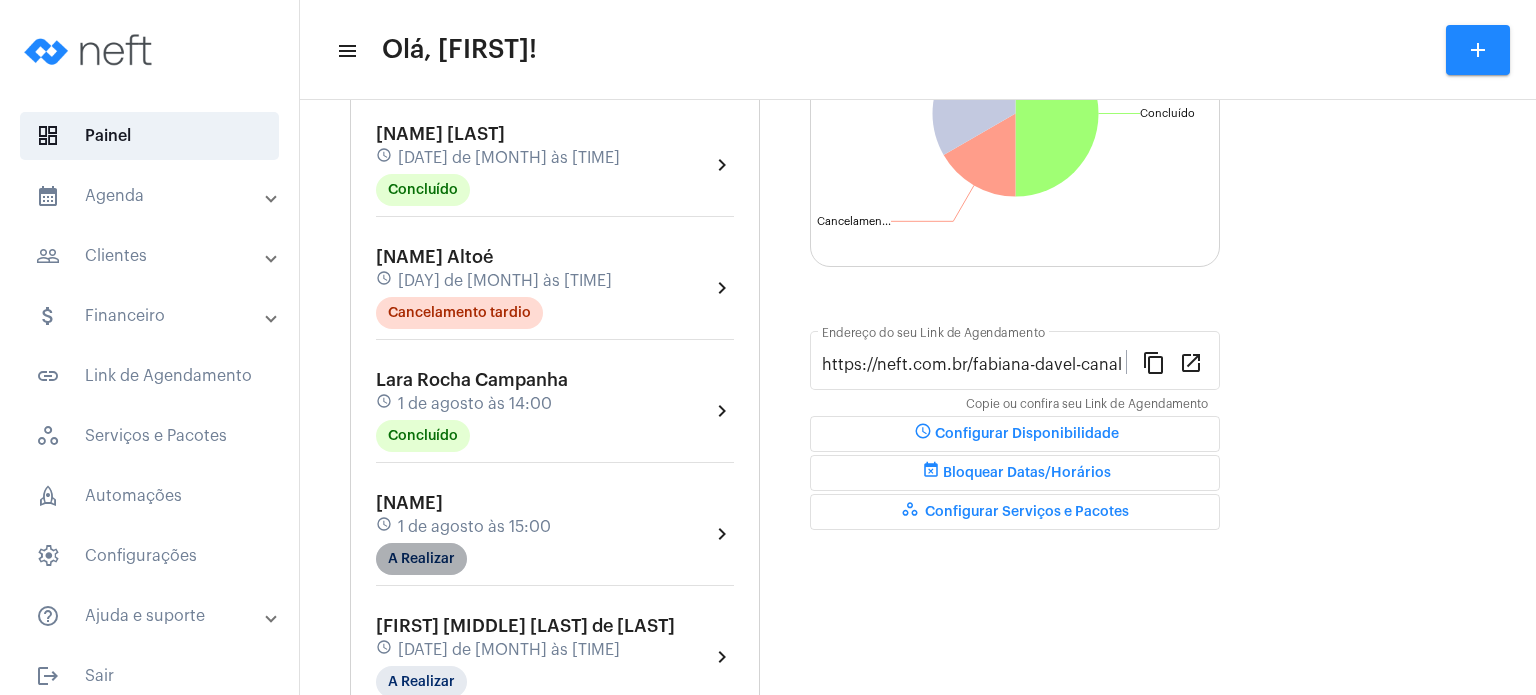 click on "A Realizar" 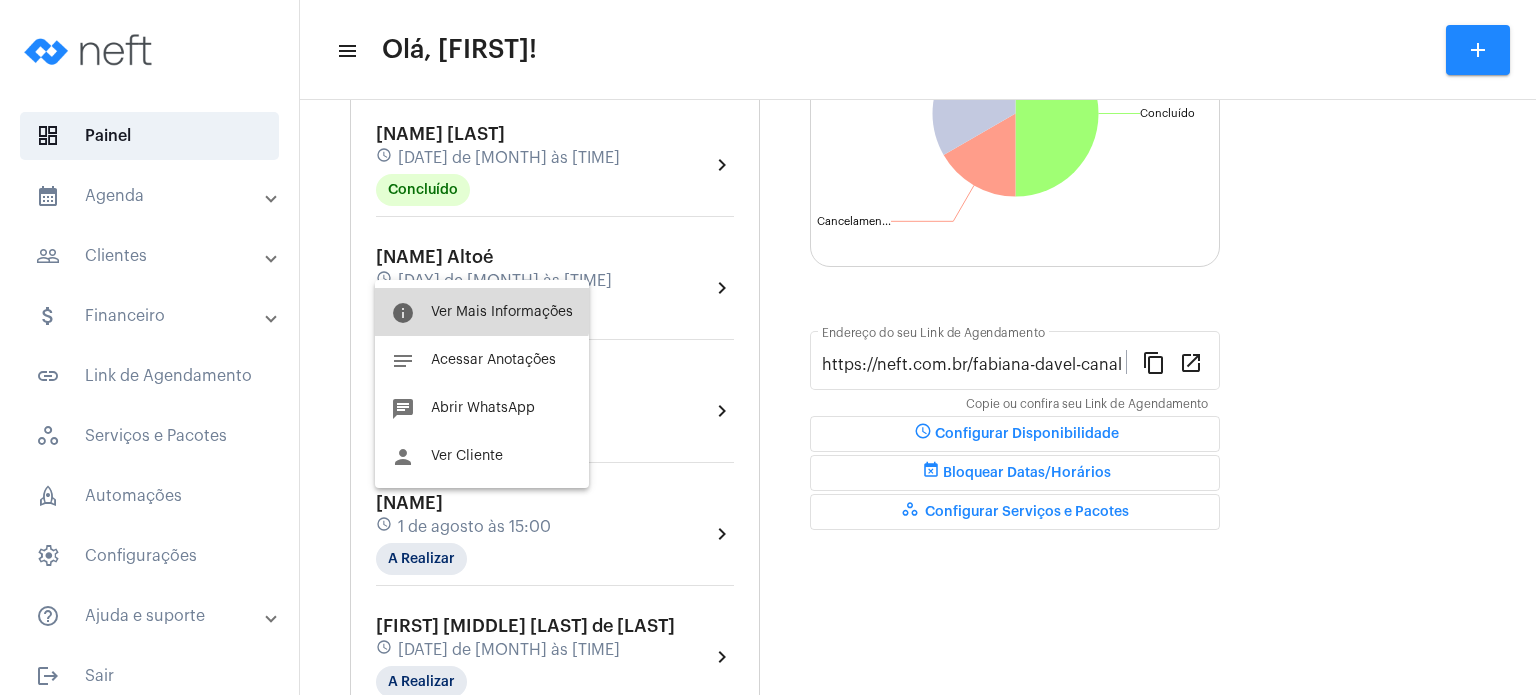 click on "info Ver Mais Informações" at bounding box center [482, 312] 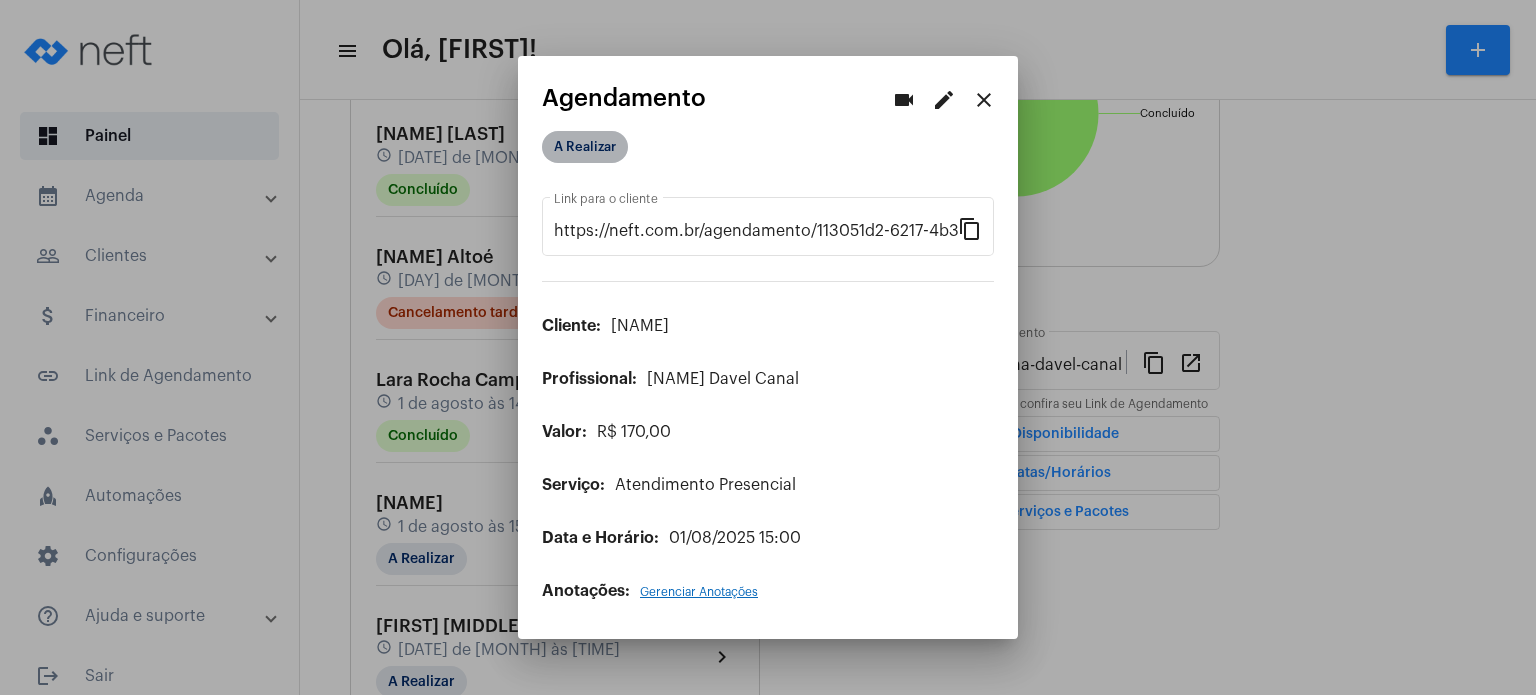 click on "A Realizar" at bounding box center [585, 147] 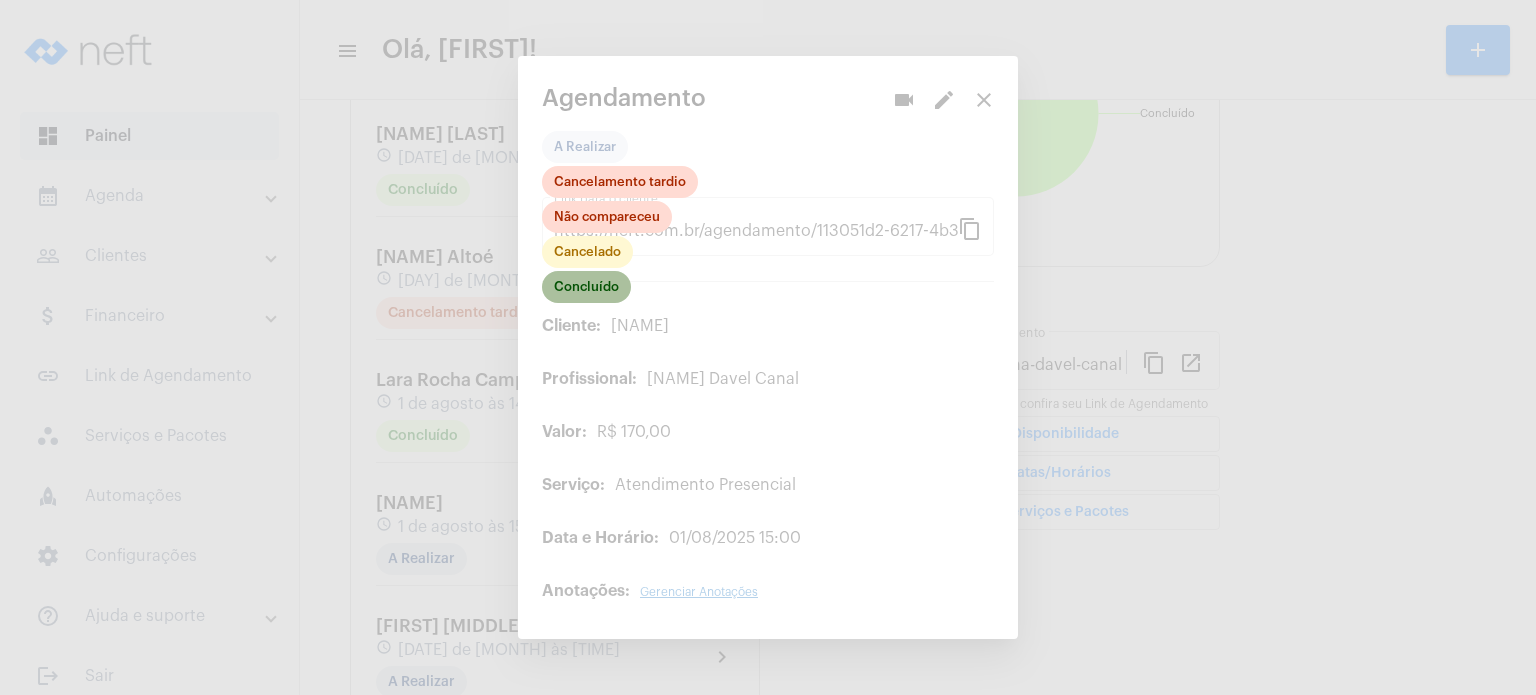 click on "Concluído" 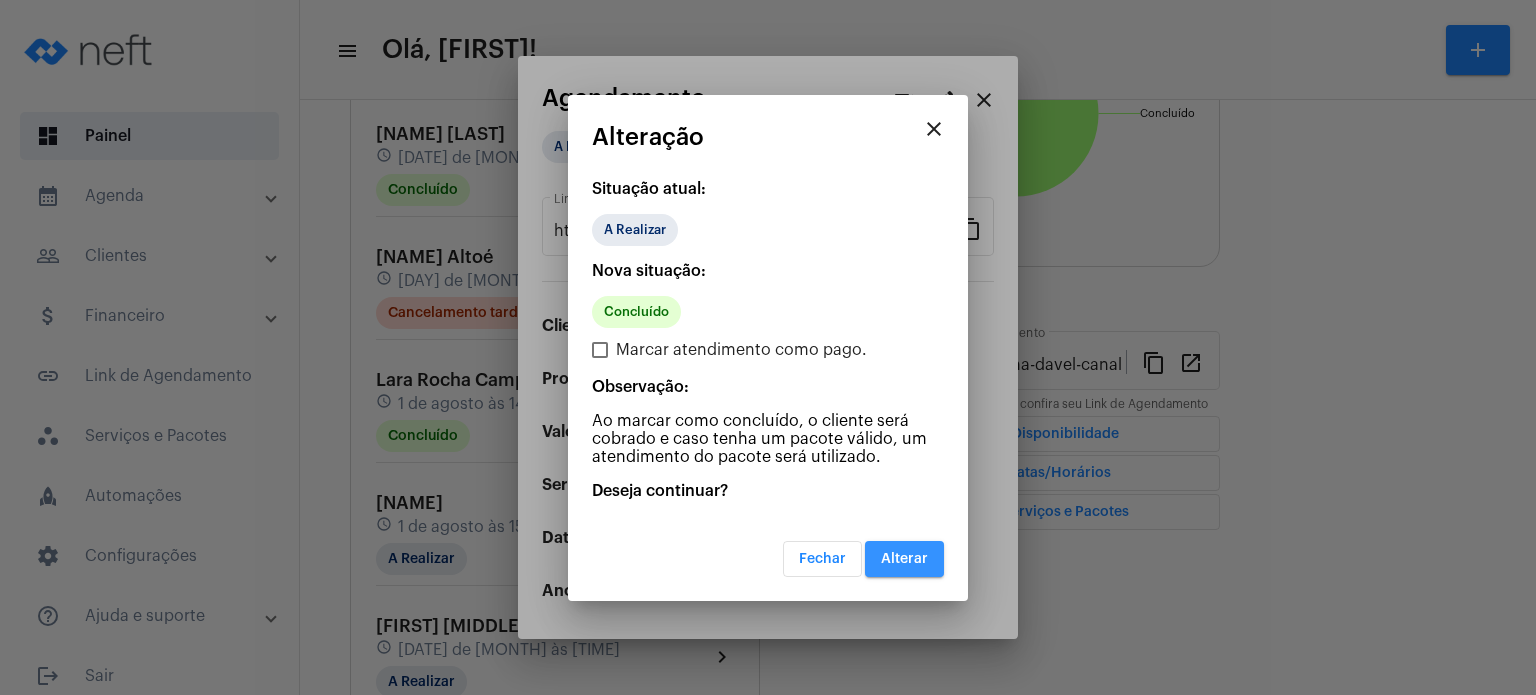 click on "Alterar" at bounding box center (904, 559) 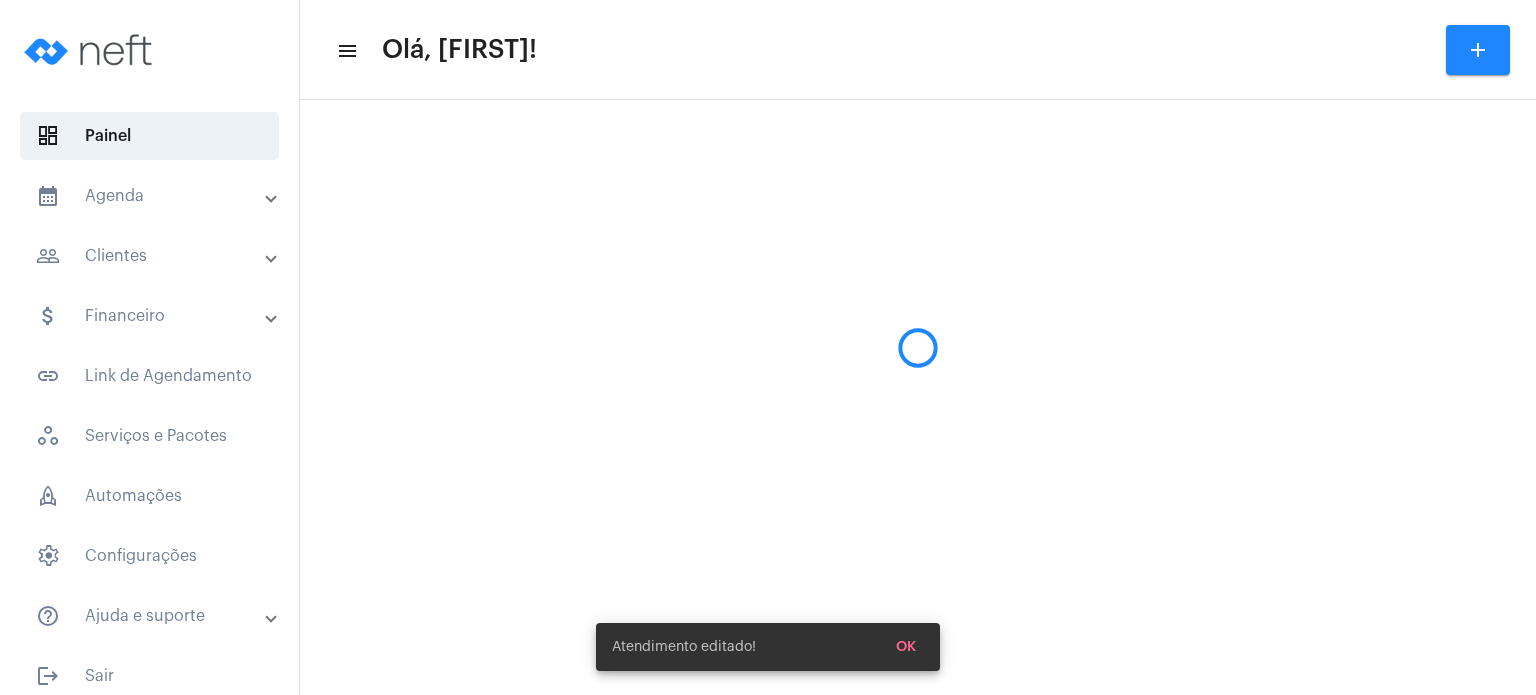 scroll, scrollTop: 0, scrollLeft: 0, axis: both 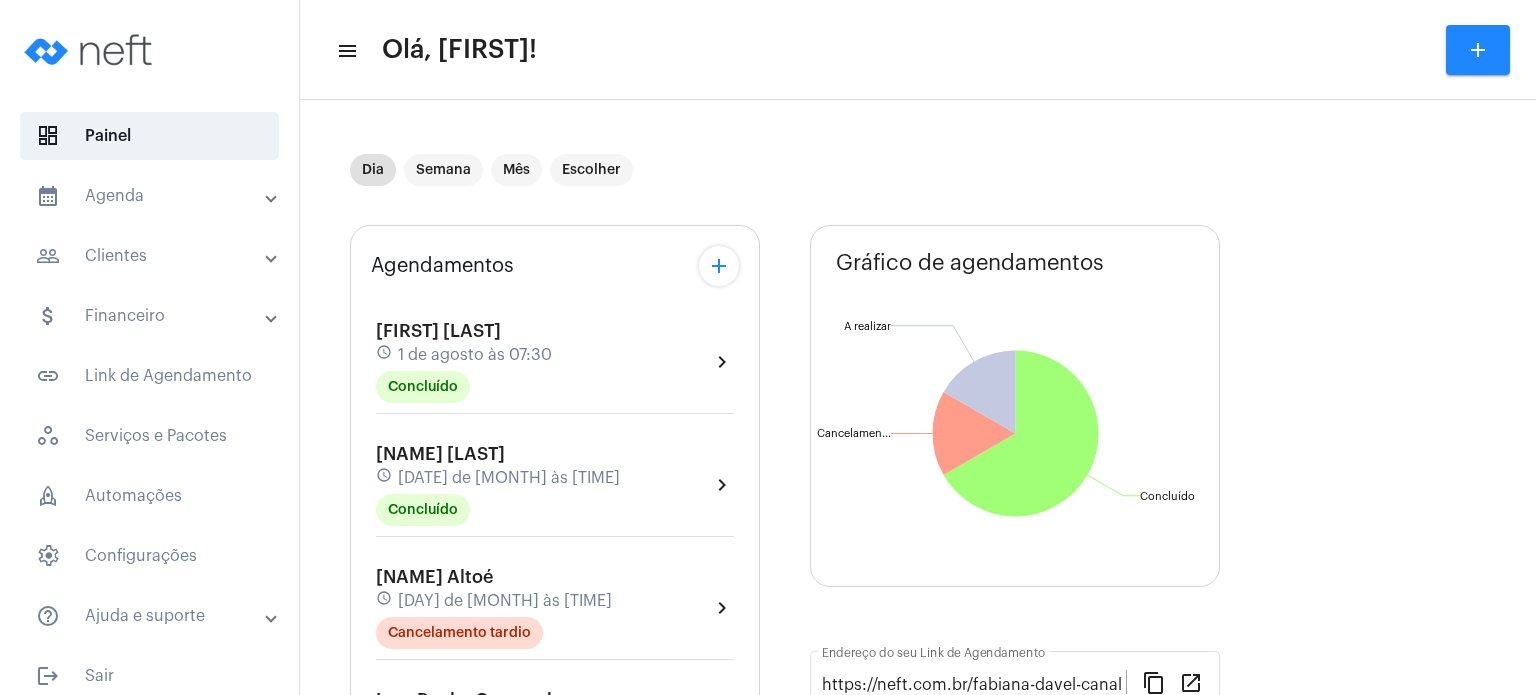 click on "Dia Semana Mês Escolher Agendamentos add [FIRST] [LAST] [LAST] [LAST] schedule 1 de agosto às 07:30 Concluído  chevron_right  Sabrina Fim schedule 1 de agosto às 10:00 Concluído  chevron_right  Lola Altoé schedule 1 de agosto às 13:00 Cancelamento tardio  chevron_right  Lara Rocha Campanha schedule 1 de agosto às 14:00 Concluído  chevron_right  Vitória Rigo Bhering schedule 1 de agosto às 15:00 Concluído  chevron_right  Maria Fernanda Torres de Freitas schedule 1 de agosto às 16:00 A Realizar  chevron_right  Primeiros passos...  Organize e simplifique sua rotina em apenas três passos! 66% work Serviço  done  Cadastre seu primeiro serviço. schedule Disponibilidade  done   Configure seus horários disponiveis para atendimento.  event_available Agendamento  chevron_right   Receba um agendamento pelo Link de Agendamento.  Gráfico de agendamentos Não há agendamentos Concluído  Concluído  Cancelamento tardio  Cancelamen...  A realizar  A realizar  https://neft.com.br/fabiana-davel-canal schedule" 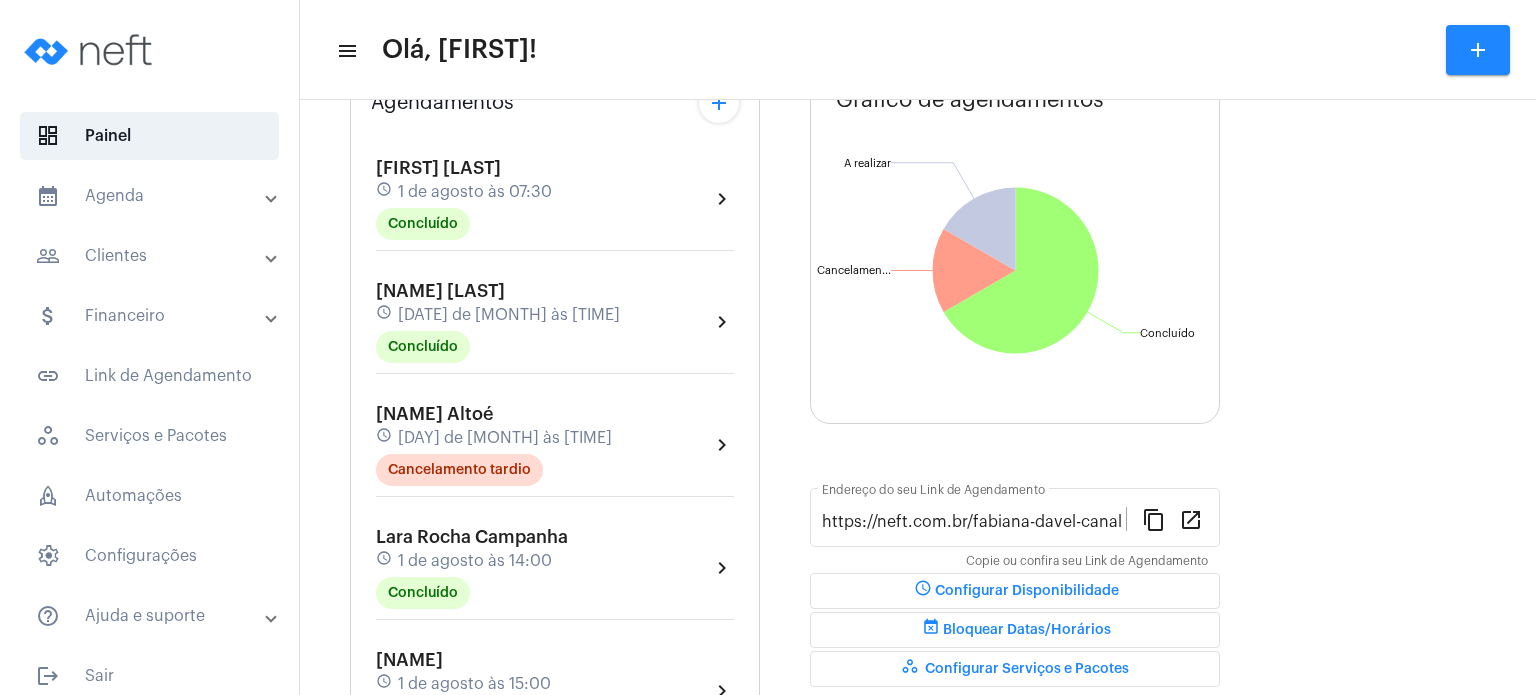 scroll, scrollTop: 320, scrollLeft: 0, axis: vertical 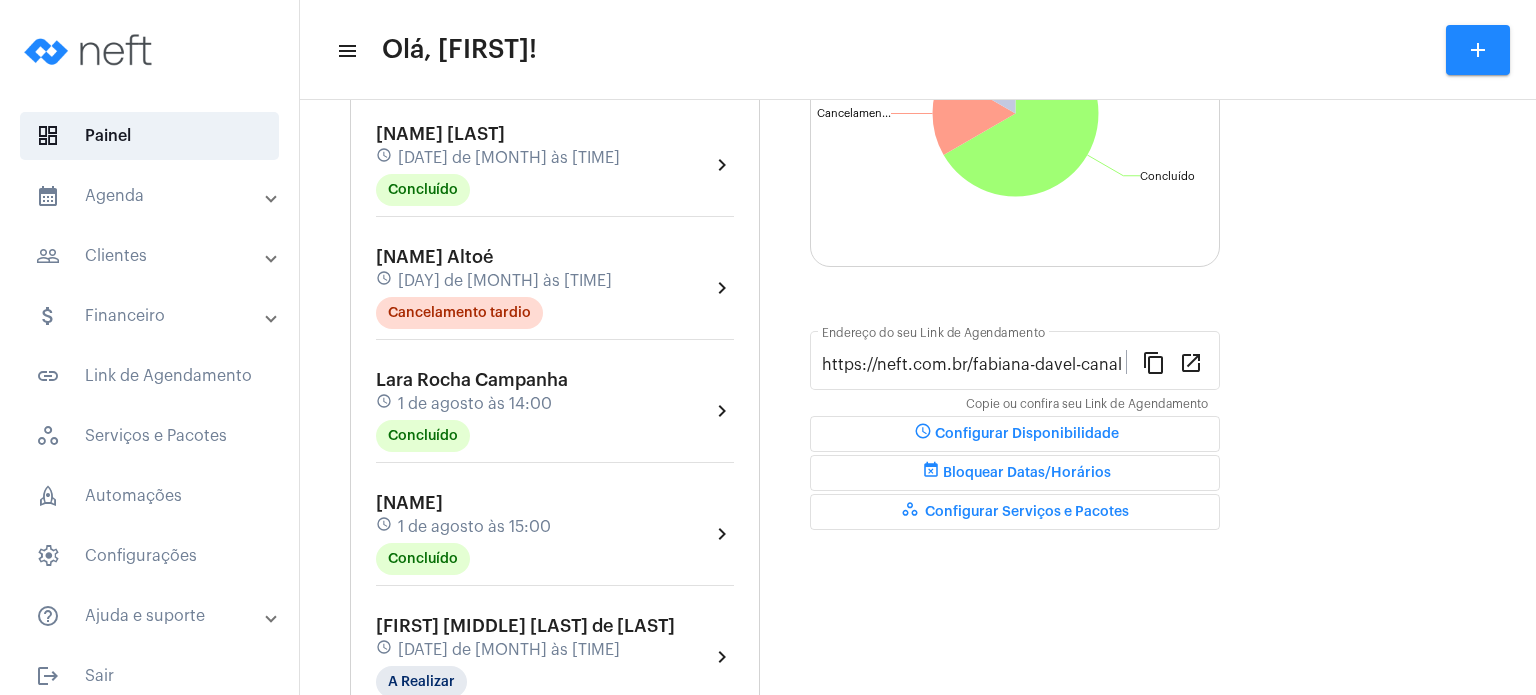 click on "1 de agosto às 14:00" 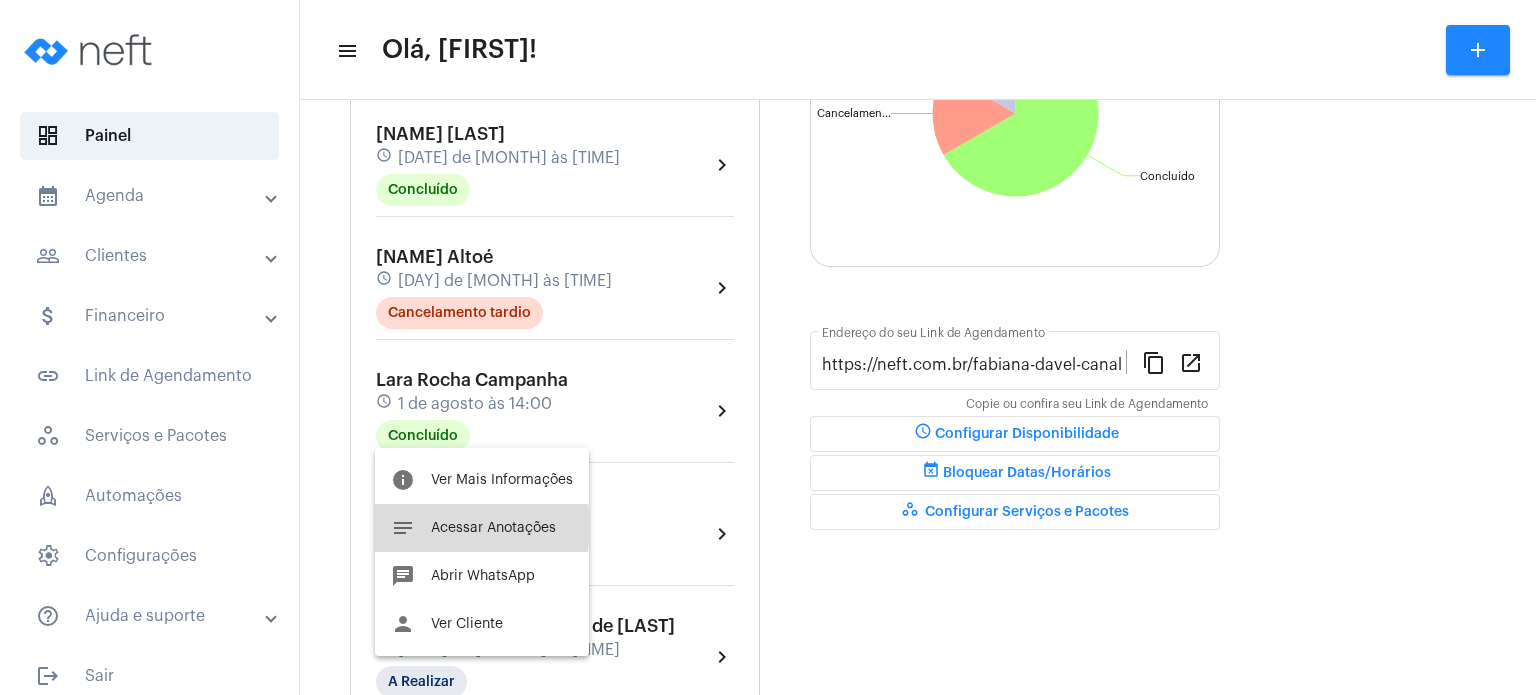 click on "Acessar Anotações" at bounding box center [493, 528] 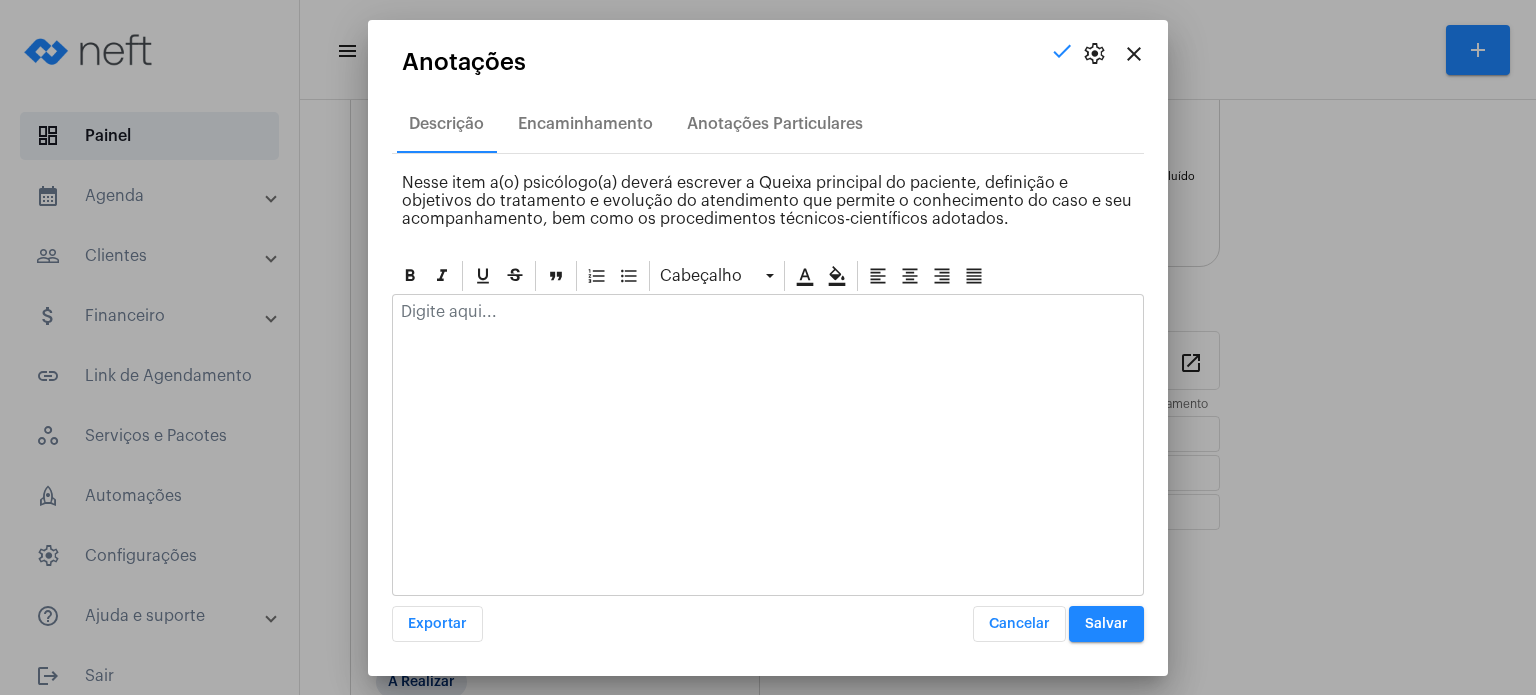 click 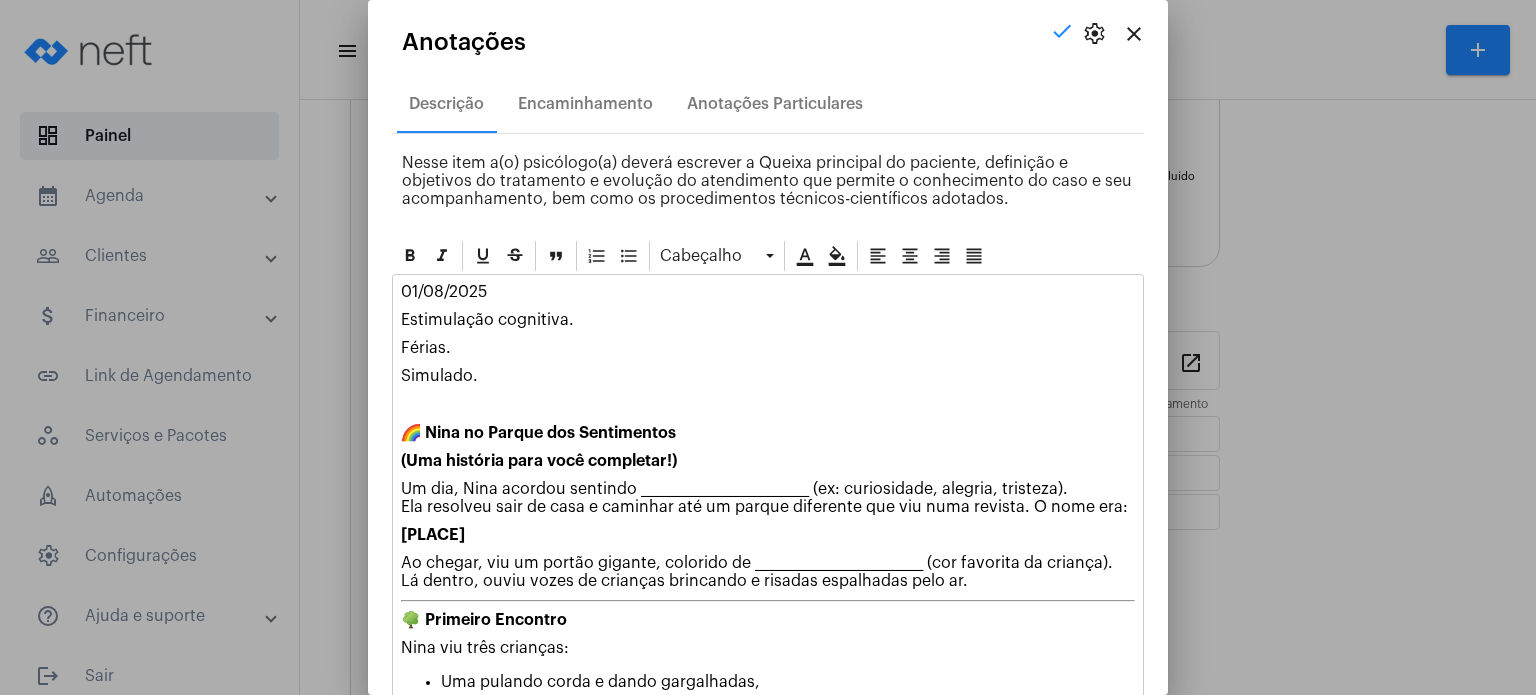 scroll, scrollTop: 935, scrollLeft: 0, axis: vertical 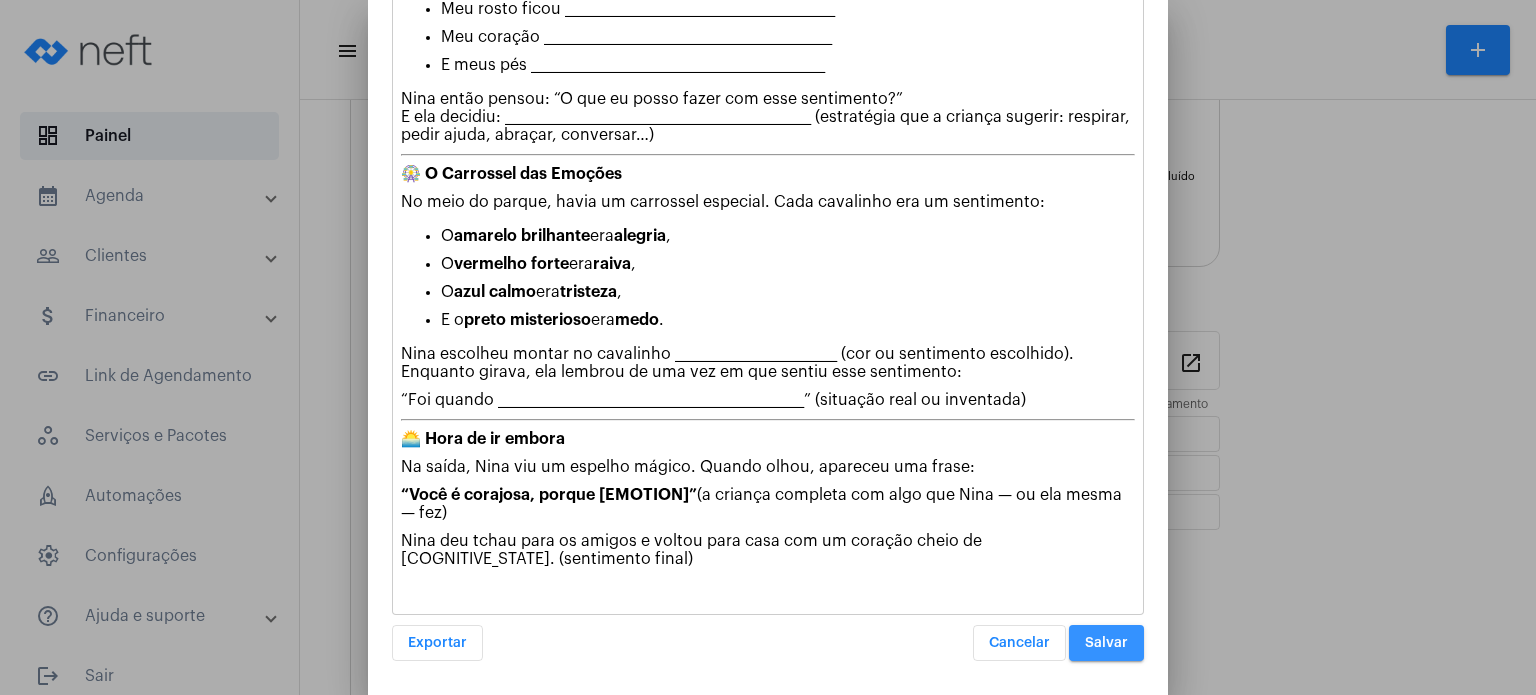 click on "Salvar" at bounding box center [1106, 643] 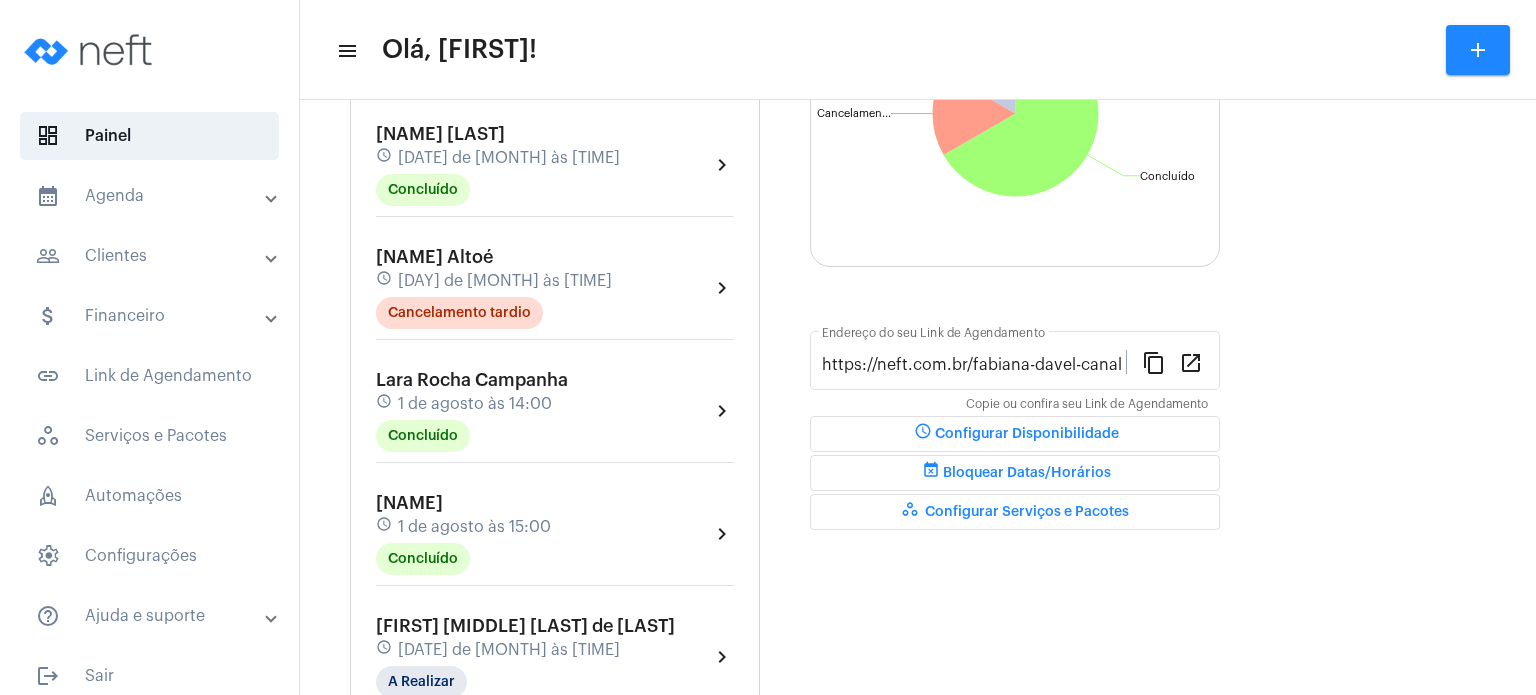 click on "1 de agosto às 15:00" 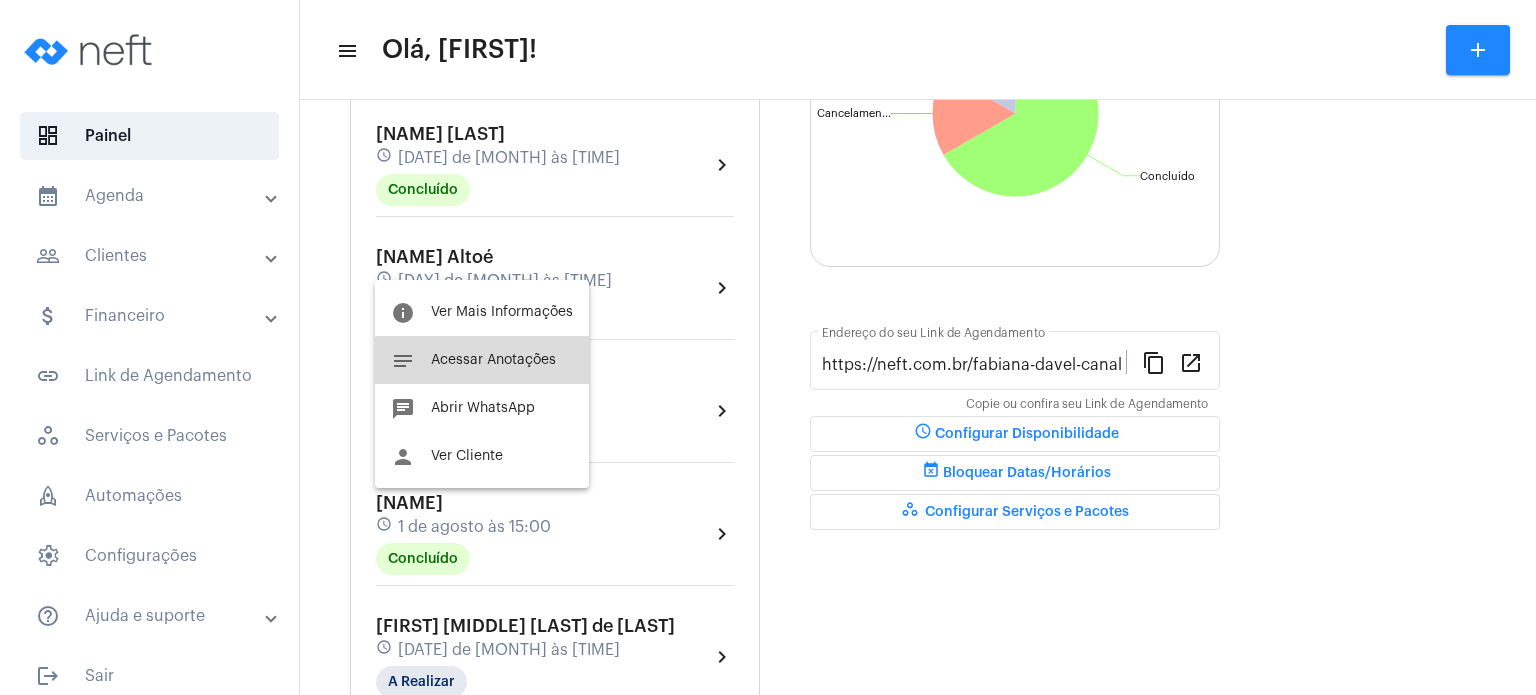click on "notes Acessar Anotações" at bounding box center [482, 360] 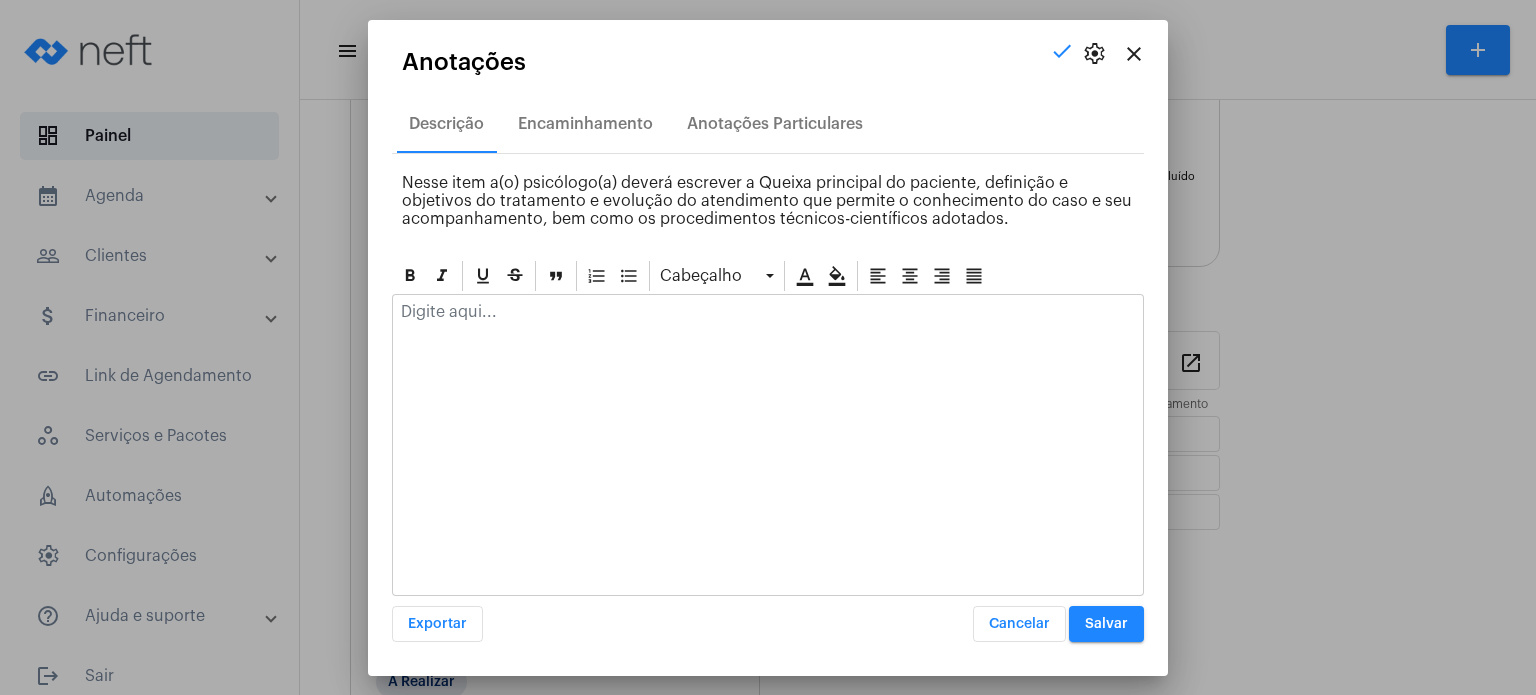click 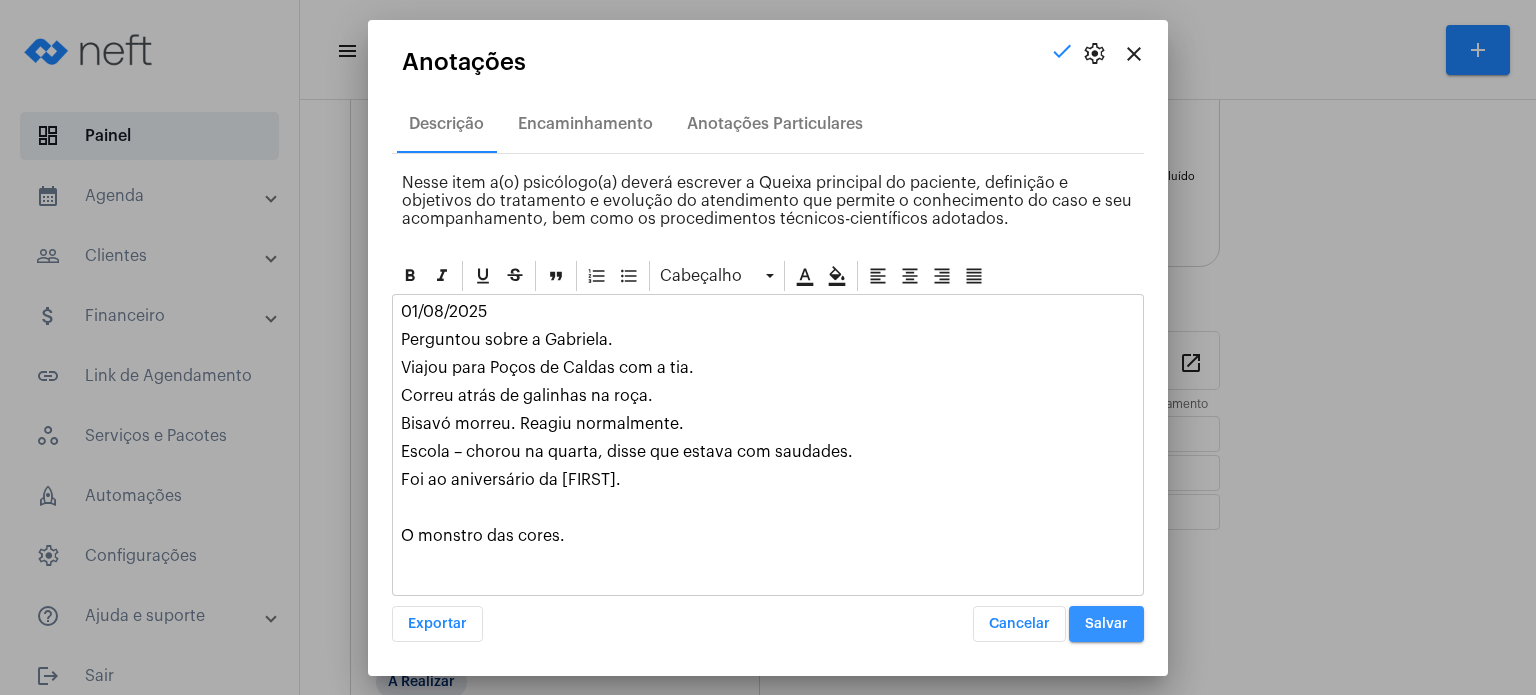 click on "Salvar" at bounding box center [1106, 624] 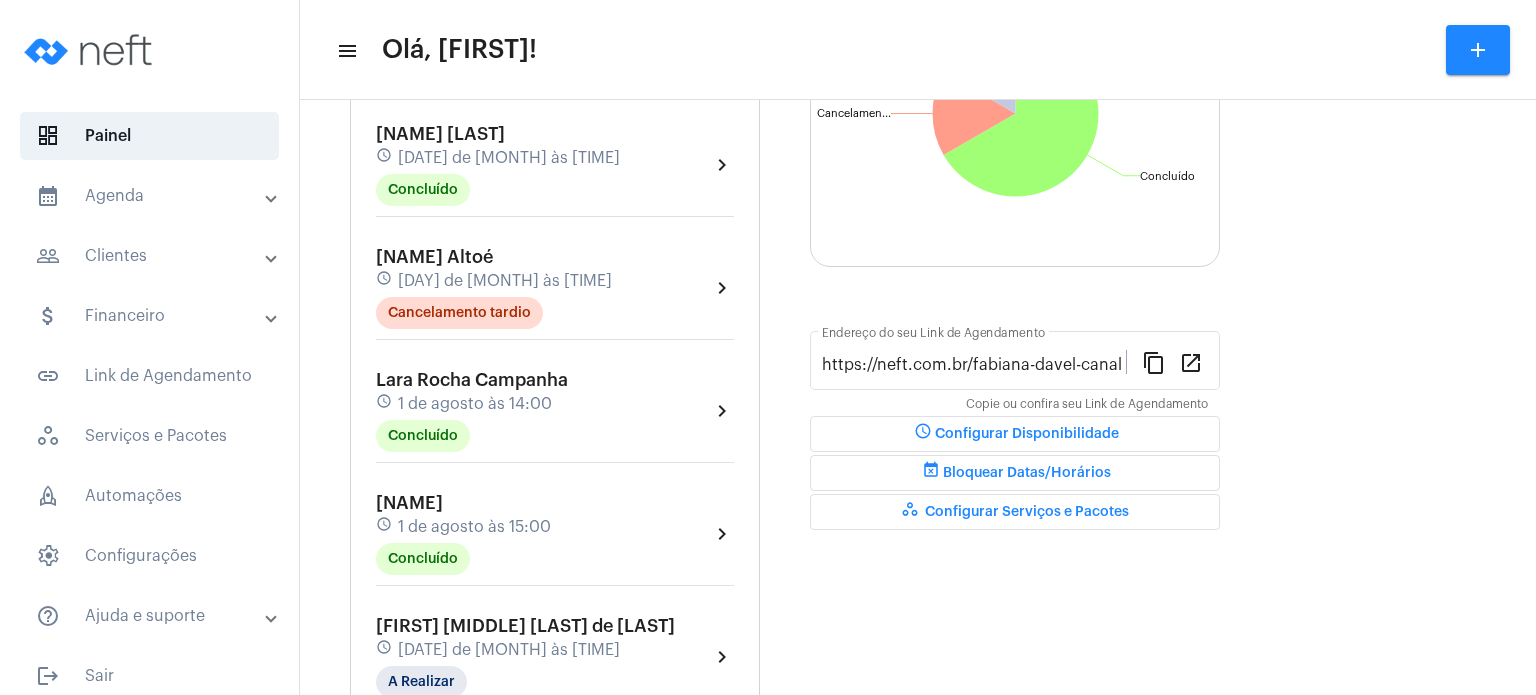 click on "[DATE] de [MONTH] às [TIME]" 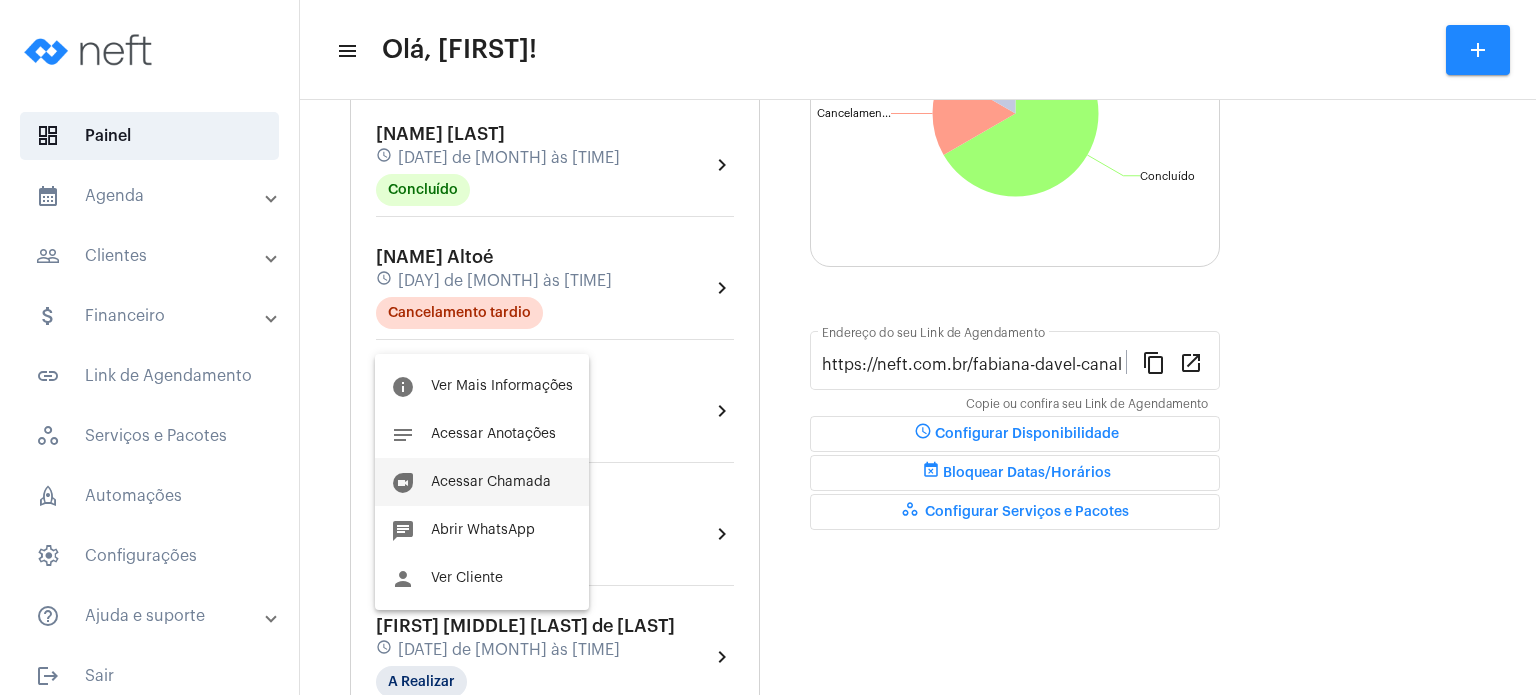 click on "duo Acessar Chamada" at bounding box center (482, 482) 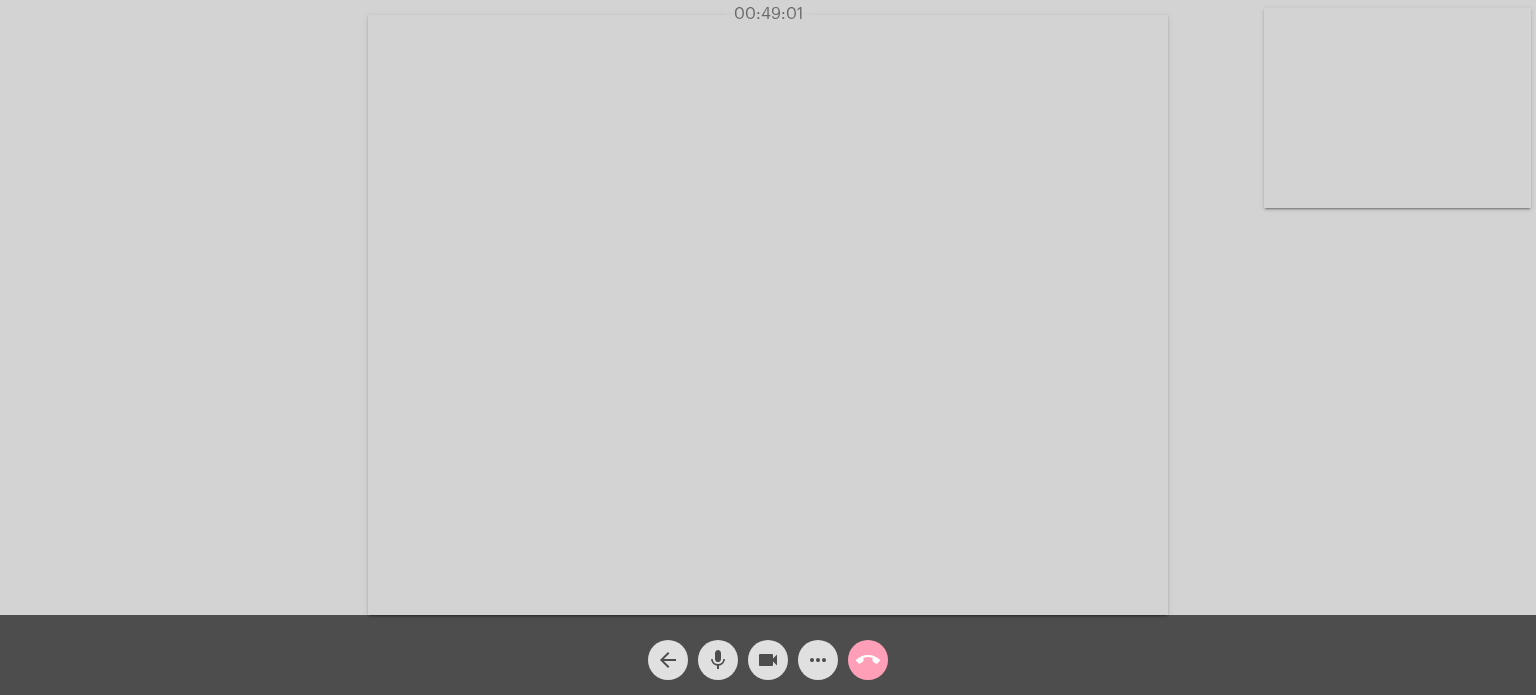 click on "call_end" 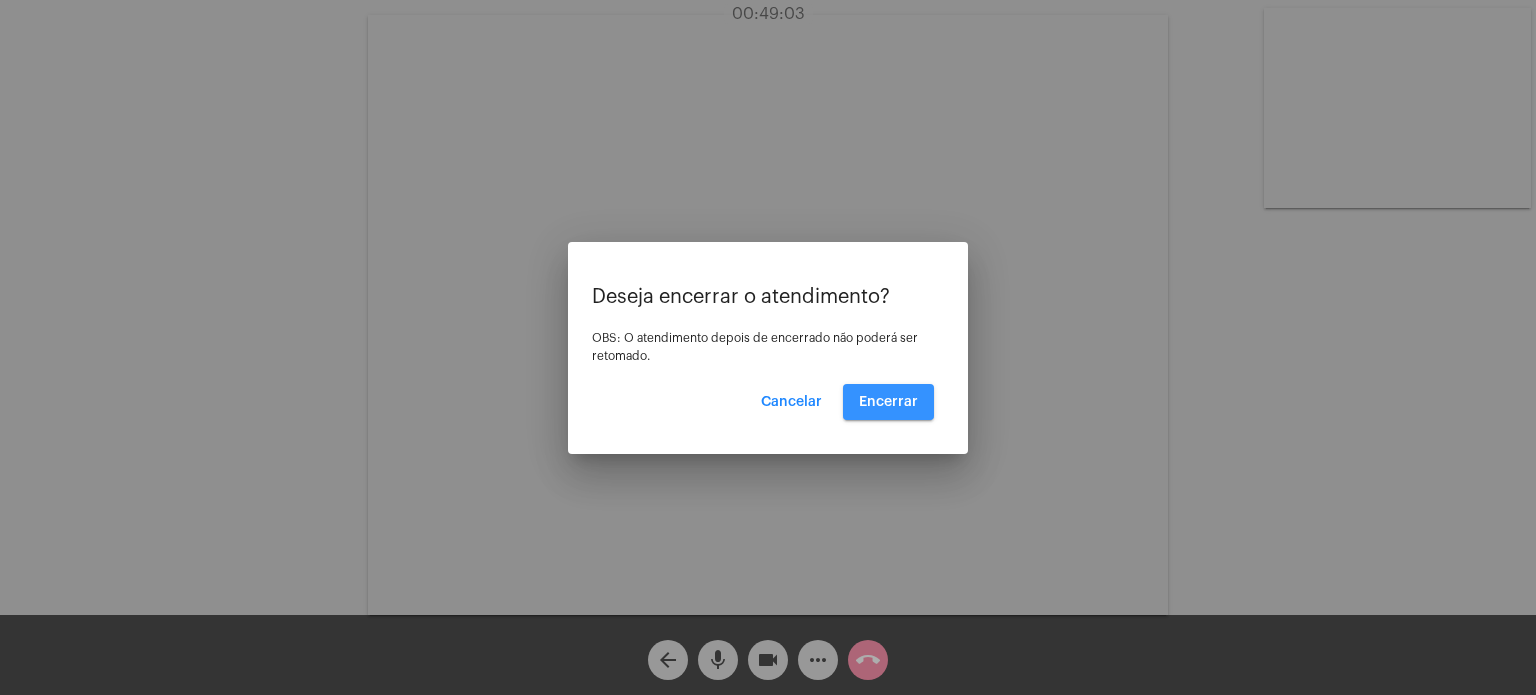 click on "Encerrar" at bounding box center [888, 402] 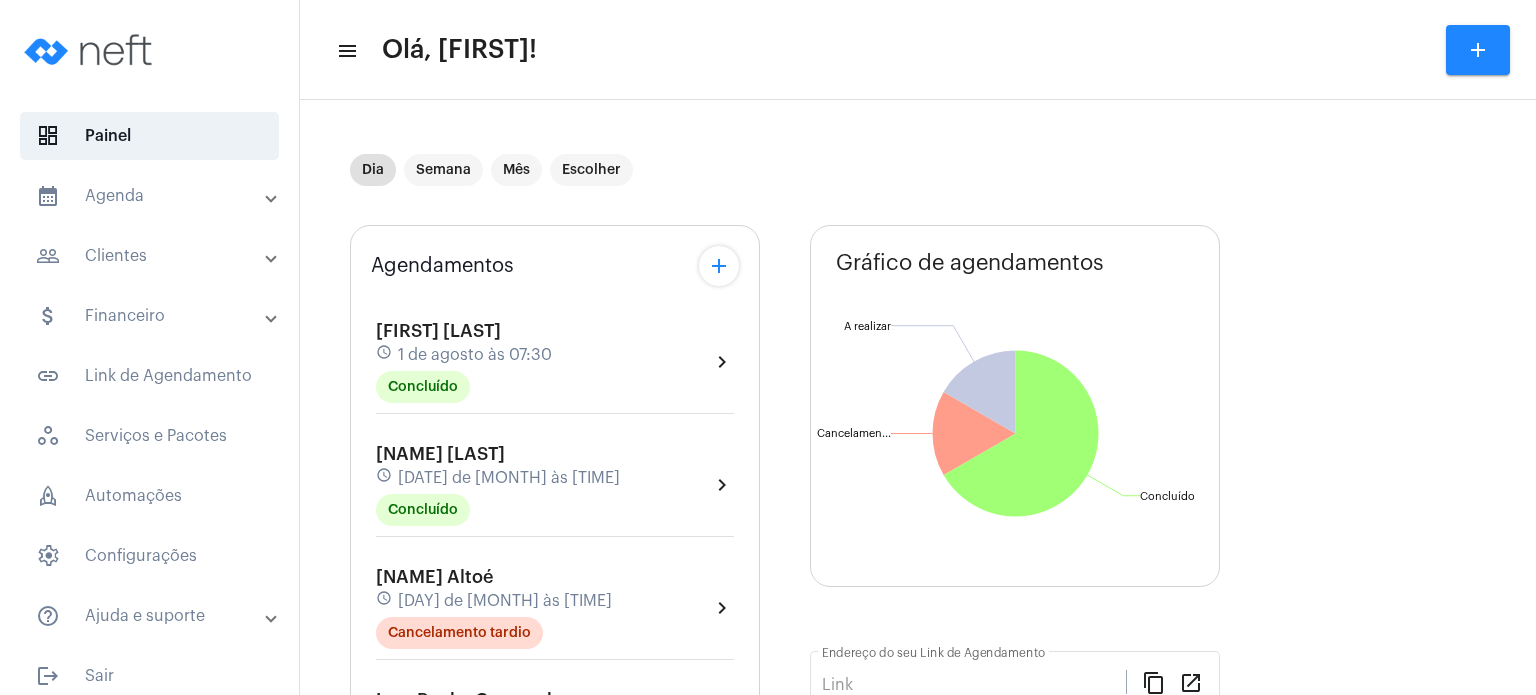 type on "https://neft.com.br/fabiana-davel-canal" 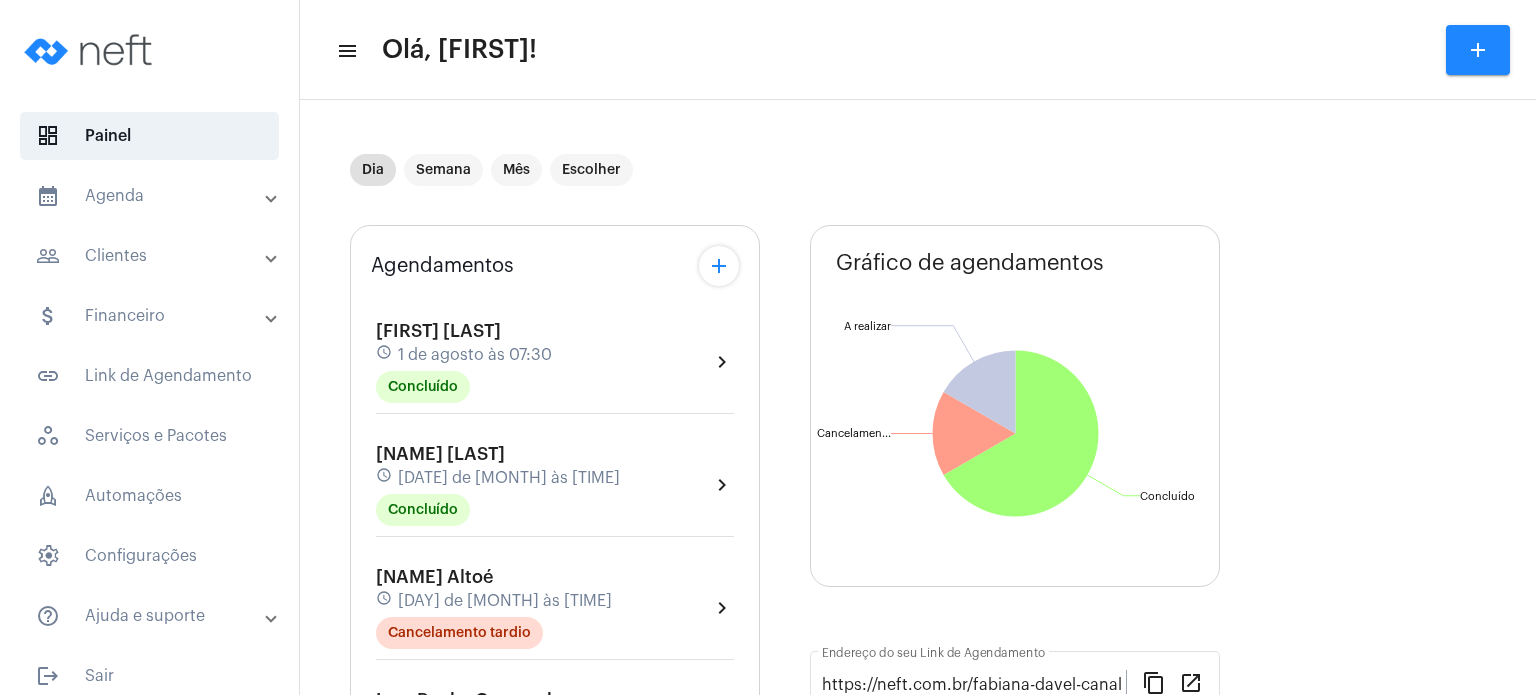 click on "Agendamentos add Sara Gomes Stabauer Ribeiro schedule 1 de agosto às 07:30 Concluído  chevron_right  Sabrina Fim schedule 1 de agosto às 10:00 Concluído  chevron_right  [NAME] Altoé schedule 1 de agosto às 13:00 Cancelamento tardio  chevron_right  Lara Rocha Campanha schedule 1 de agosto às 14:00 Concluído  chevron_right  Vitória Rigo Bhering schedule 1 de agosto às 15:00 Concluído  chevron_right  Maria Fernanda Torres de Freitas schedule 1 de agosto às 16:00 A Realizar  chevron_right  Primeiros passos...  Organize e simplifique sua rotina em apenas três passos! 66% work Serviço  done  Cadastre seu primeiro serviço. schedule Disponibilidade  done   Configure seus horários disponiveis para atendimento.  event_available Agendamento  chevron_right   Receba um agendamento pelo Link de Agendamento.  Gráfico de agendamentos Não há agendamentos Concluído  Concluído  Cancelamento tardio  Cancelamen...  A realizar  A realizar  https://neft.com.br/fabiana-davel-canal content_copy open_in_new schedule" 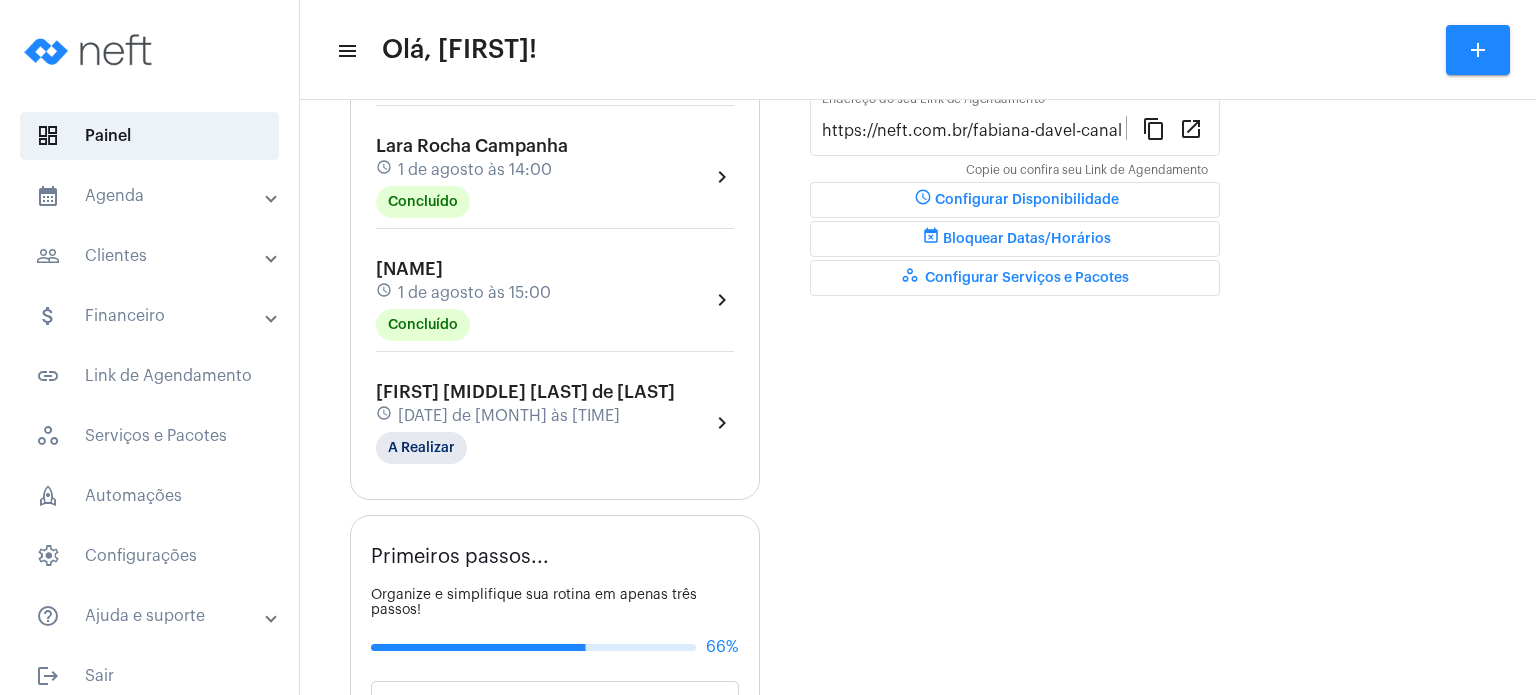 scroll, scrollTop: 560, scrollLeft: 0, axis: vertical 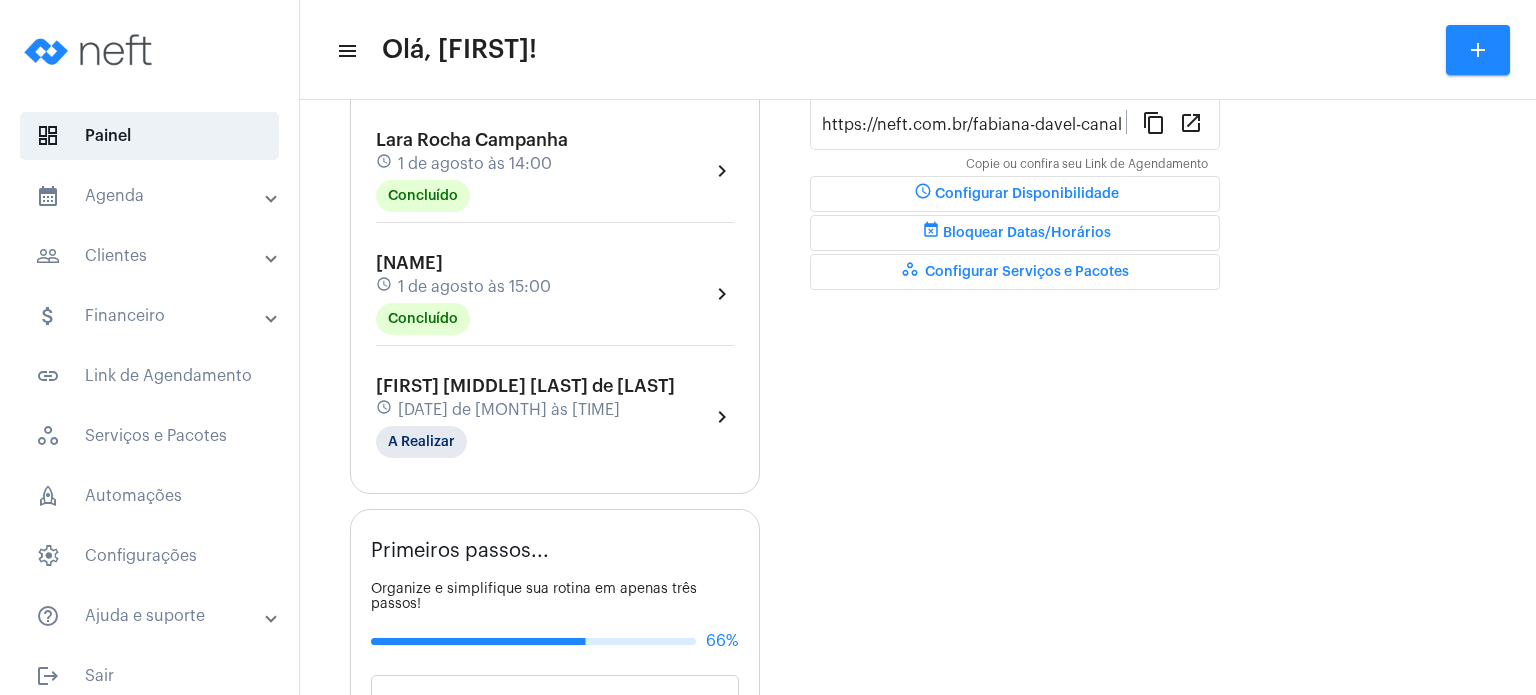 click on "schedule [DATE] de [MONTH] às [TIME]" 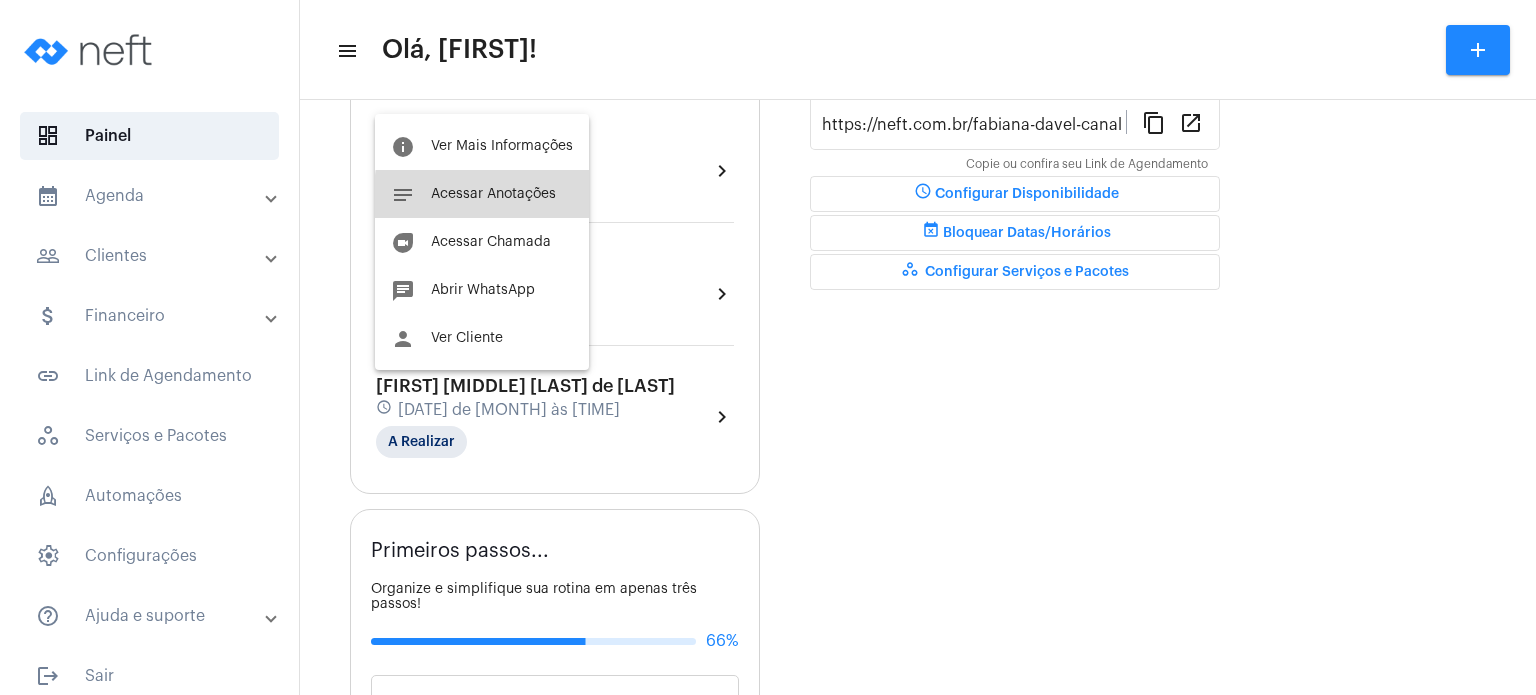 click on "Acessar Anotações" at bounding box center [493, 194] 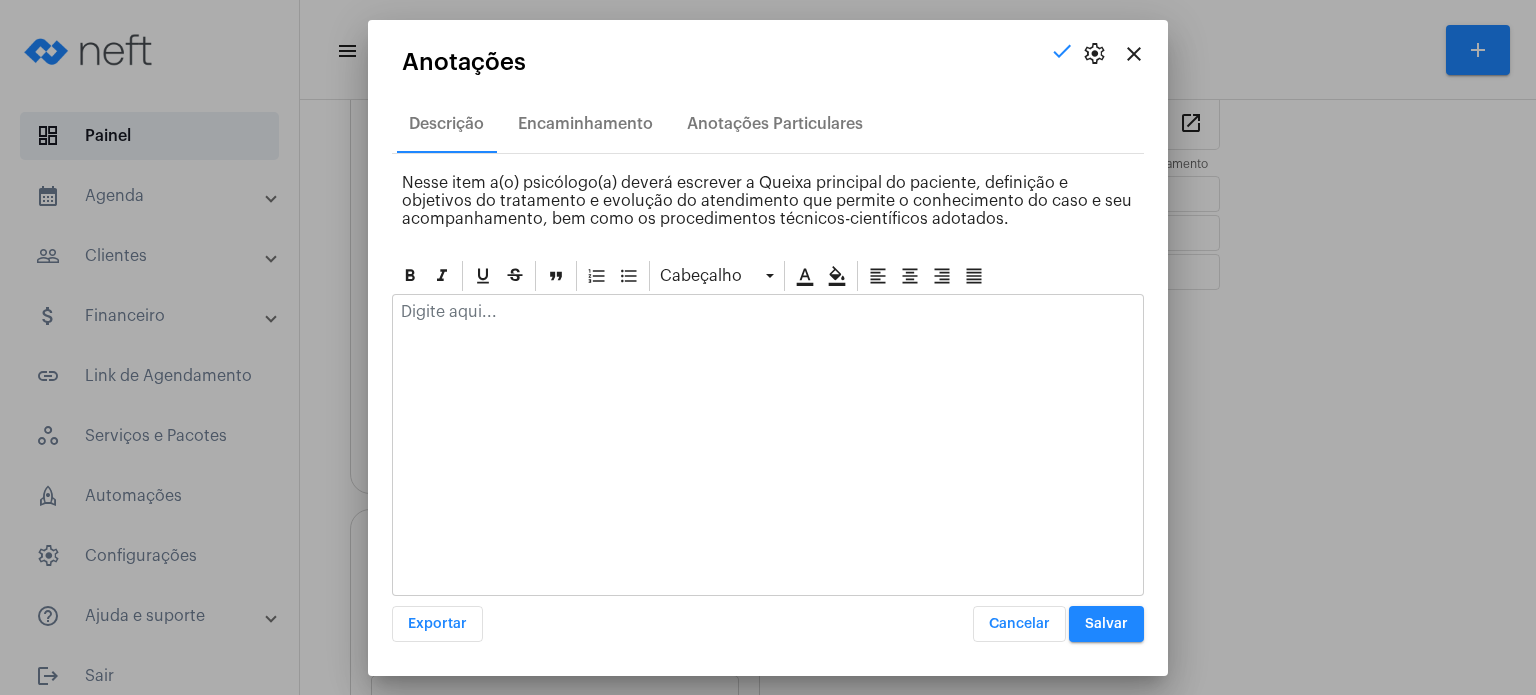 click 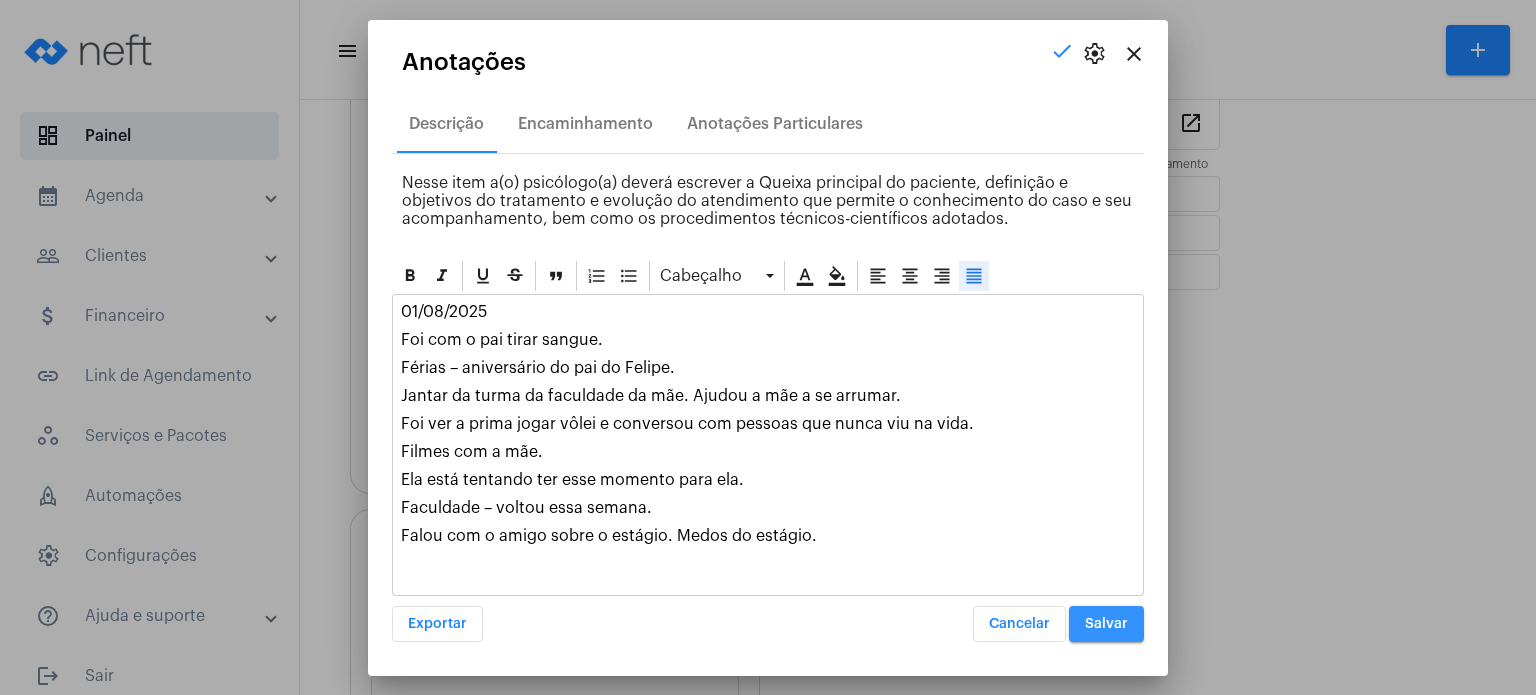 click on "Salvar" at bounding box center [1106, 624] 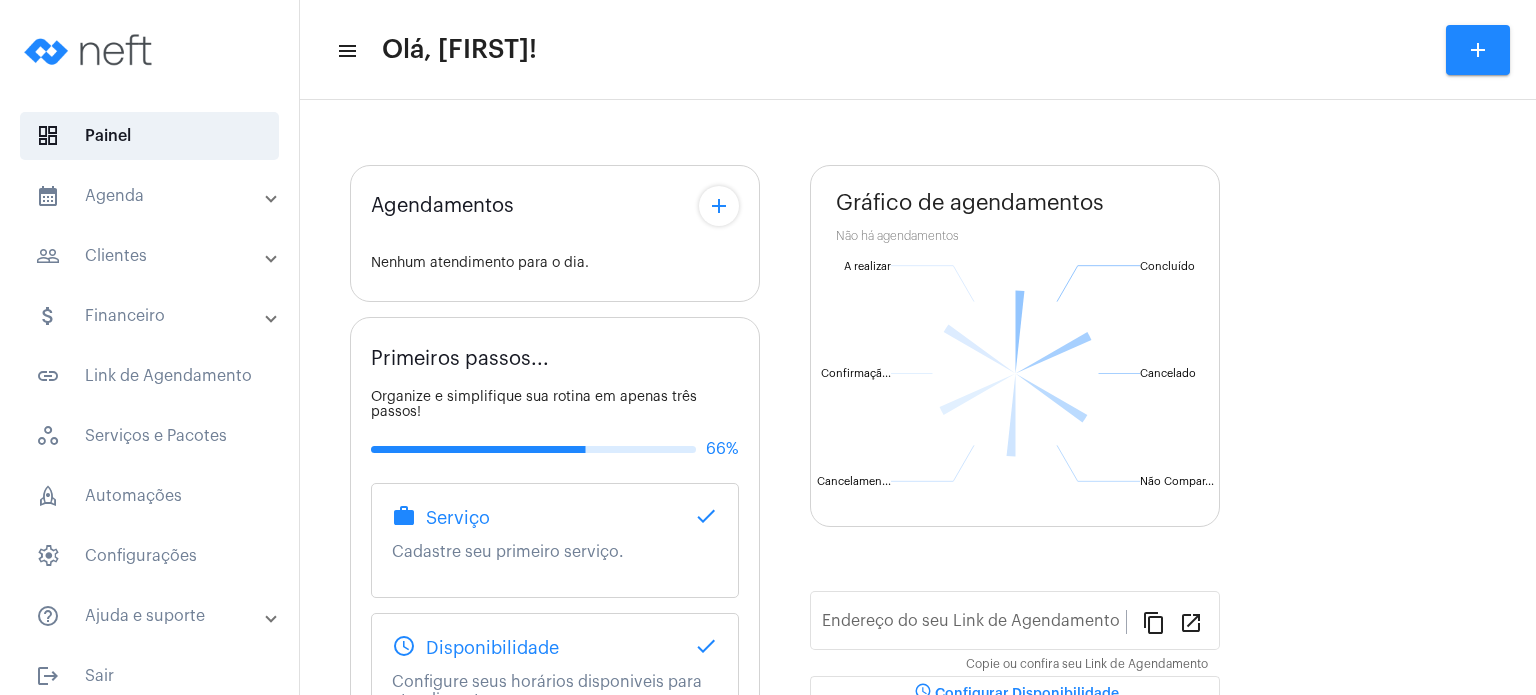 scroll, scrollTop: 0, scrollLeft: 0, axis: both 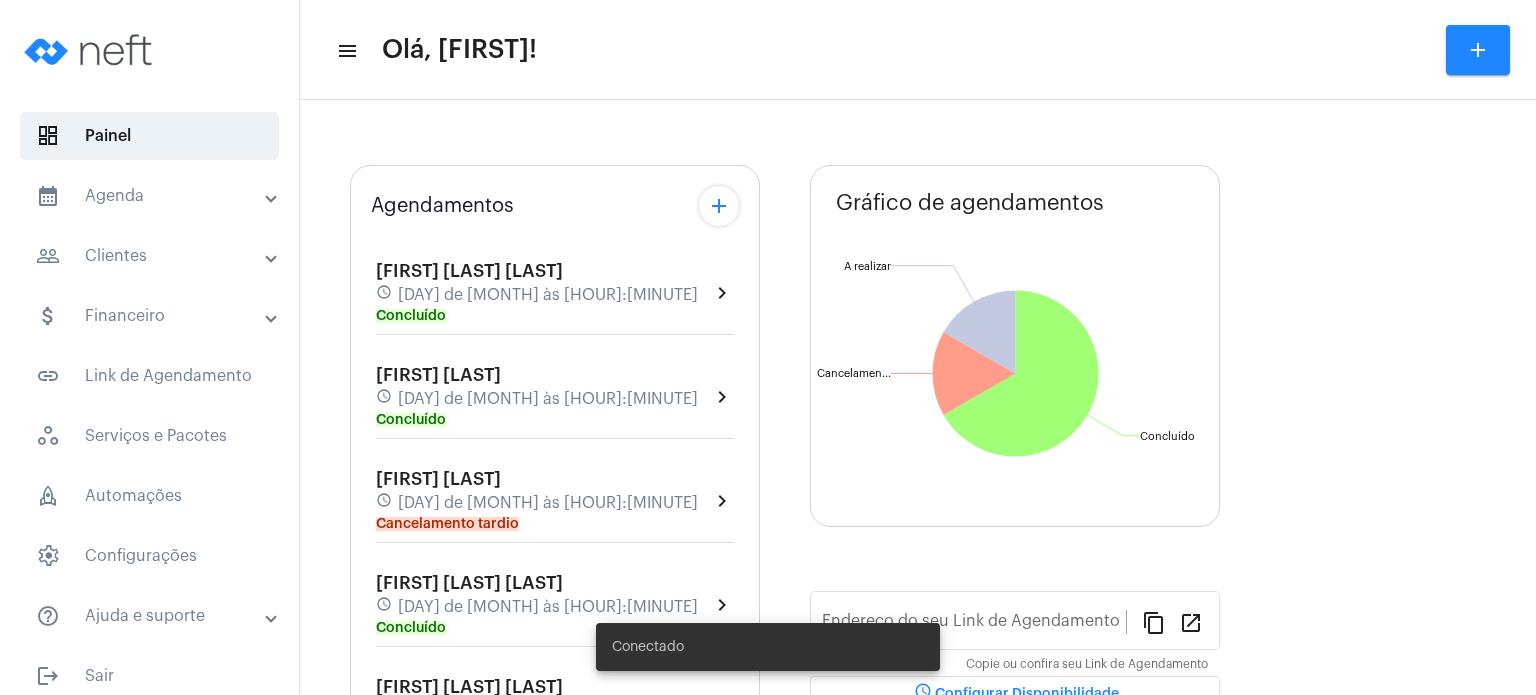 type on "https://neft.com.br/fabiana-davel-canal" 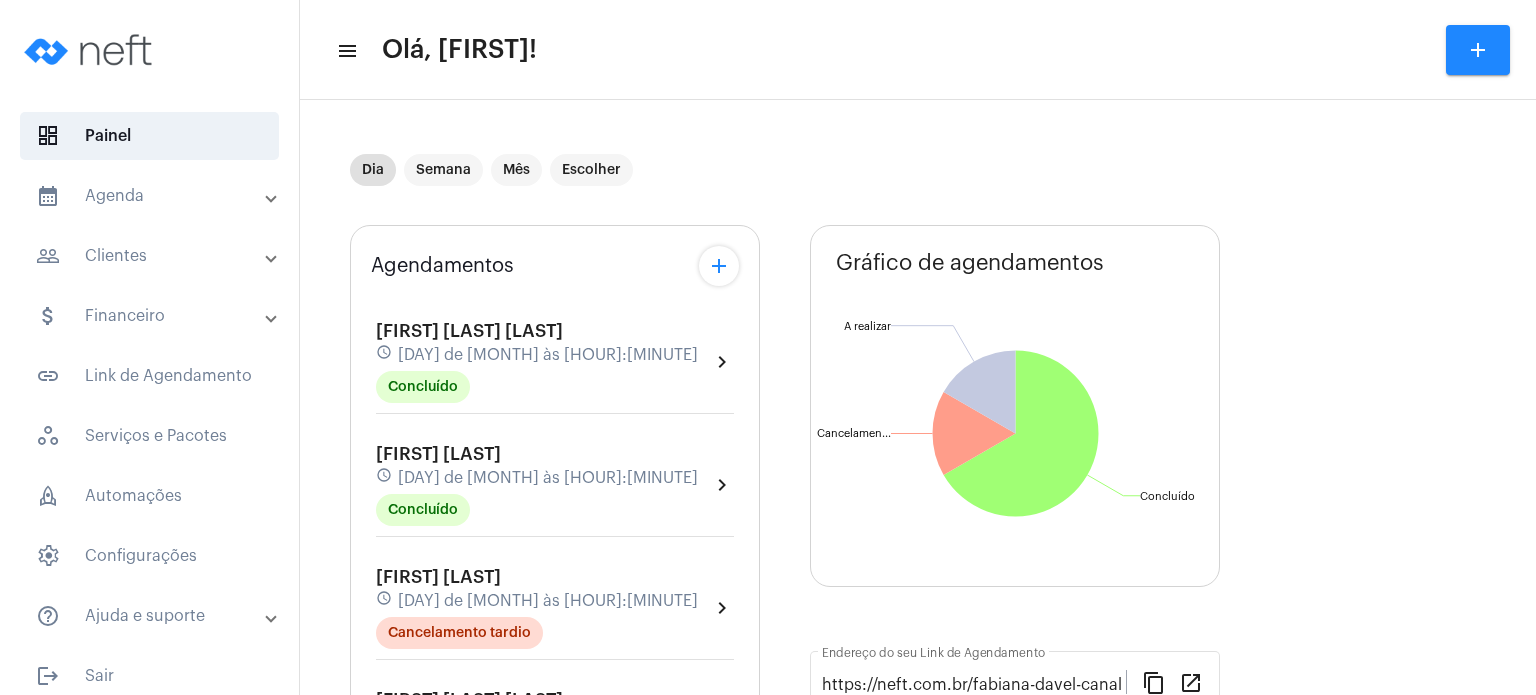 click on "calendar_month_outlined  Agenda" at bounding box center [155, 196] 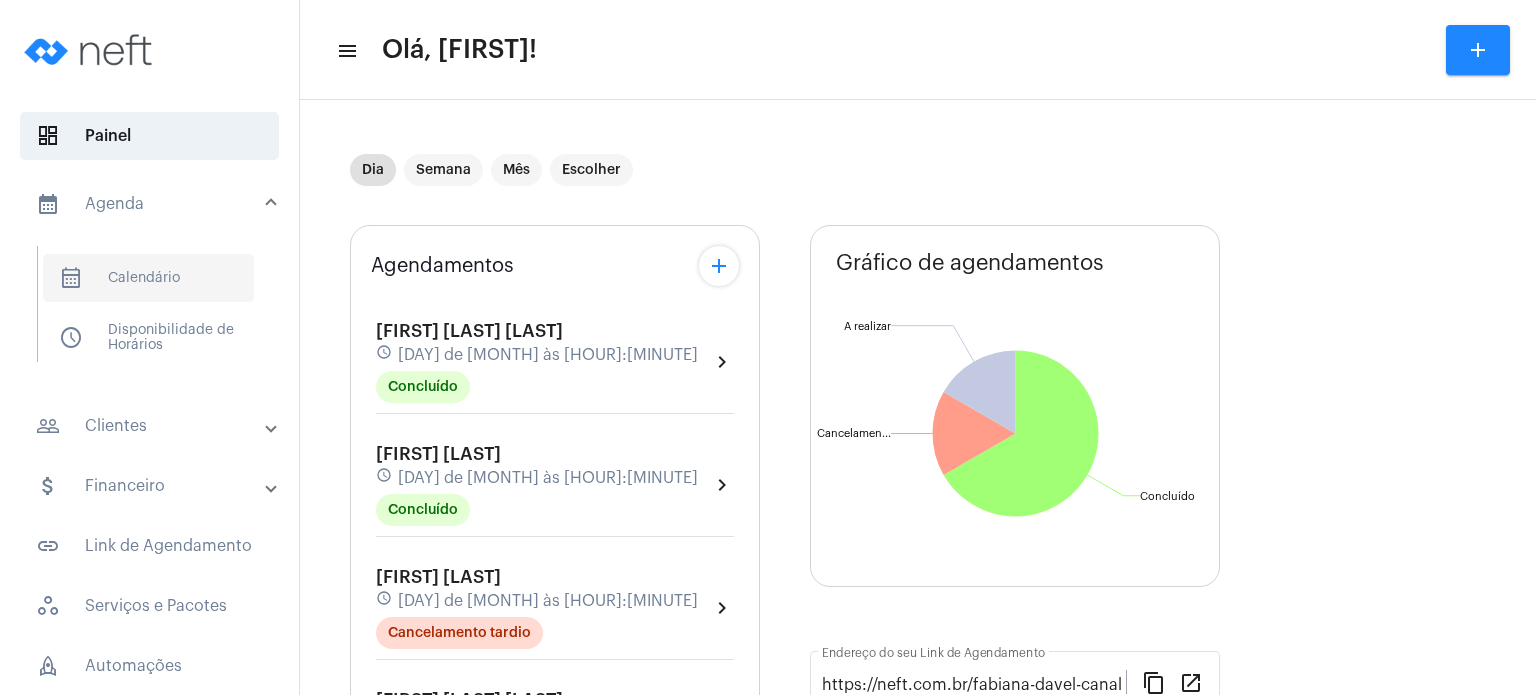 click on "calendar_month_outlined   Calendário" at bounding box center (148, 278) 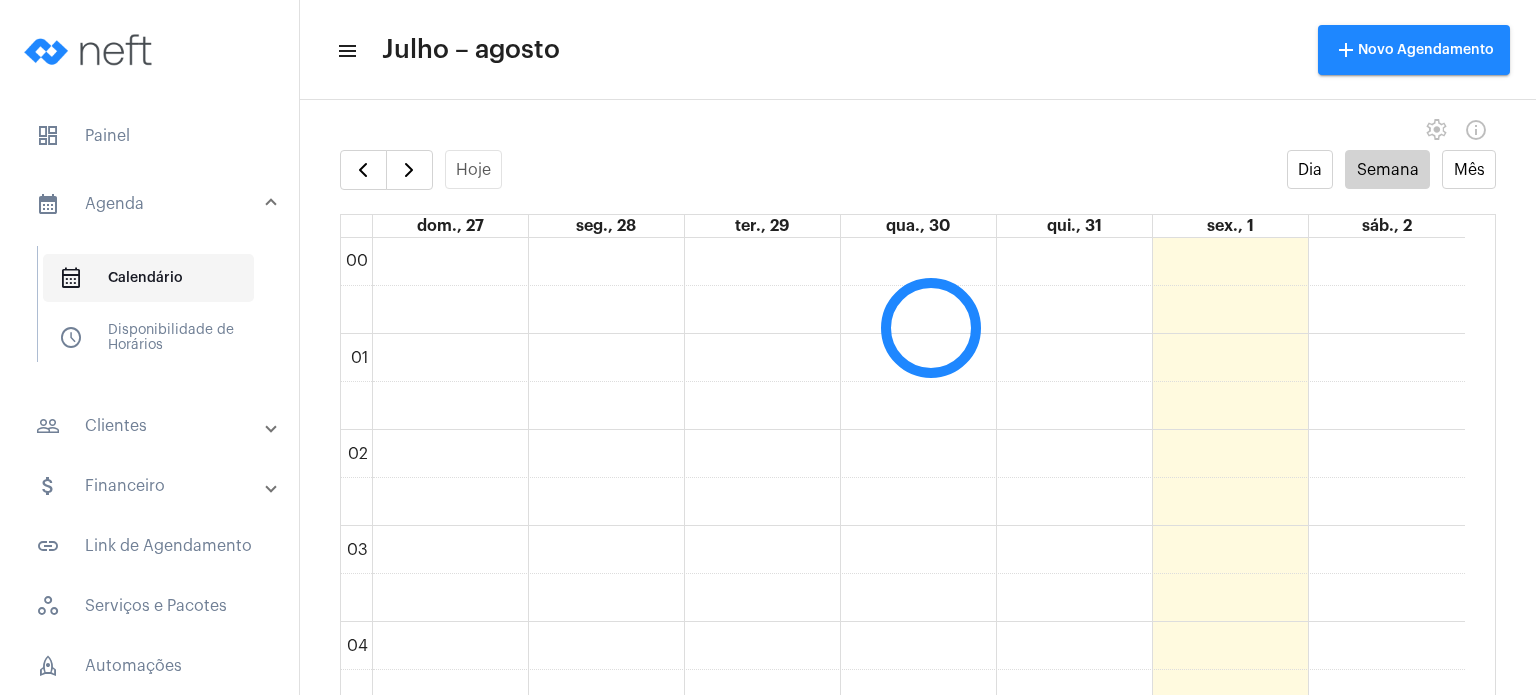 scroll, scrollTop: 576, scrollLeft: 0, axis: vertical 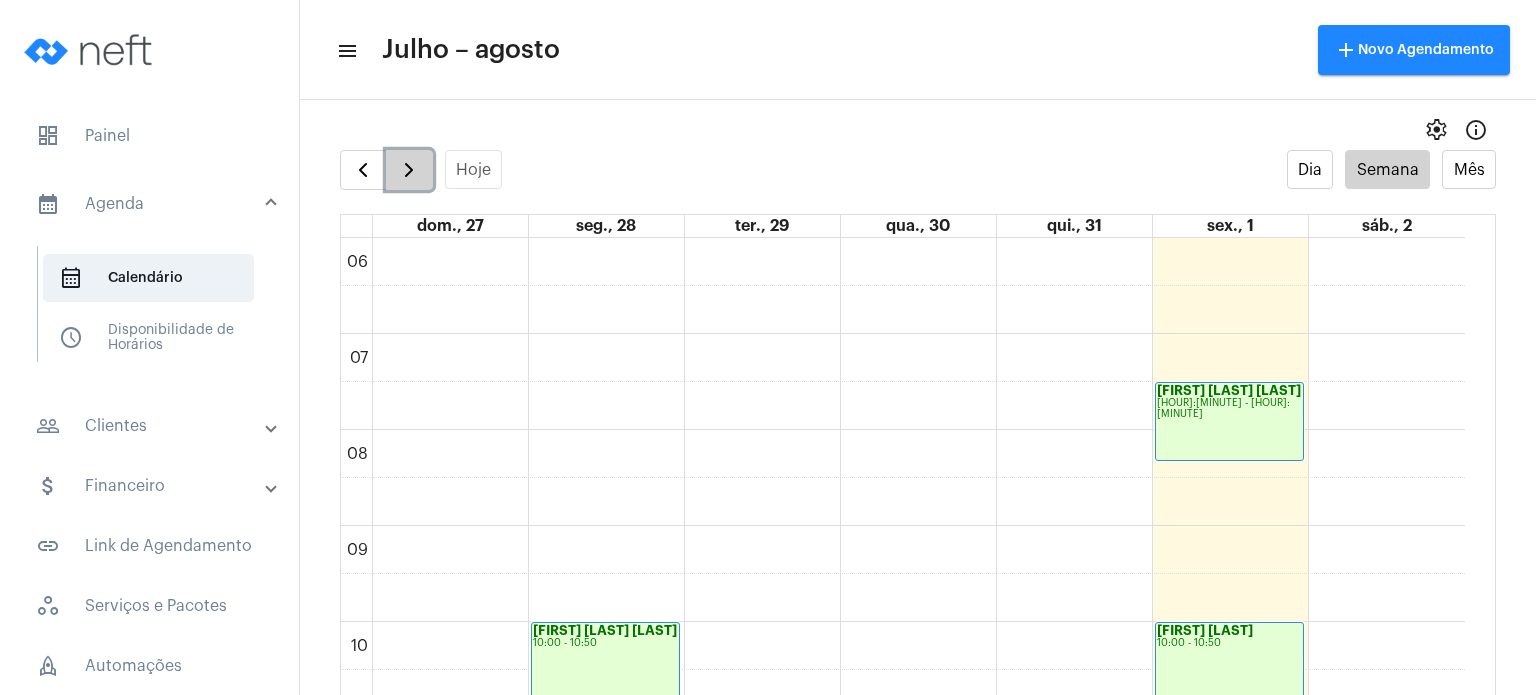 click 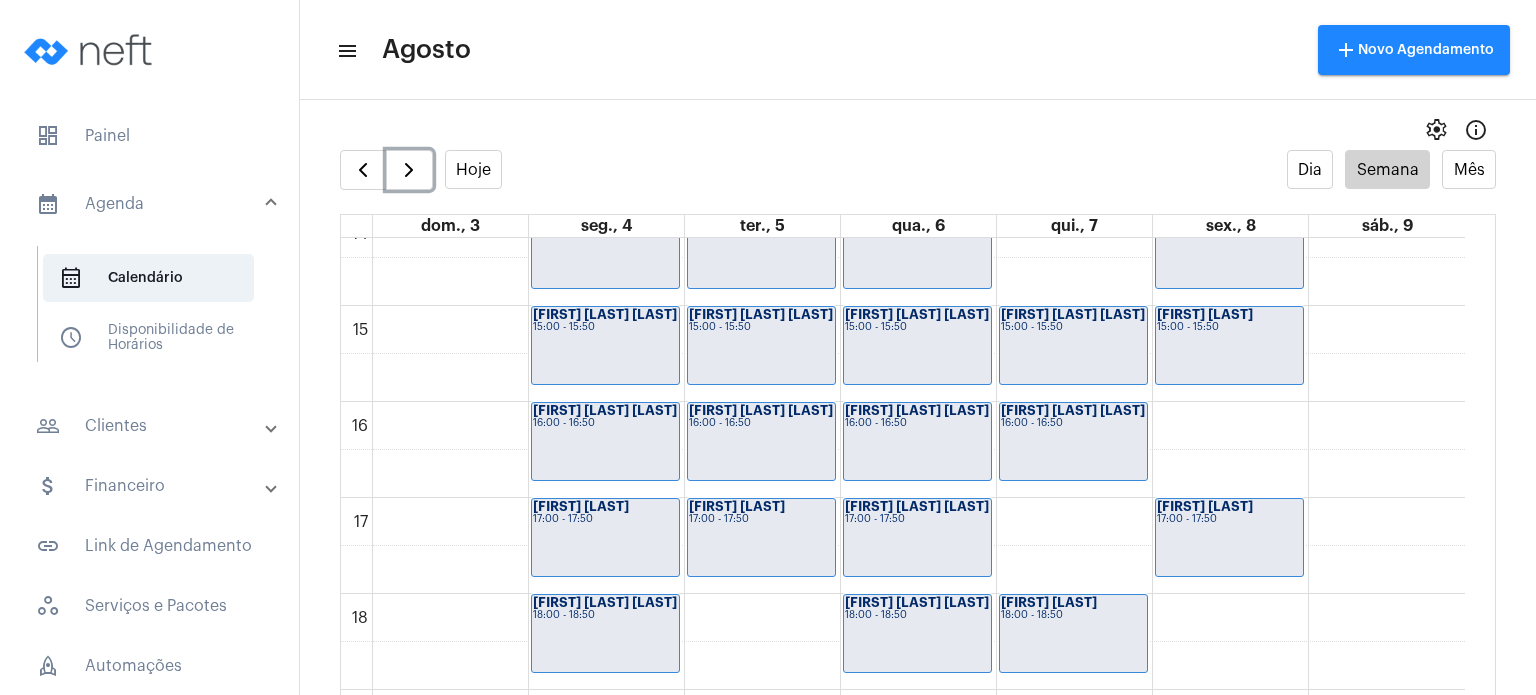 scroll, scrollTop: 1388, scrollLeft: 0, axis: vertical 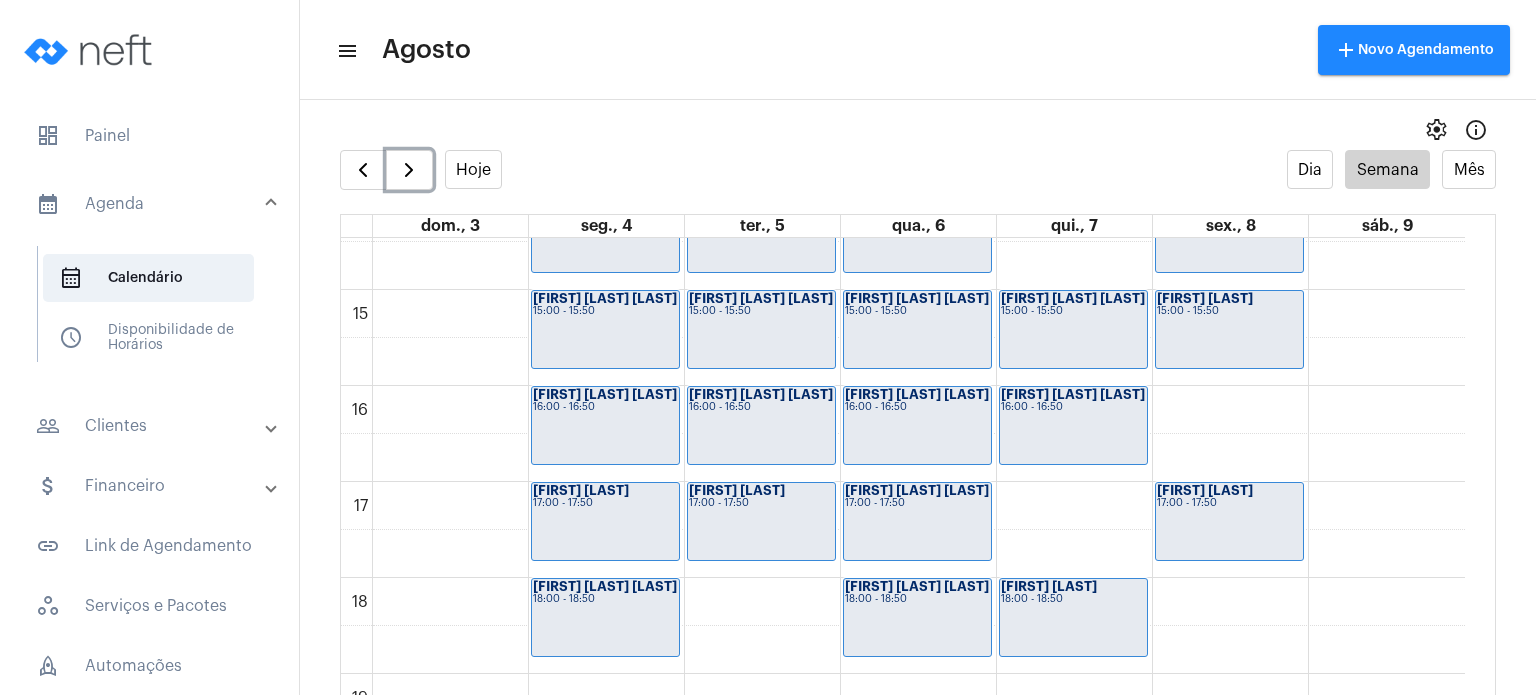 click on "Vitória Rigo Bh...
16:00 - 16:50" 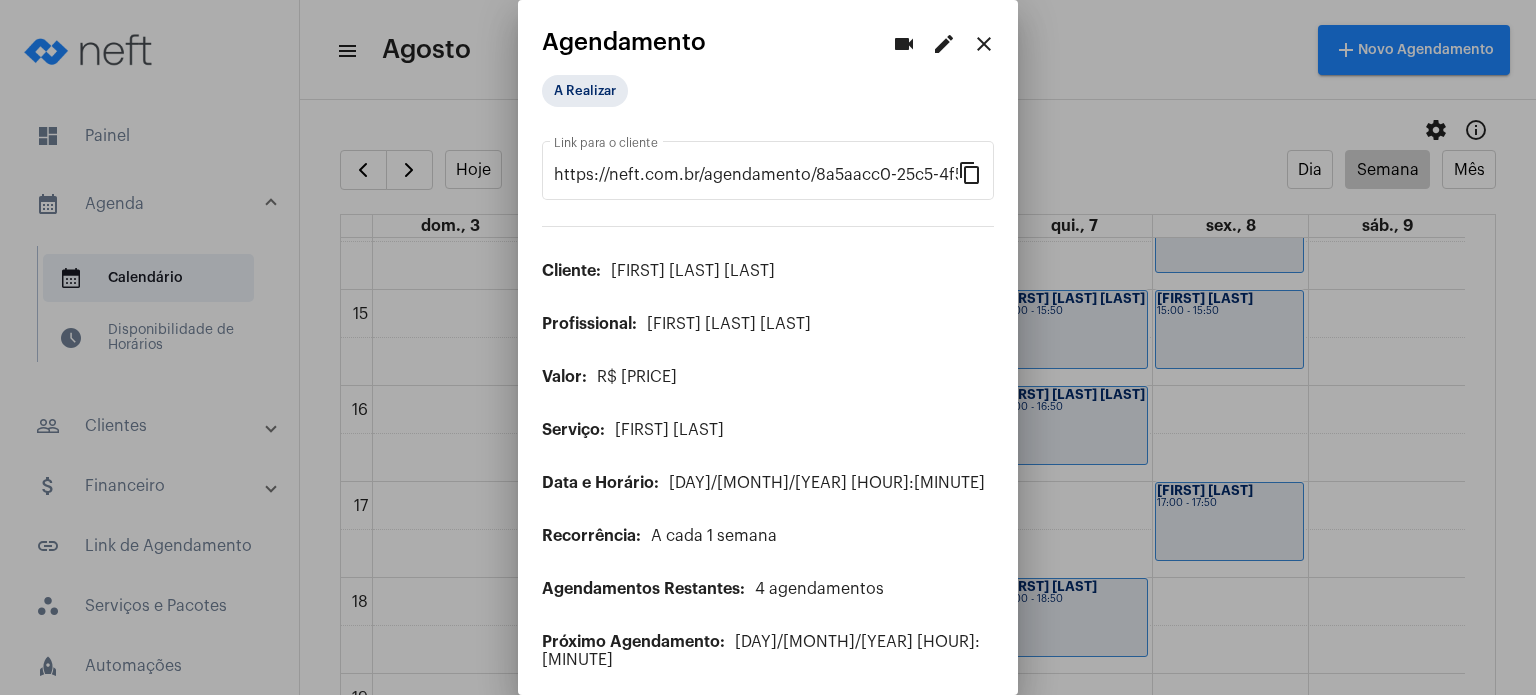 click on "edit" at bounding box center (944, 44) 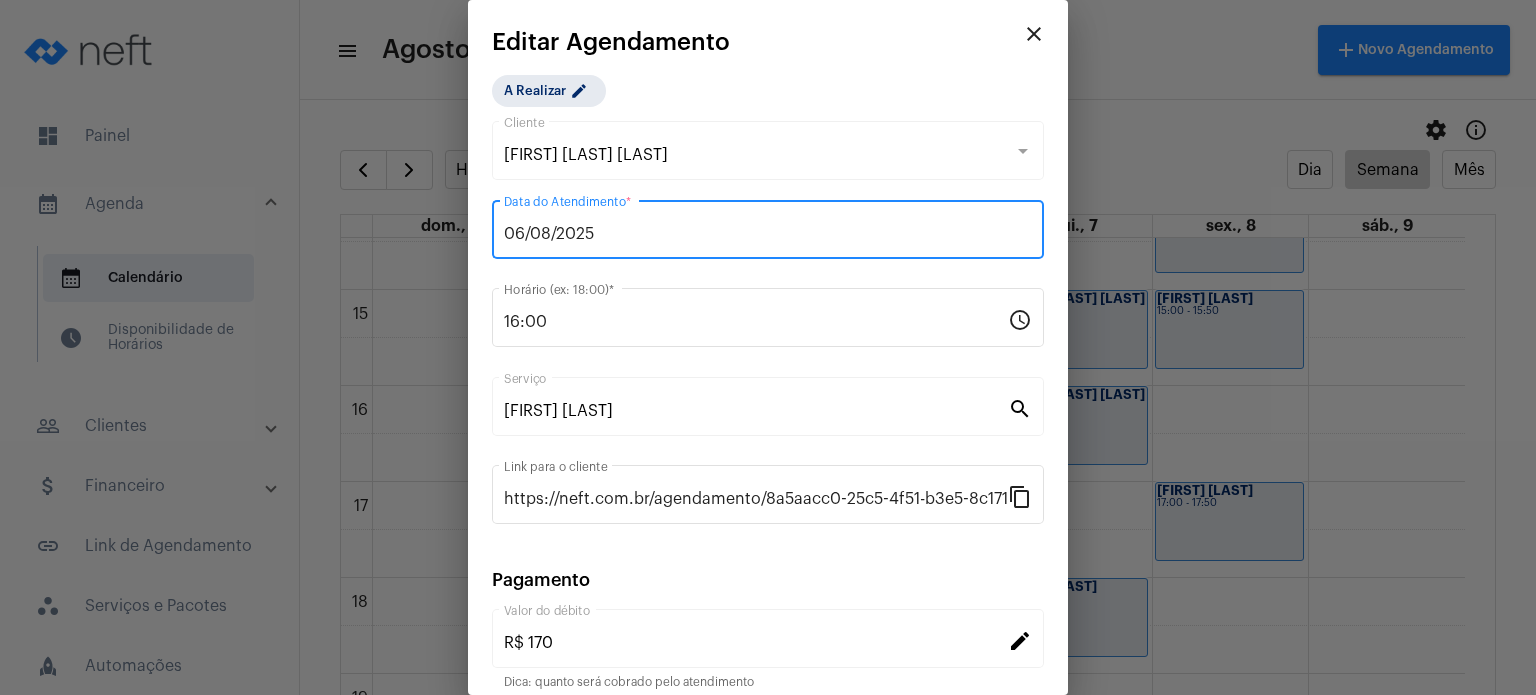click on "06/08/2025" at bounding box center (768, 234) 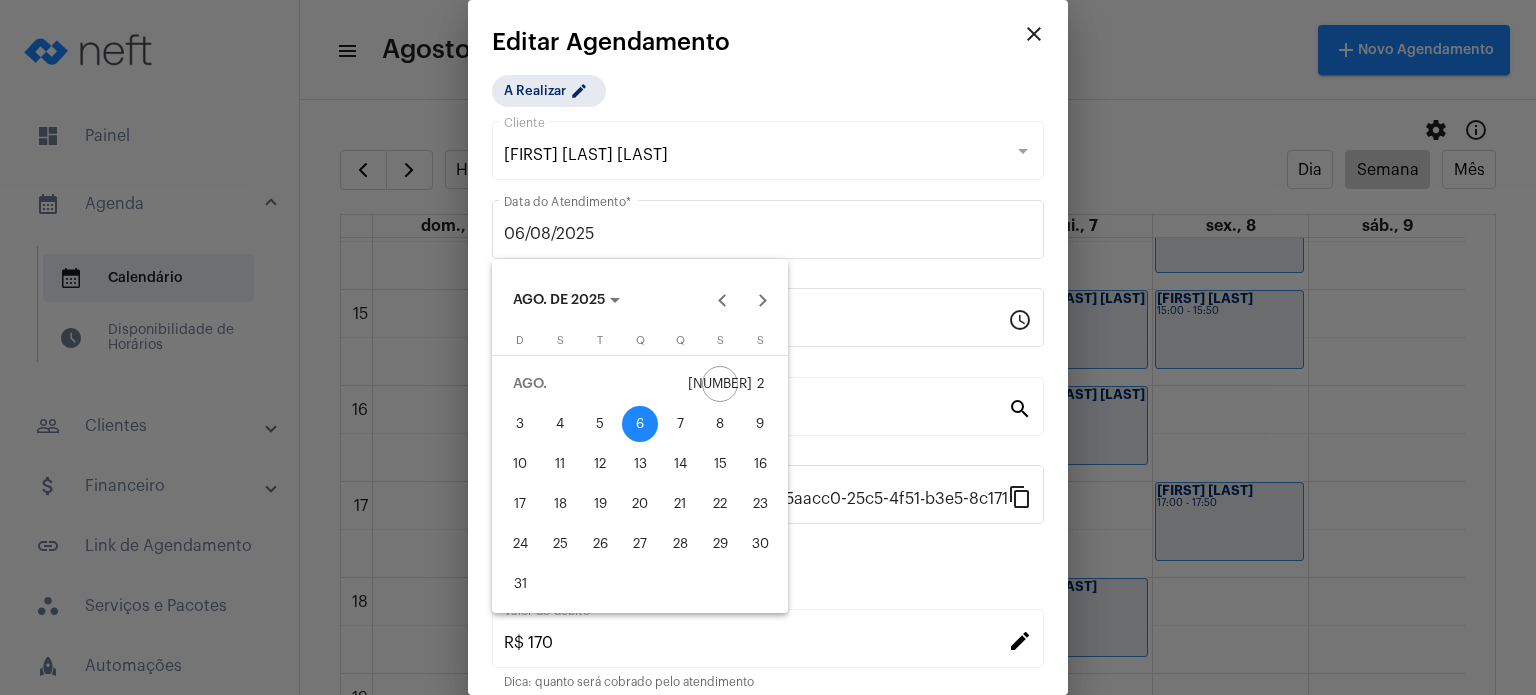 click on "8" at bounding box center [720, 424] 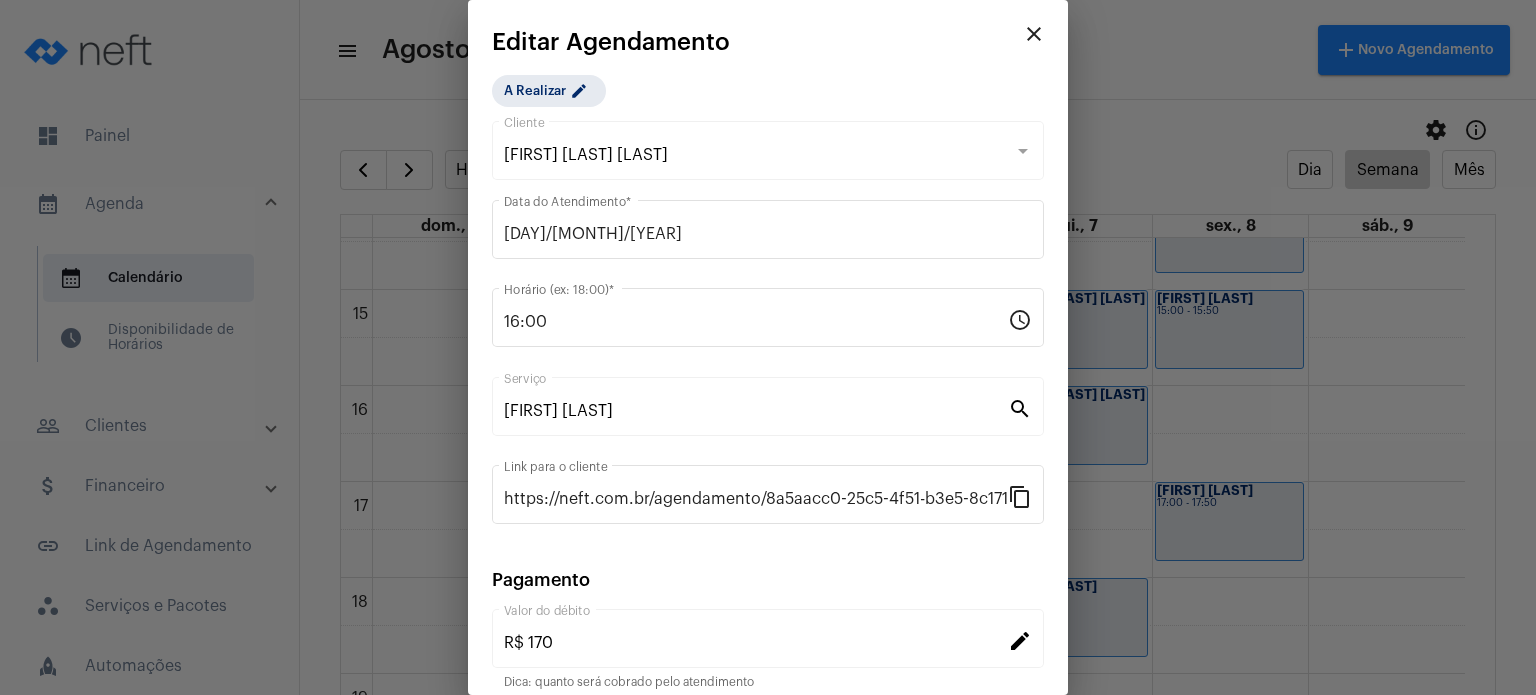 scroll, scrollTop: 163, scrollLeft: 0, axis: vertical 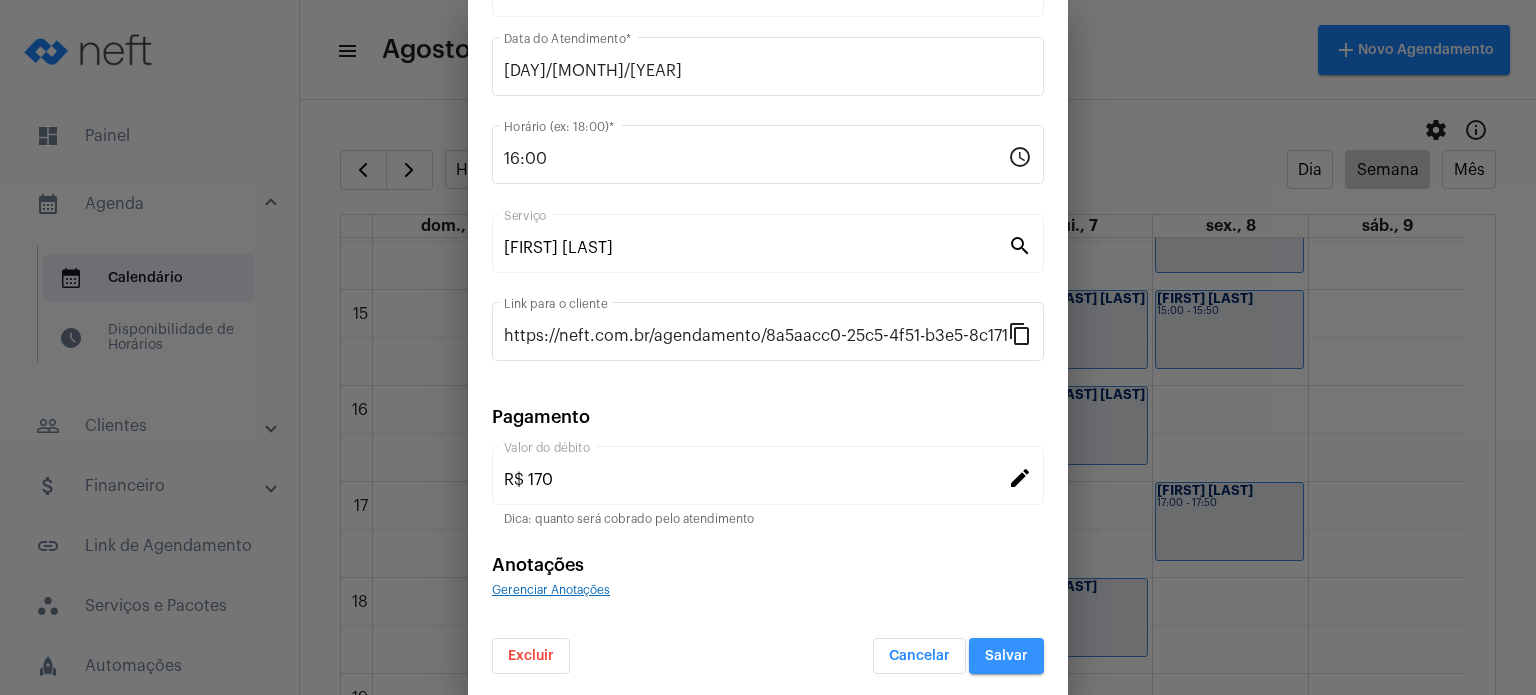 click on "Salvar" at bounding box center [1006, 656] 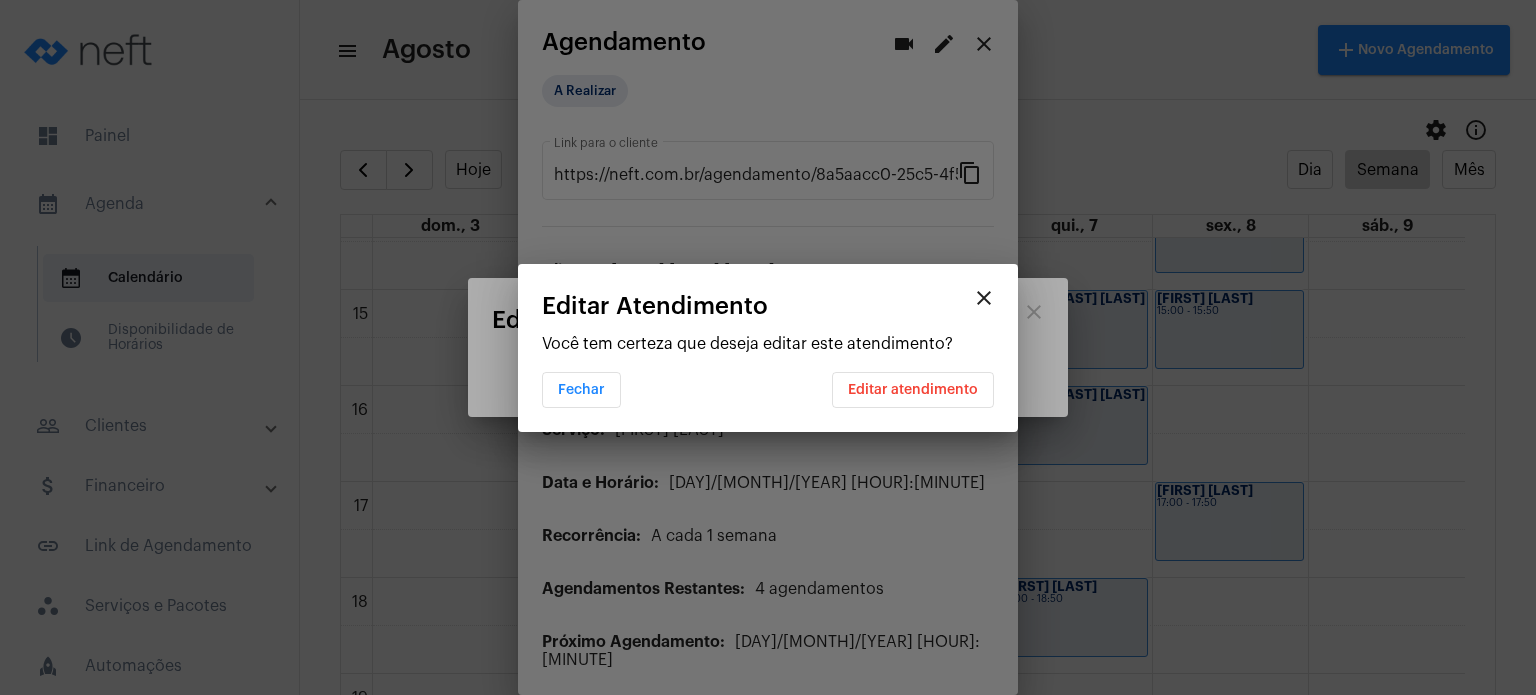 scroll, scrollTop: 0, scrollLeft: 0, axis: both 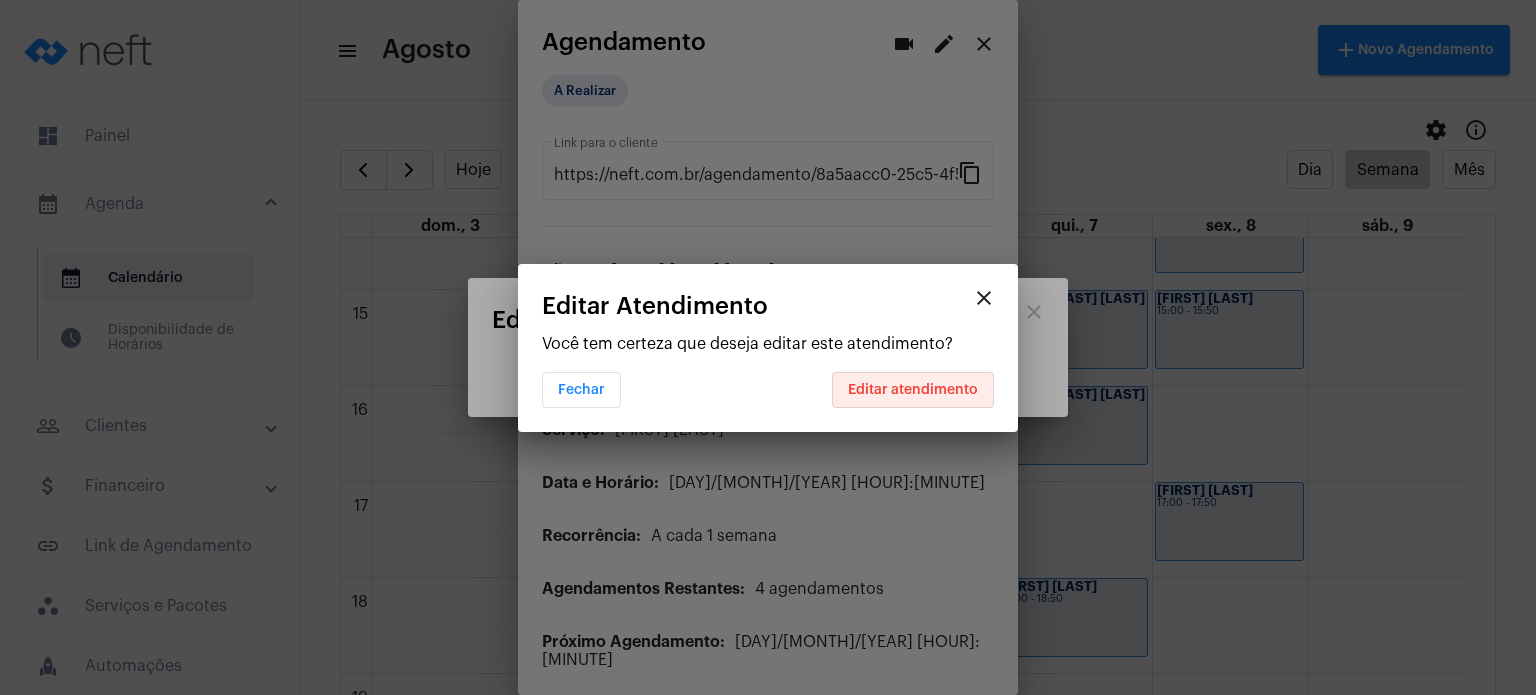 click on "Editar atendimento" at bounding box center [913, 390] 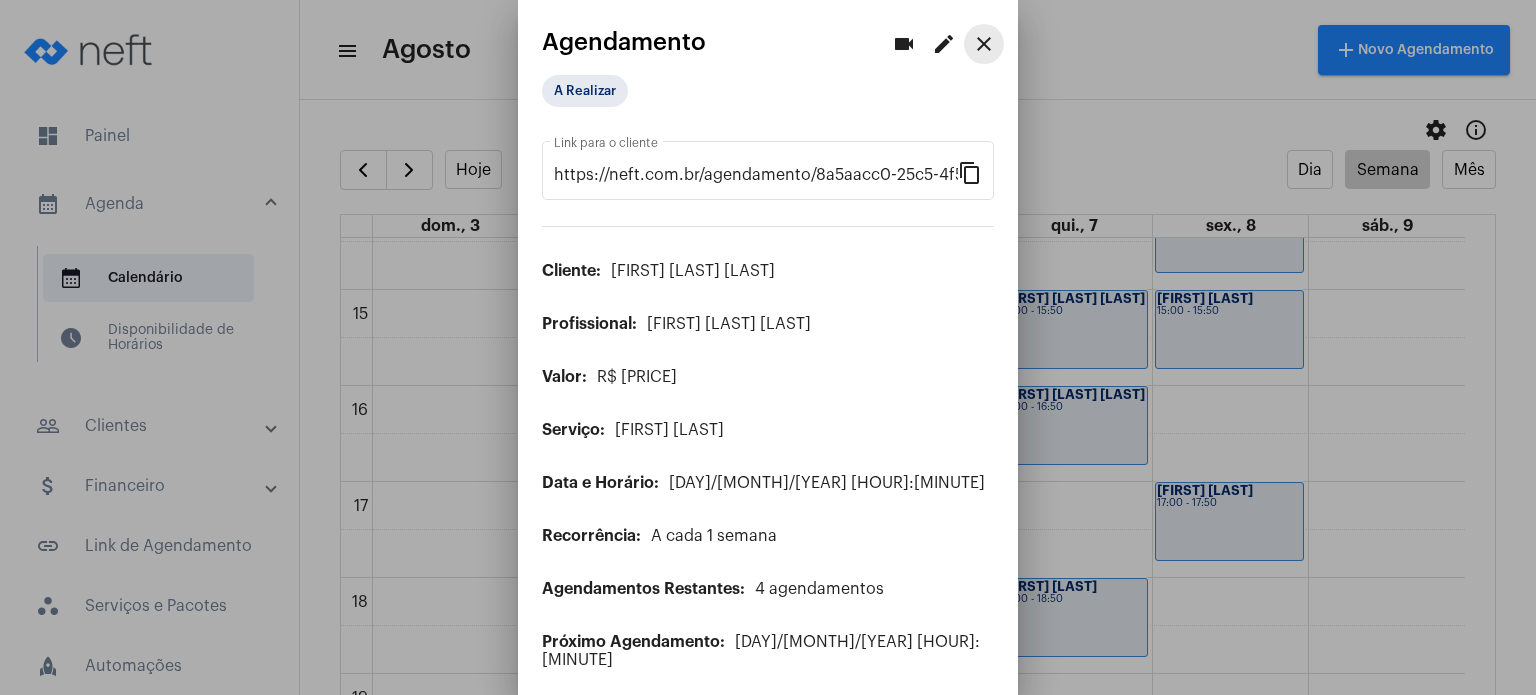 click on "close" at bounding box center [984, 44] 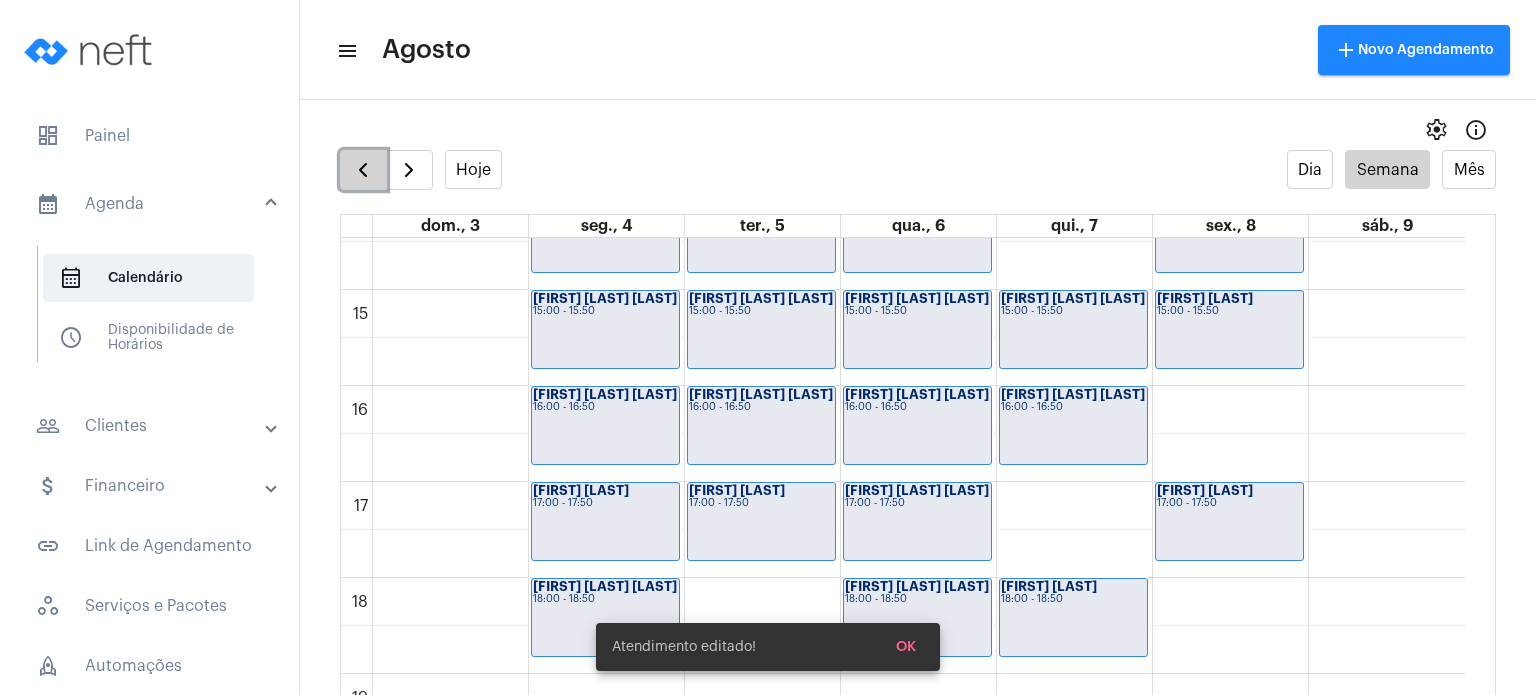 click 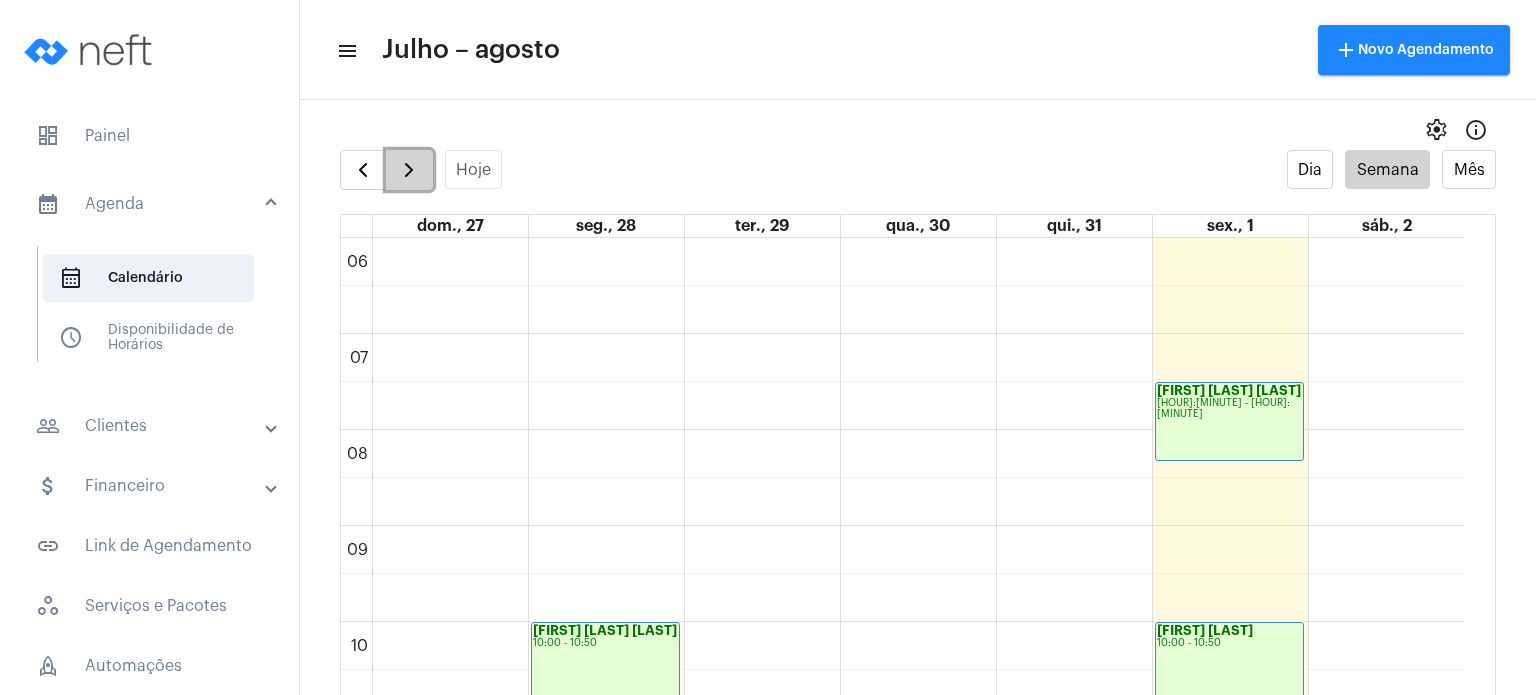 click 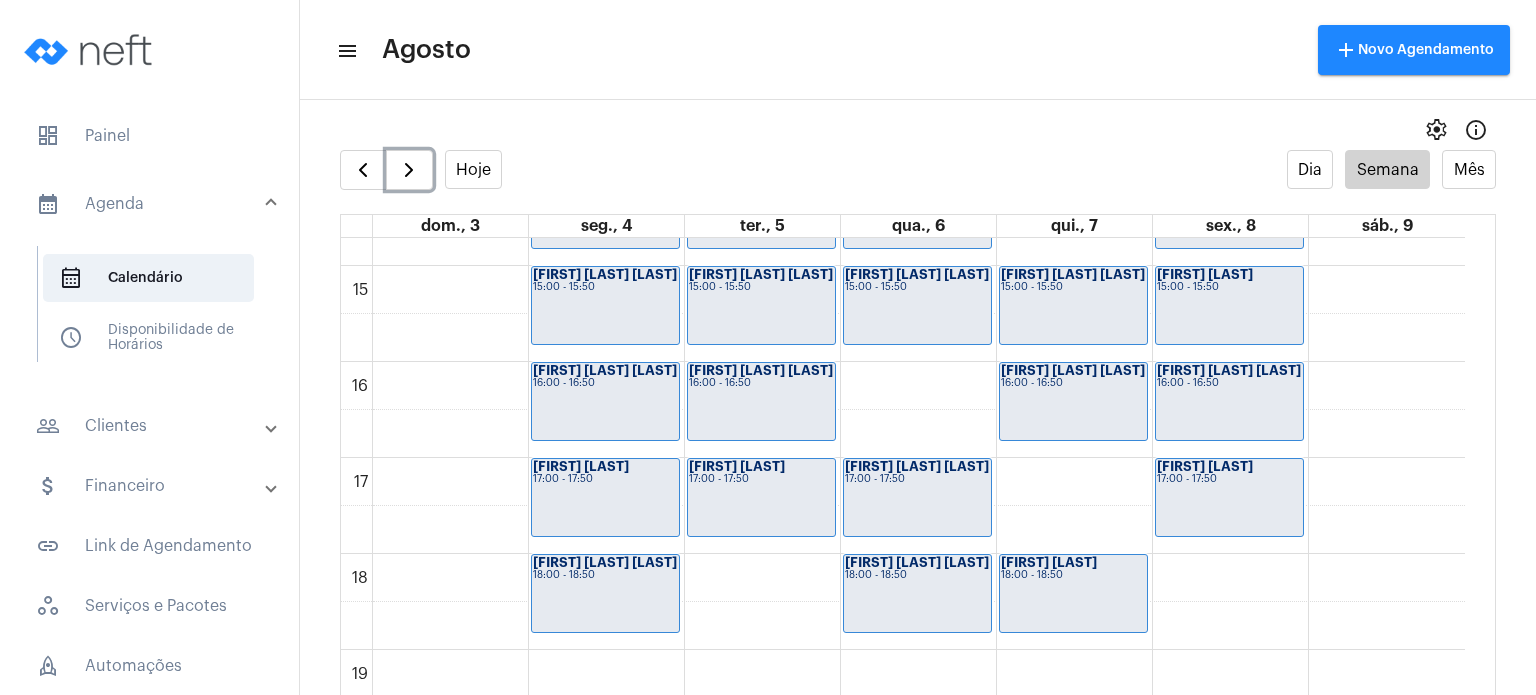 scroll, scrollTop: 1424, scrollLeft: 0, axis: vertical 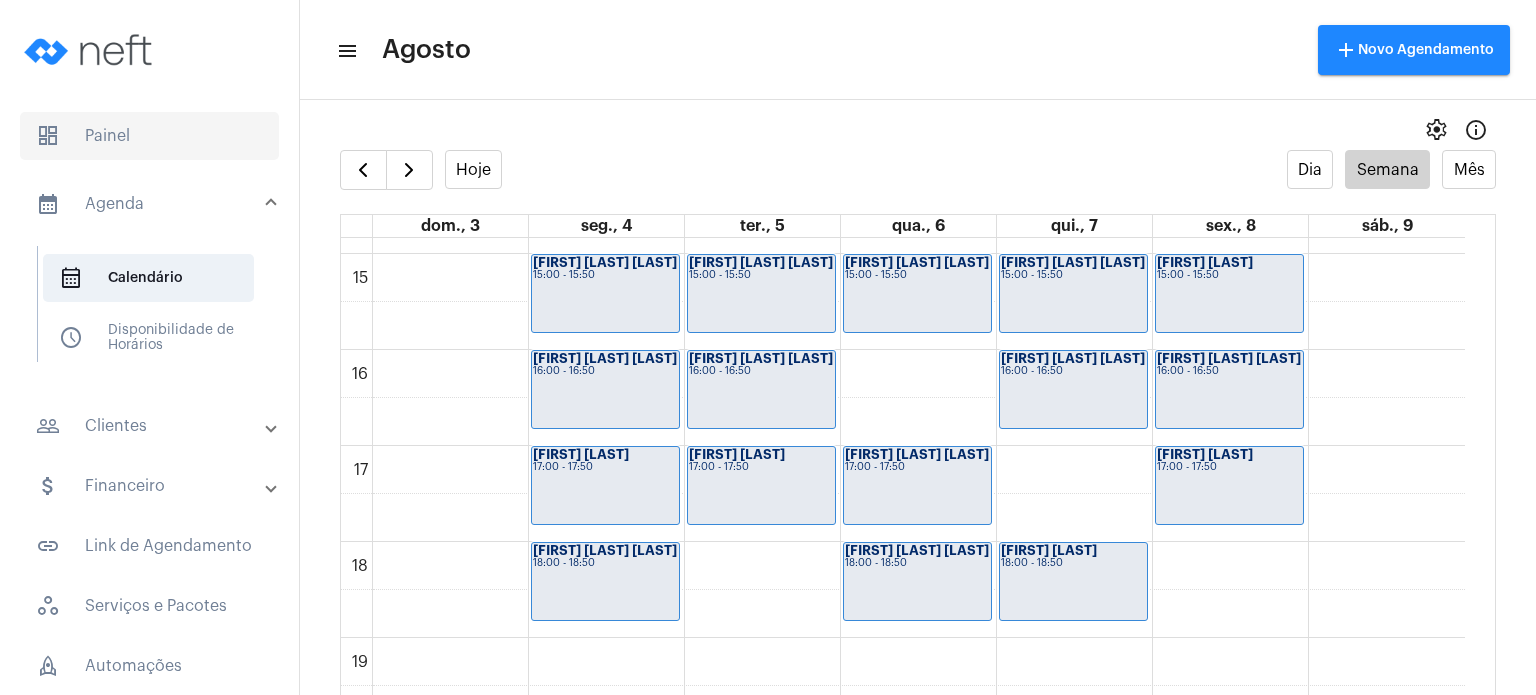 click on "dashboard   Painel" 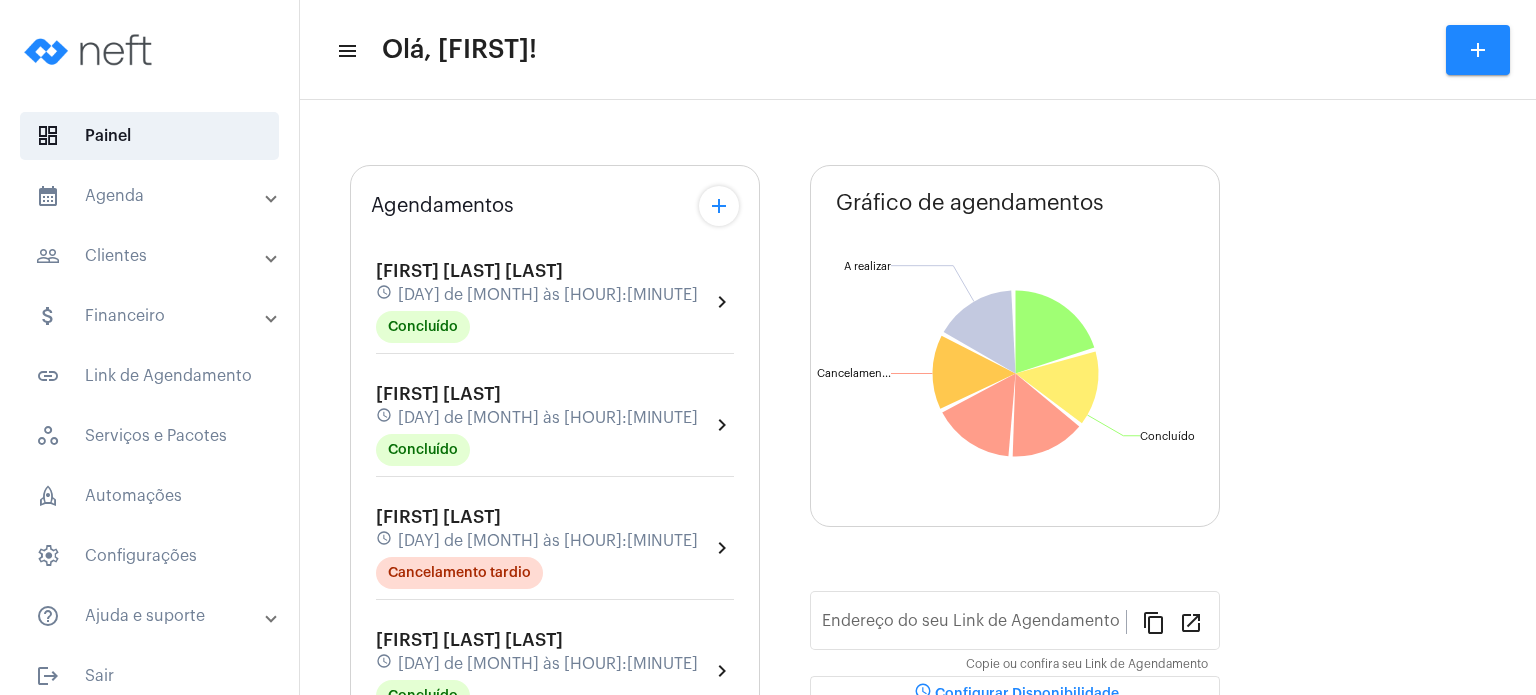 type on "https://neft.com.br/fabiana-davel-canal" 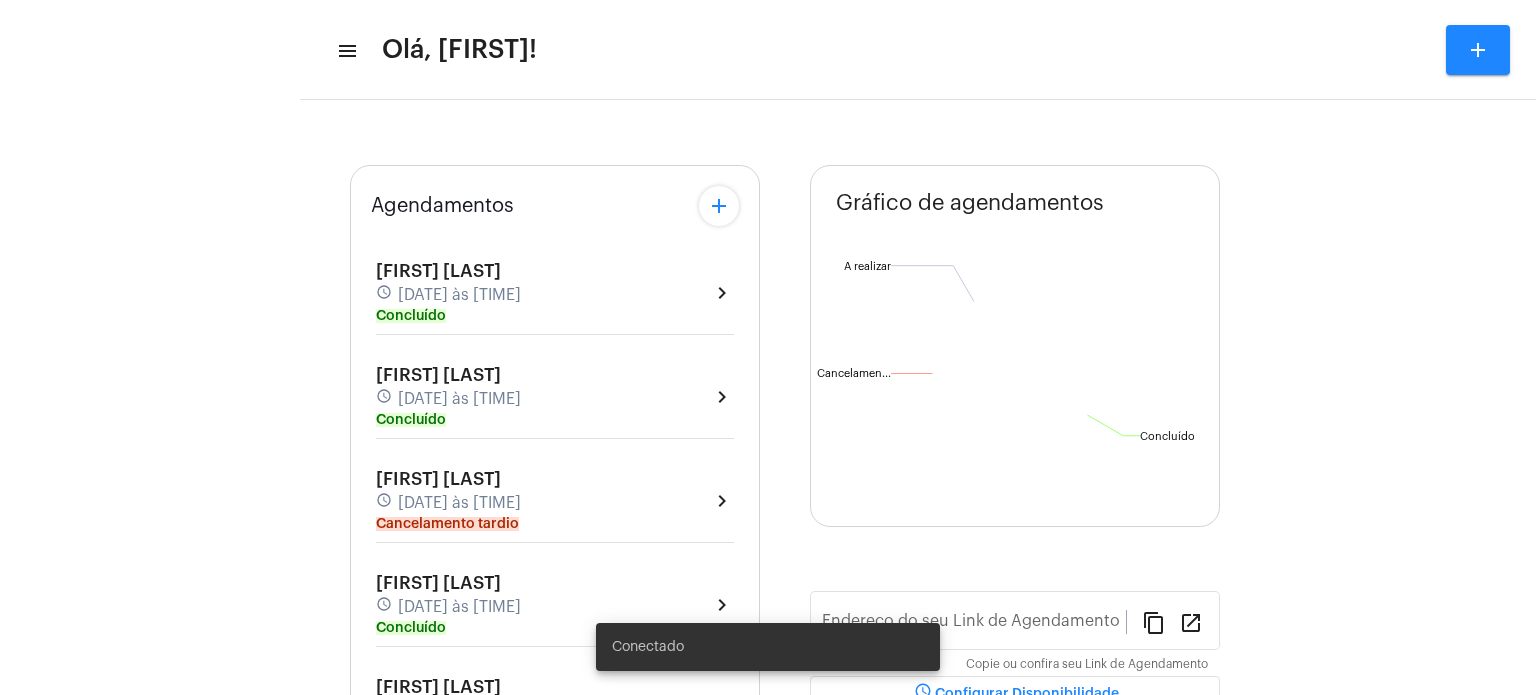 type on "https://neft.com.br/fabiana-davel-canal" 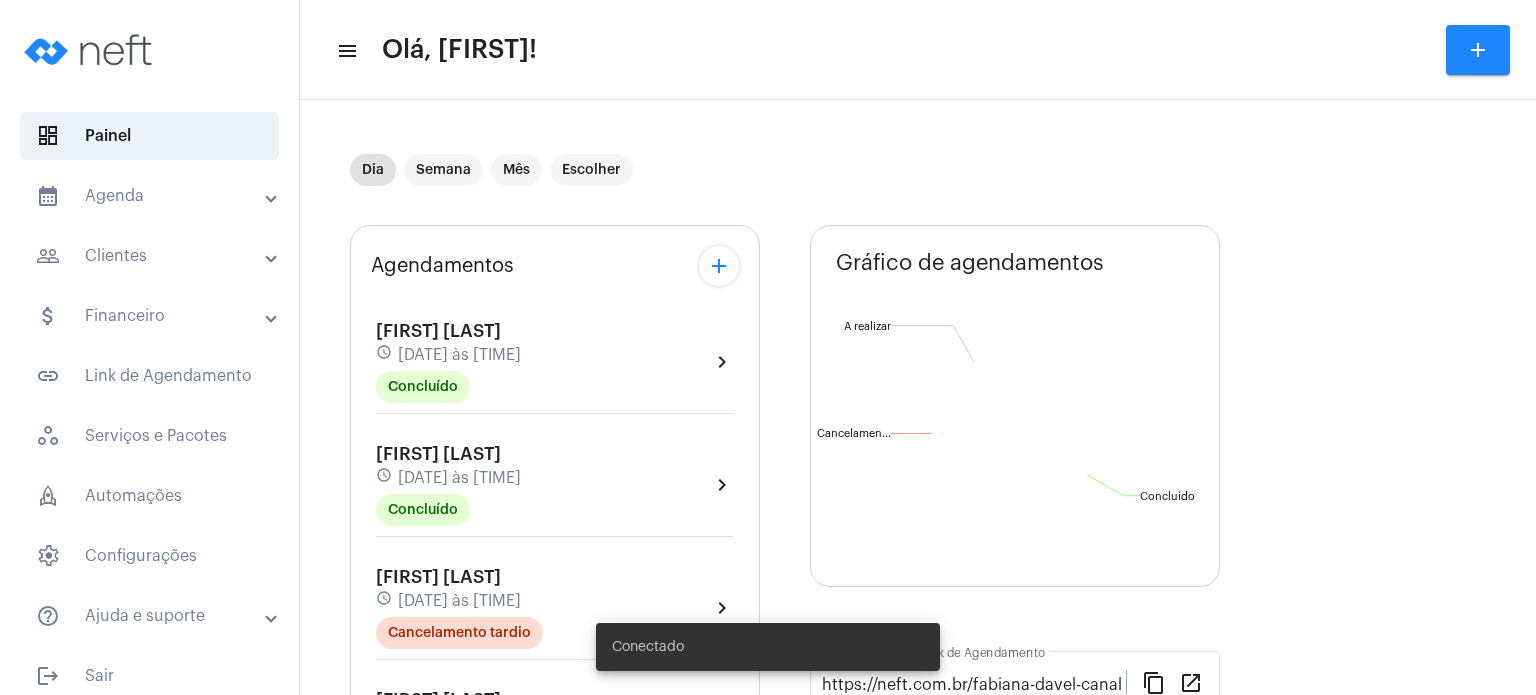 scroll, scrollTop: 0, scrollLeft: 0, axis: both 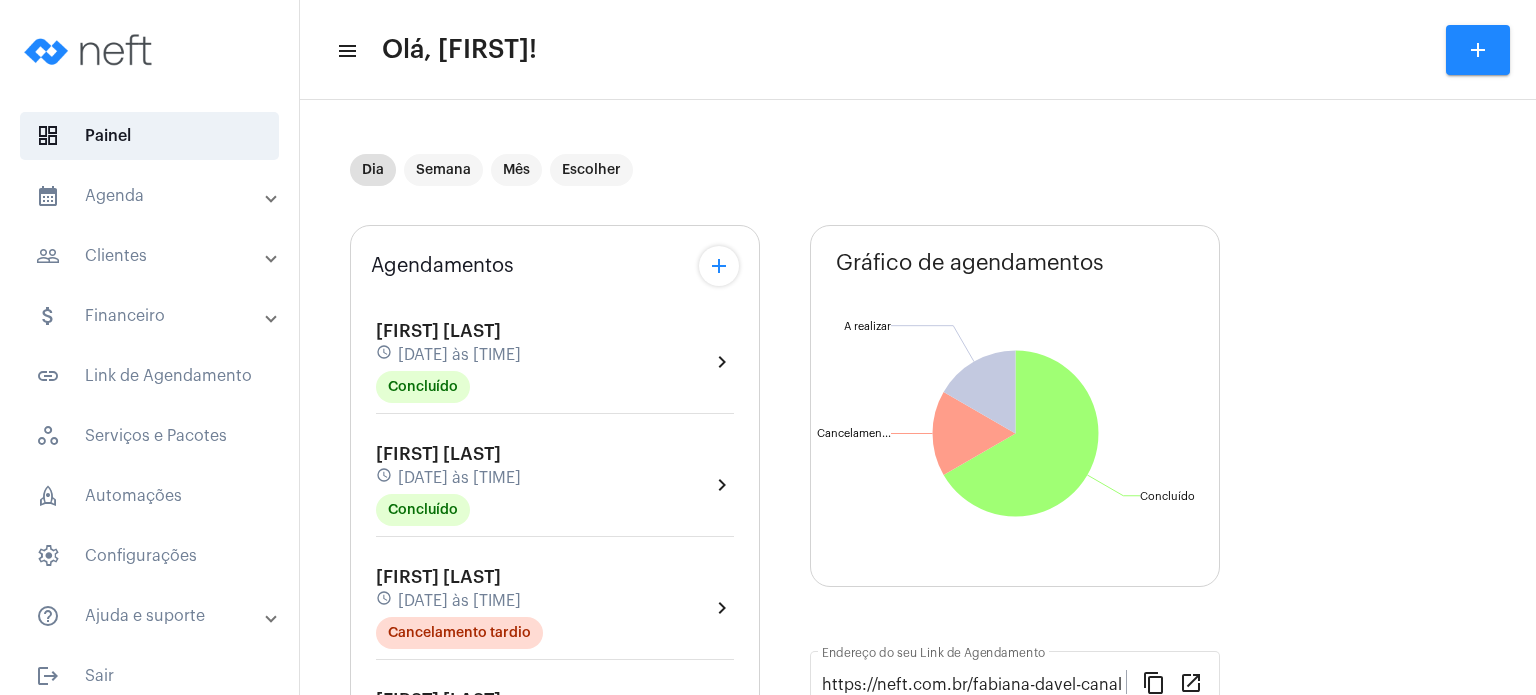 click on "Agendamentos add [FIRST] [LAST] schedule [DATE] às [TIME] Concluído  chevron_right  [FIRST] [LAST] schedule [DATE] às [TIME] Concluído  chevron_right  [FIRST] [LAST] schedule [DATE] às [TIME] Cancelamento tardio  chevron_right  [FIRST] [LAST] schedule [DATE] às [TIME] Concluído  chevron_right  [FIRST] [LAST] schedule [DATE] às [TIME] Concluído  chevron_right  [FIRST] [LAST] schedule [DATE] às [TIME] A Realizar  chevron_right" 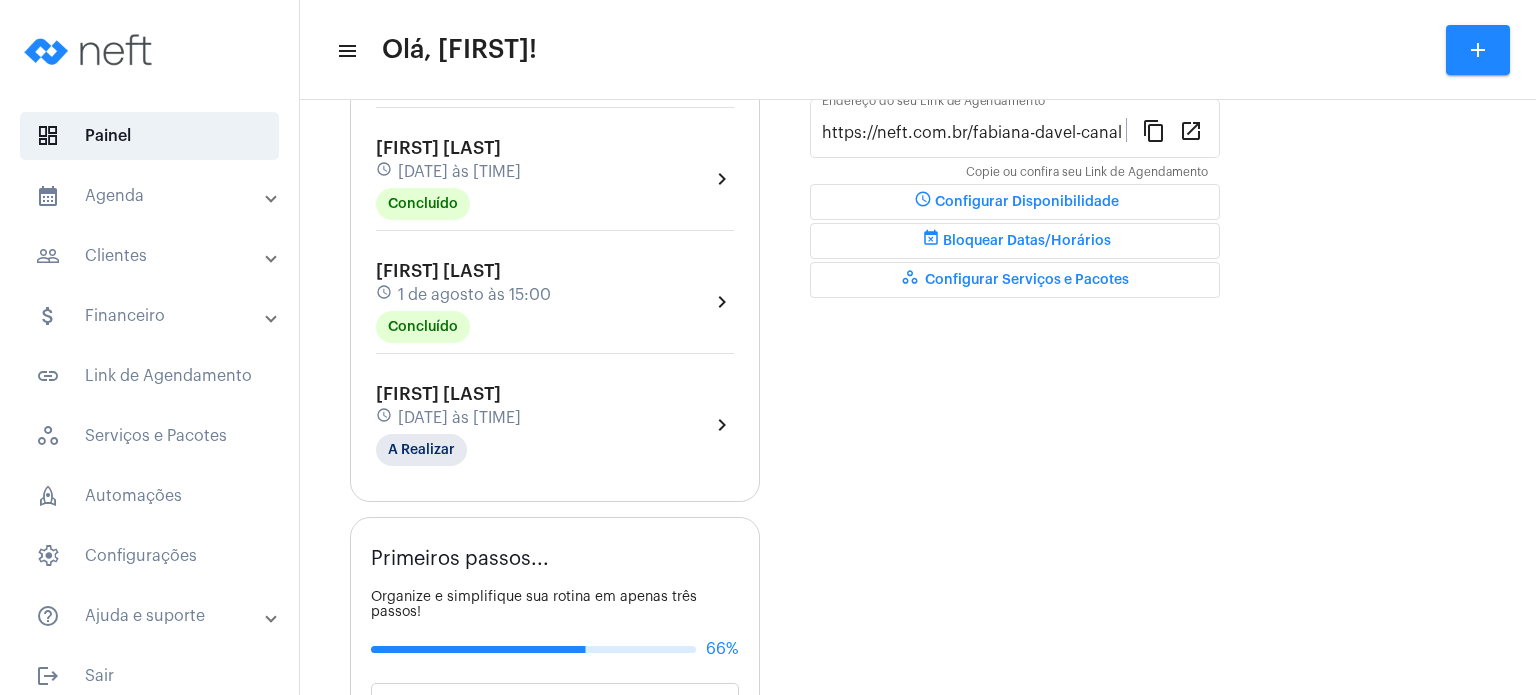 scroll, scrollTop: 560, scrollLeft: 0, axis: vertical 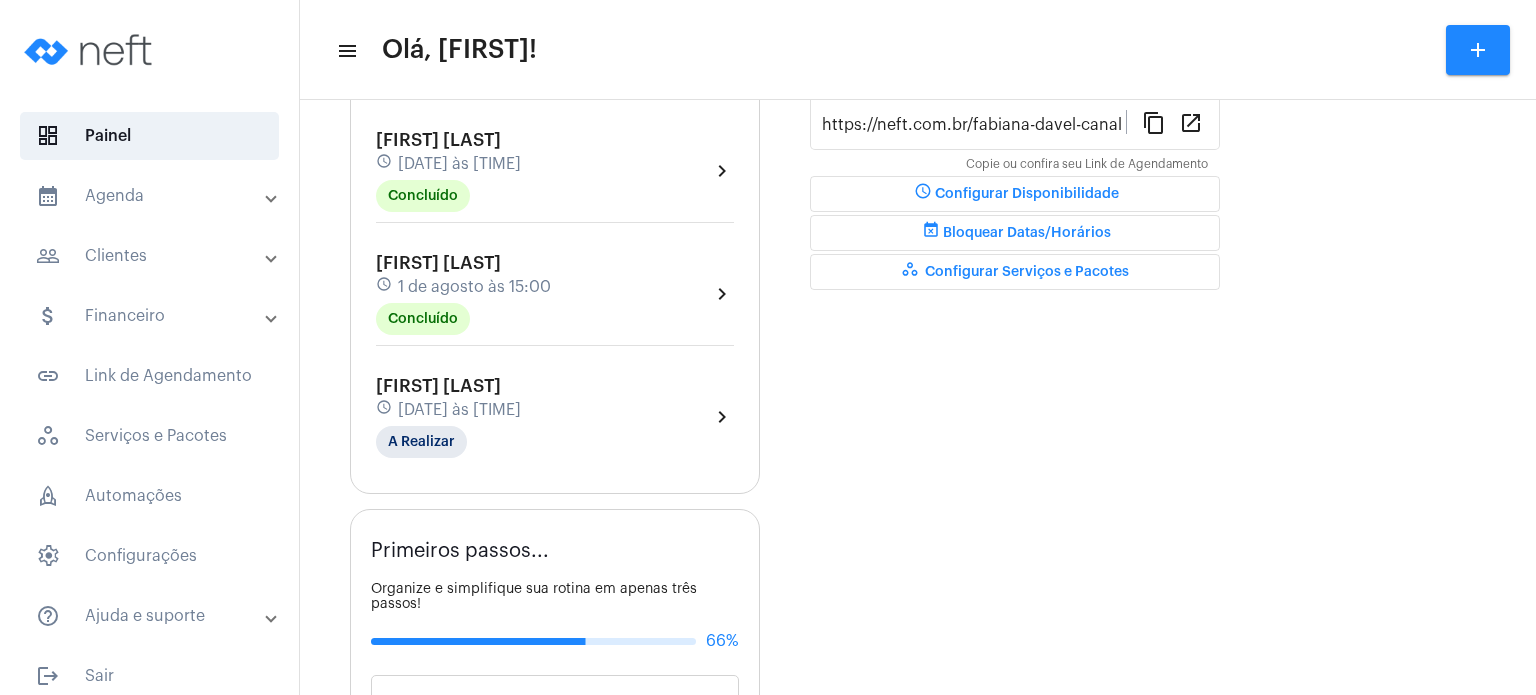 click on "[FIRST] [LAST]" 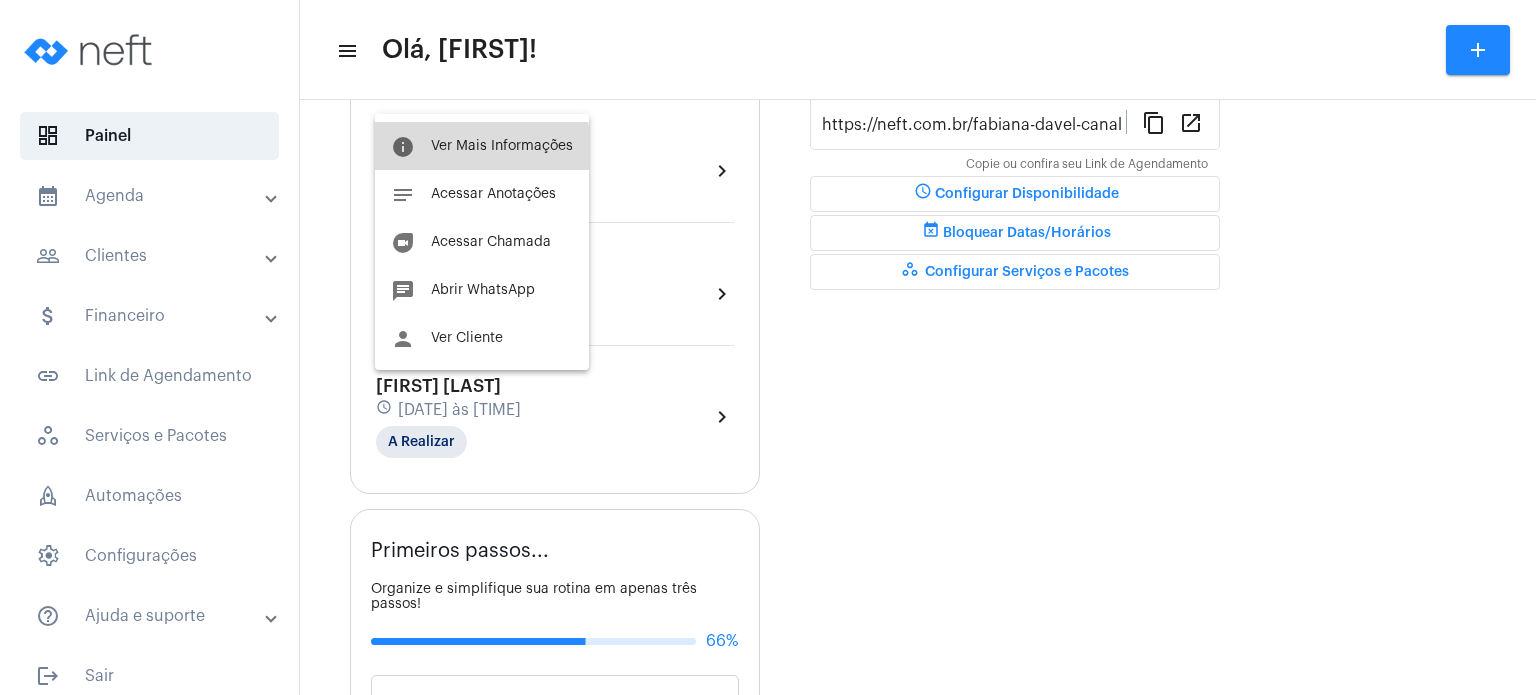 click on "Ver Mais Informações" at bounding box center (502, 146) 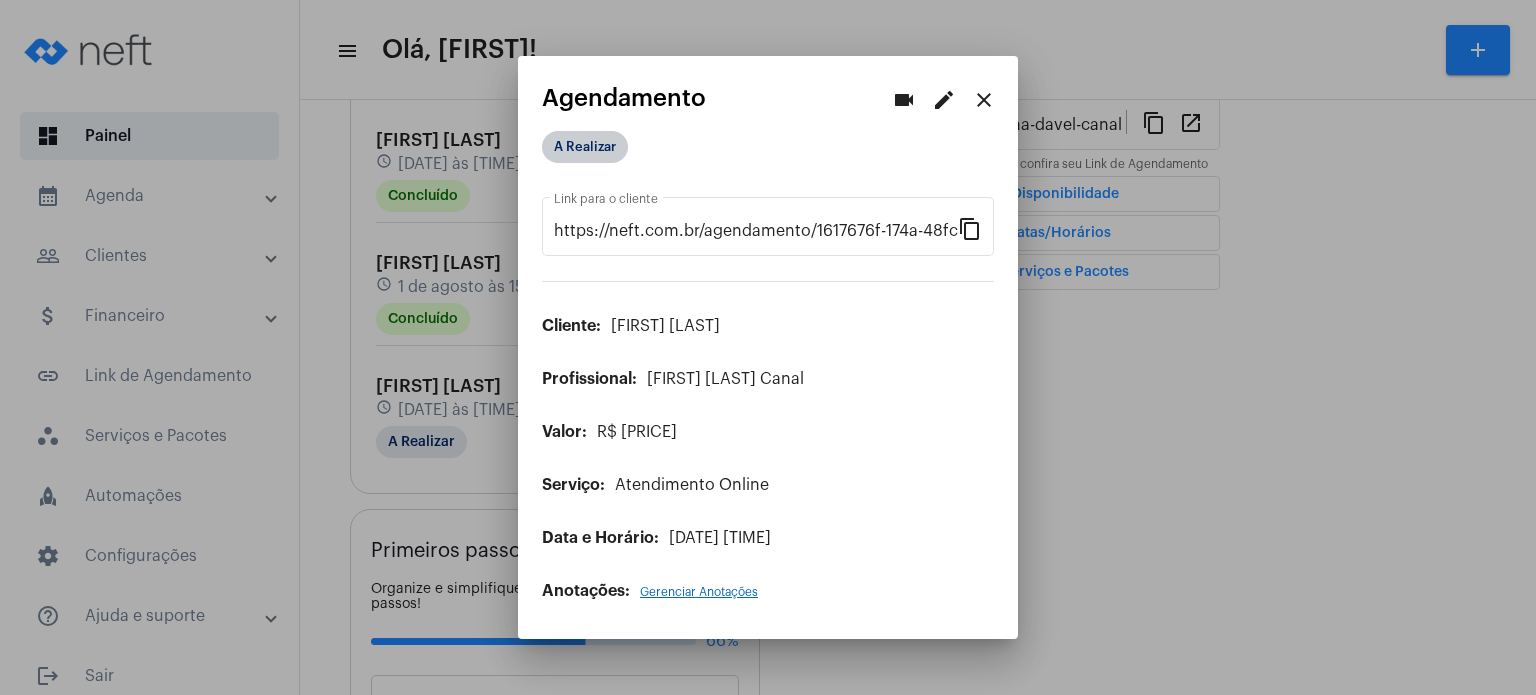 drag, startPoint x: 563, startPoint y: 165, endPoint x: 576, endPoint y: 148, distance: 21.400934 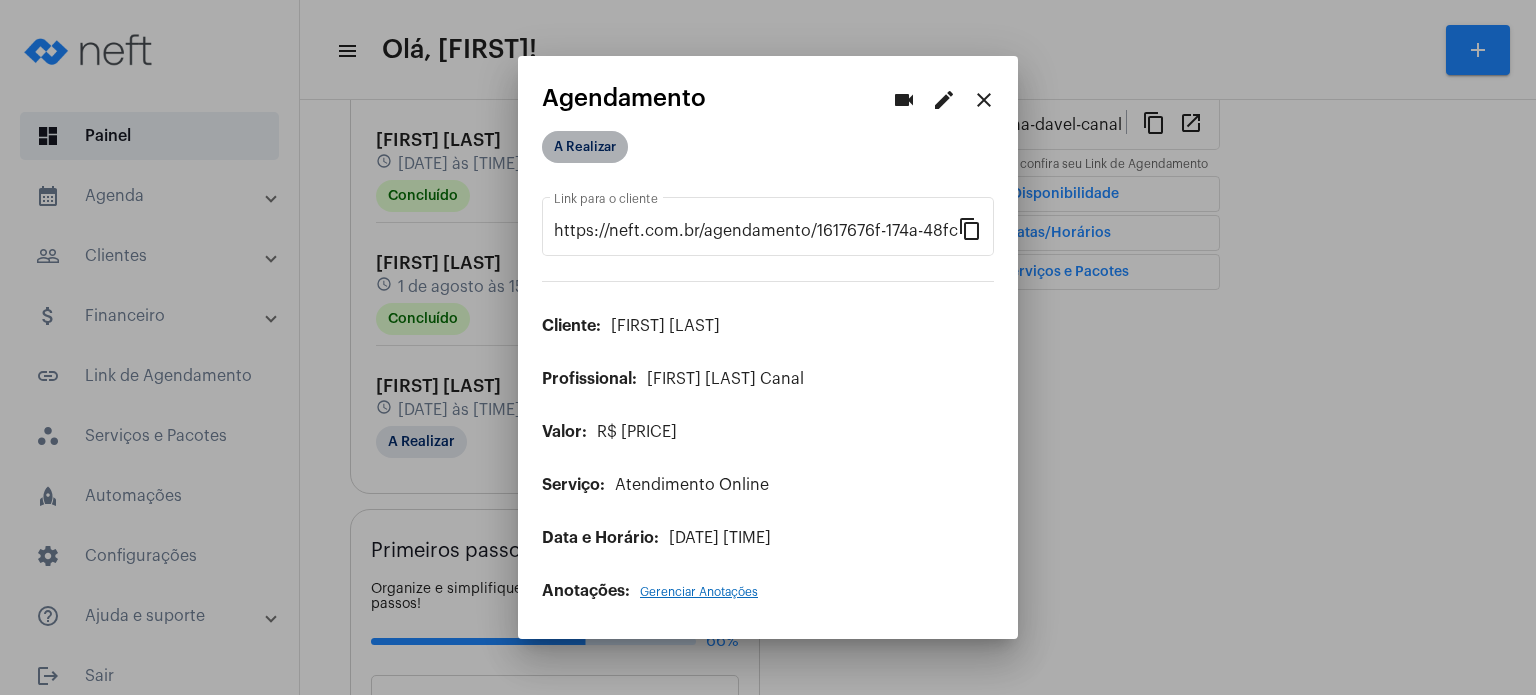 click on "A Realizar" at bounding box center (585, 147) 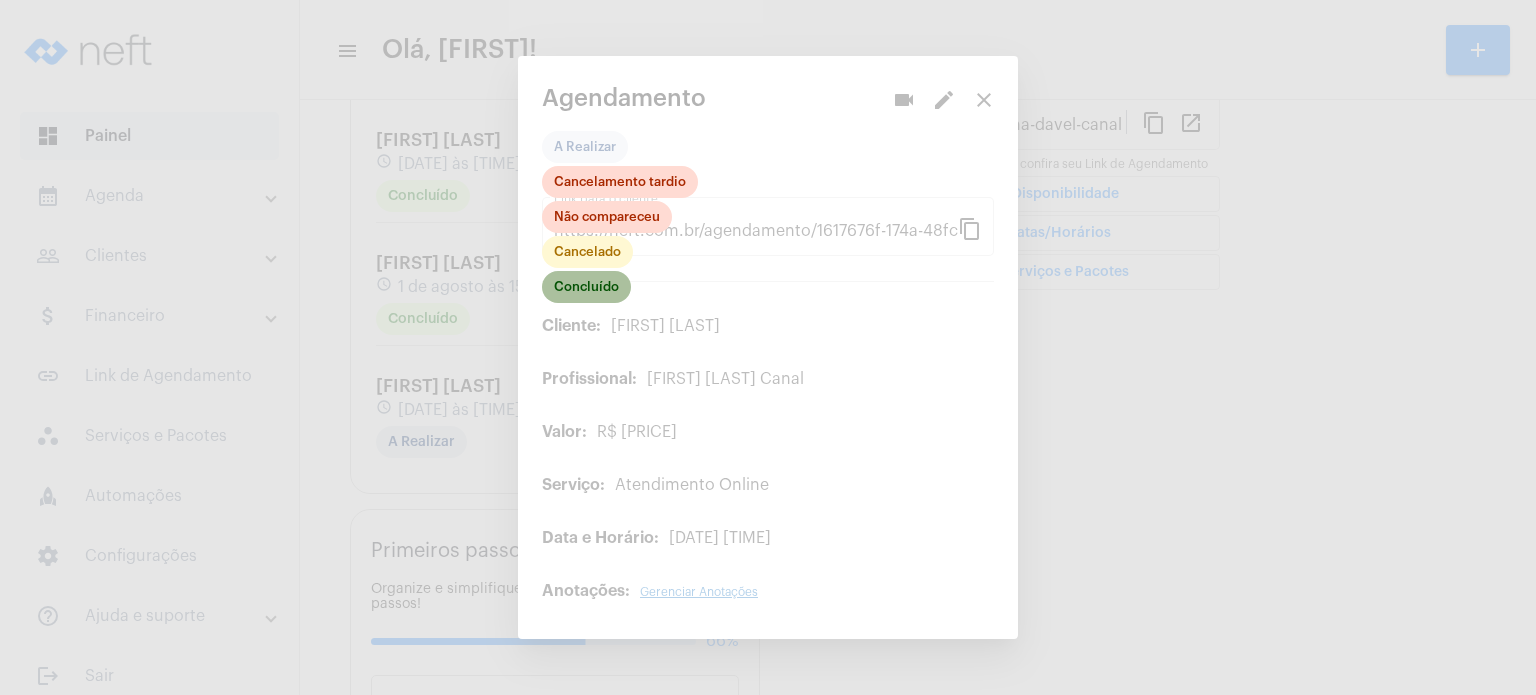 click on "Concluído" 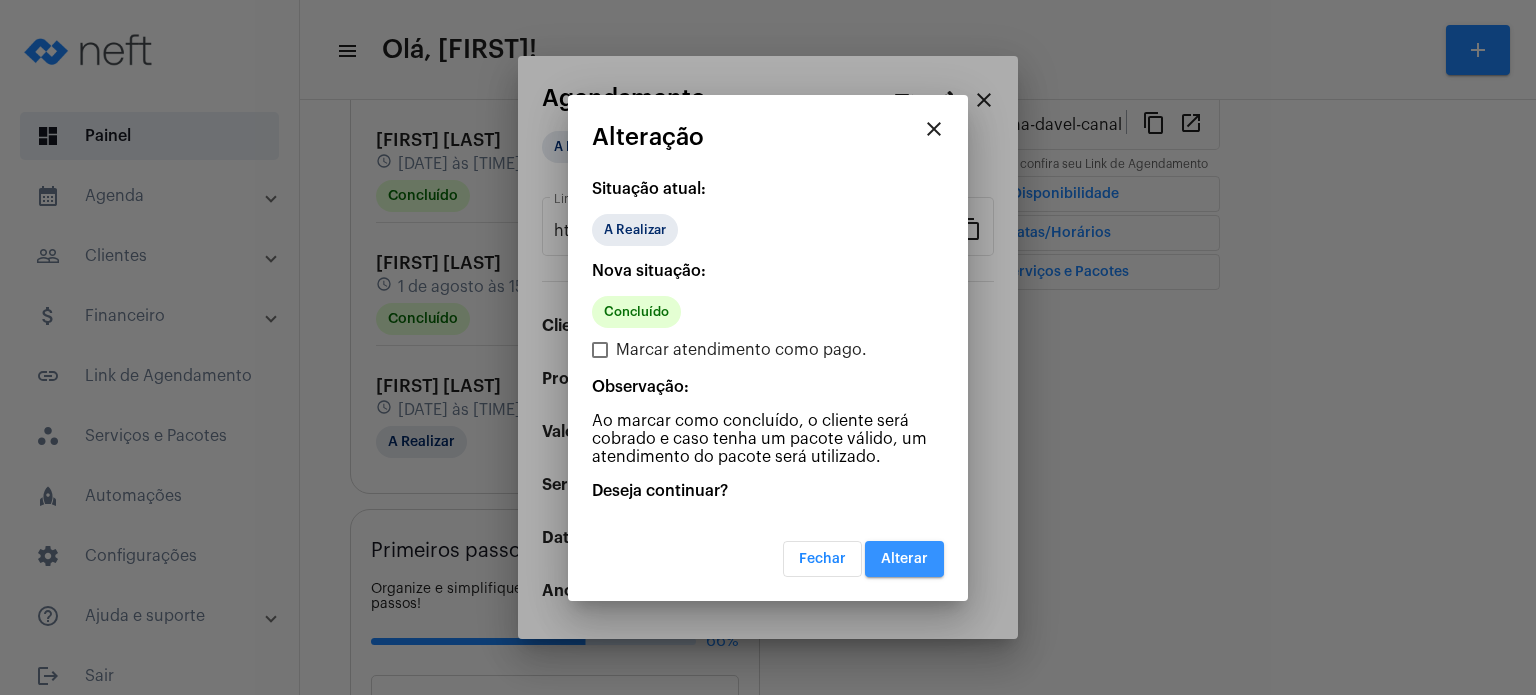 click on "Alterar" at bounding box center [904, 559] 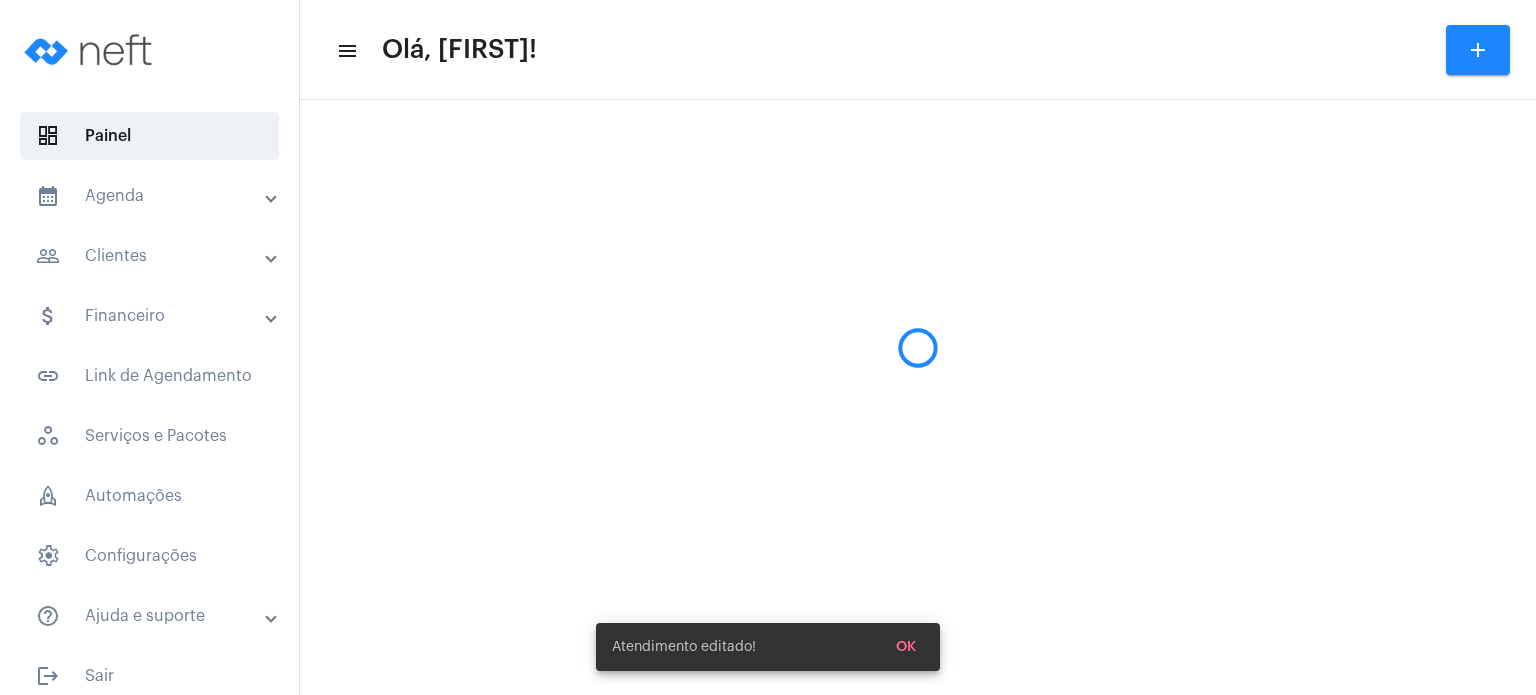 scroll, scrollTop: 0, scrollLeft: 0, axis: both 